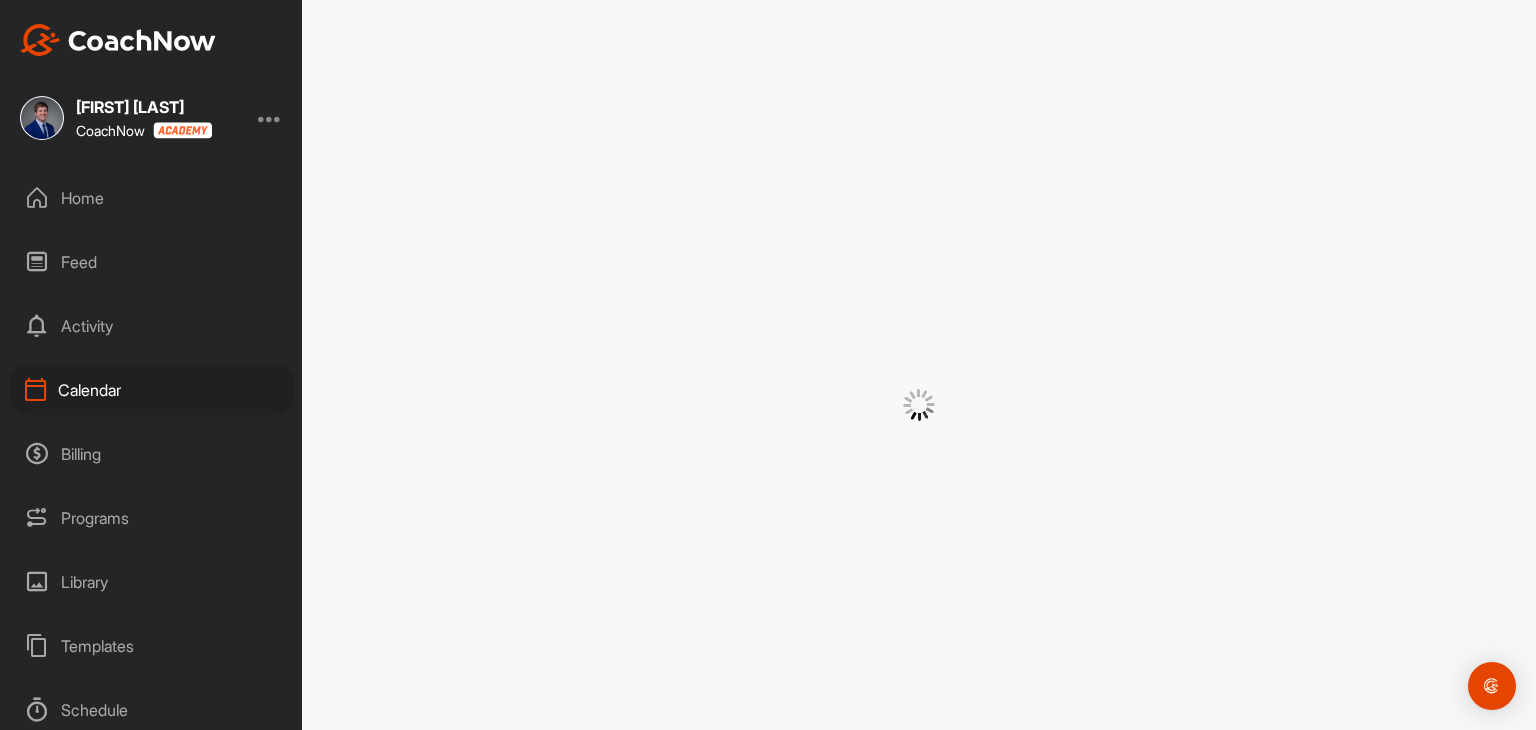 scroll, scrollTop: 0, scrollLeft: 0, axis: both 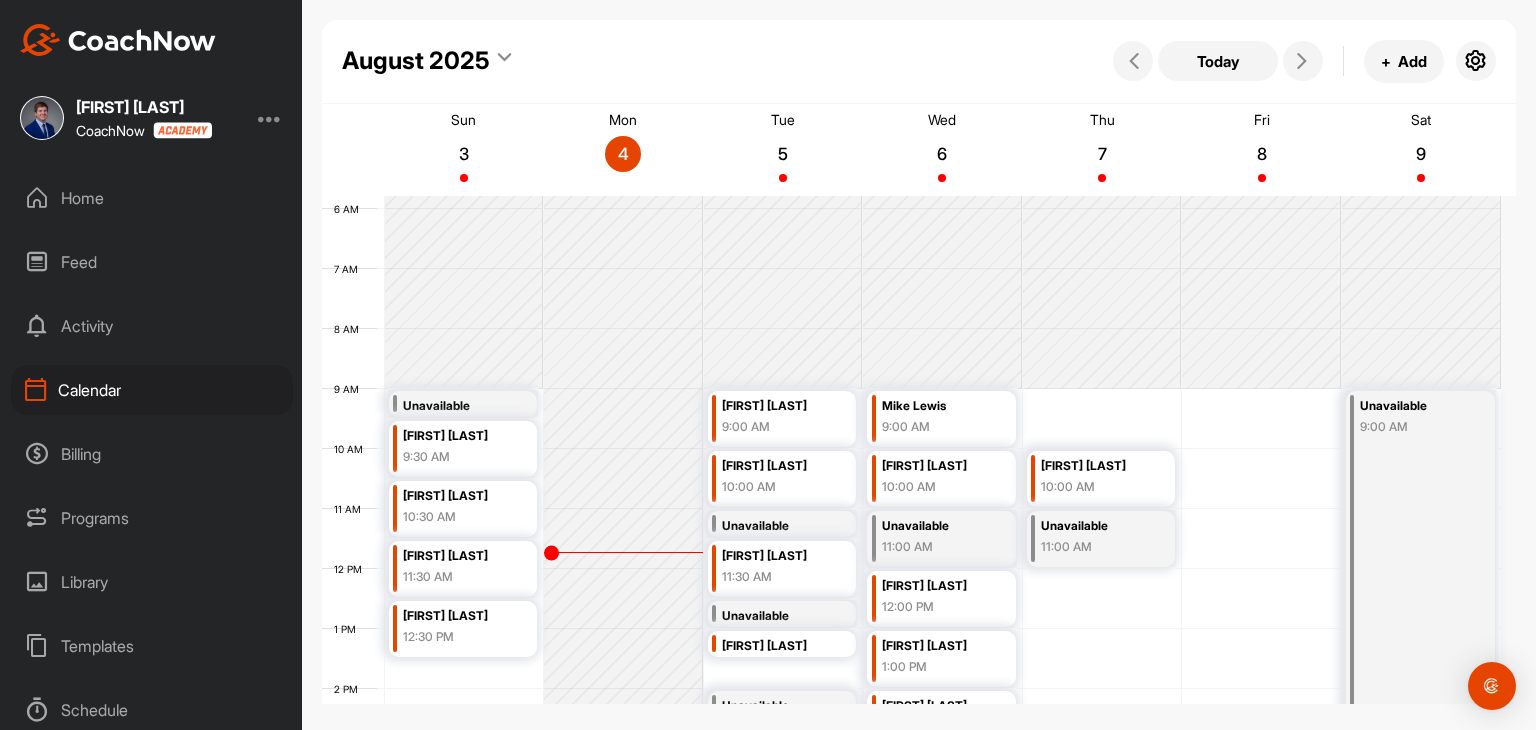 click on "Home" at bounding box center (152, 198) 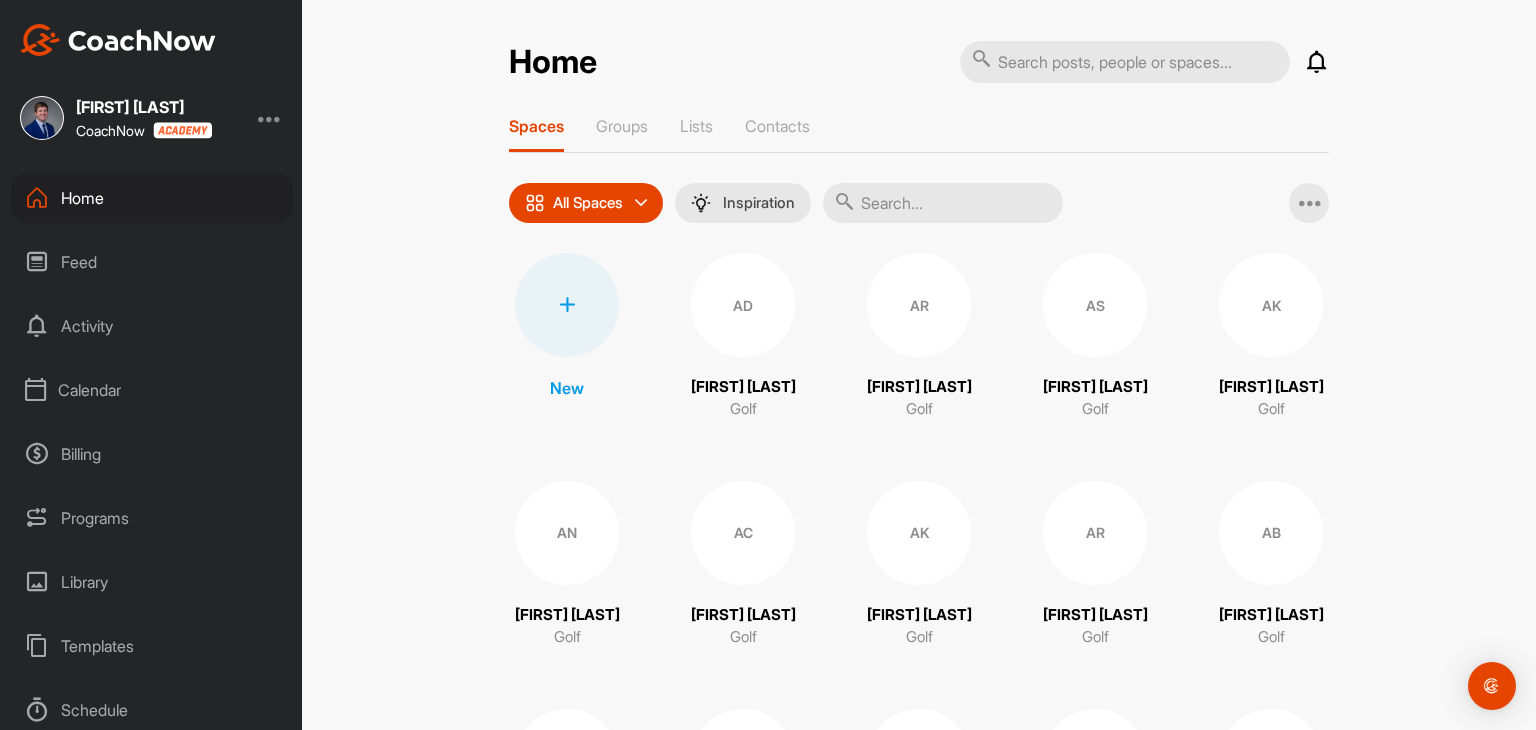 click at bounding box center (567, 305) 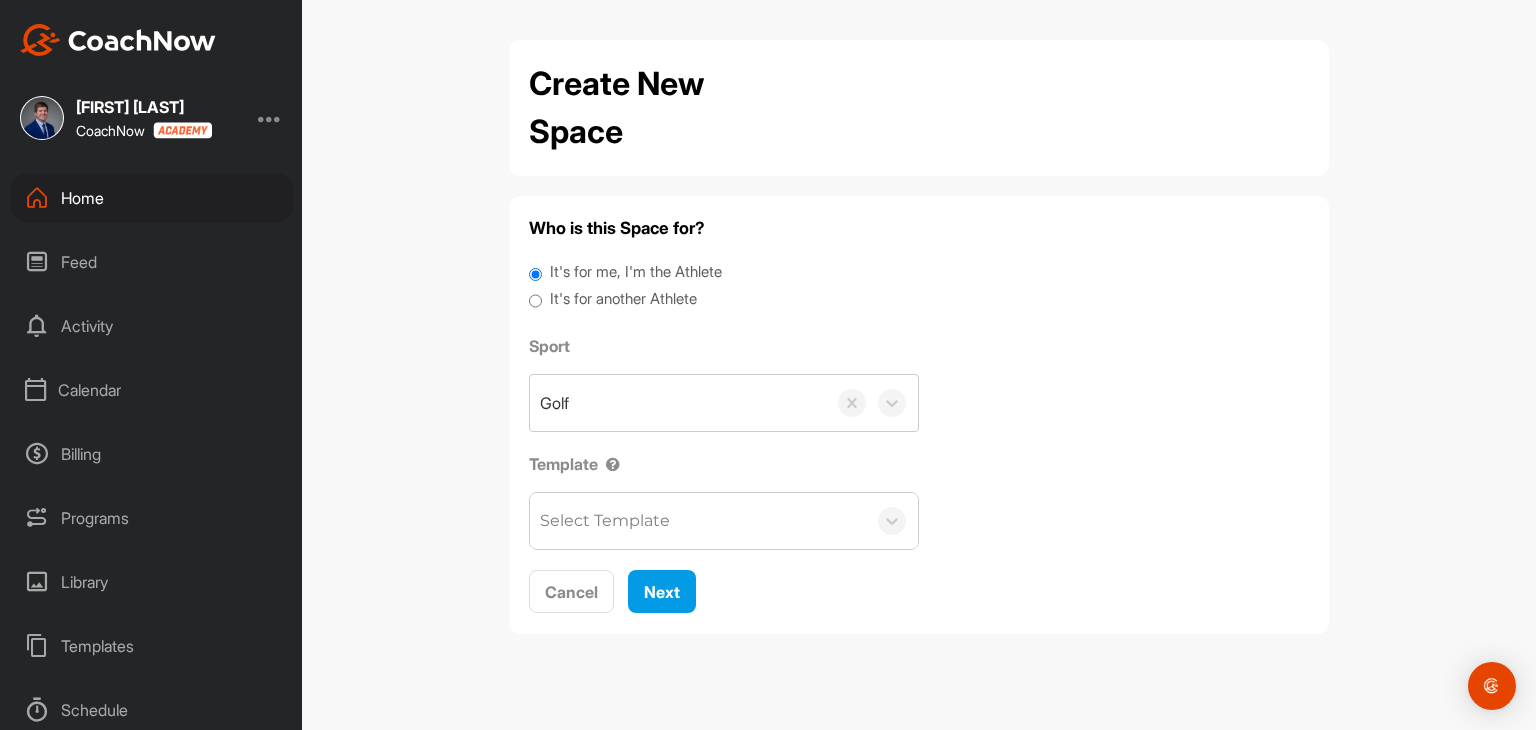 click on "It's for another Athlete" at bounding box center (623, 299) 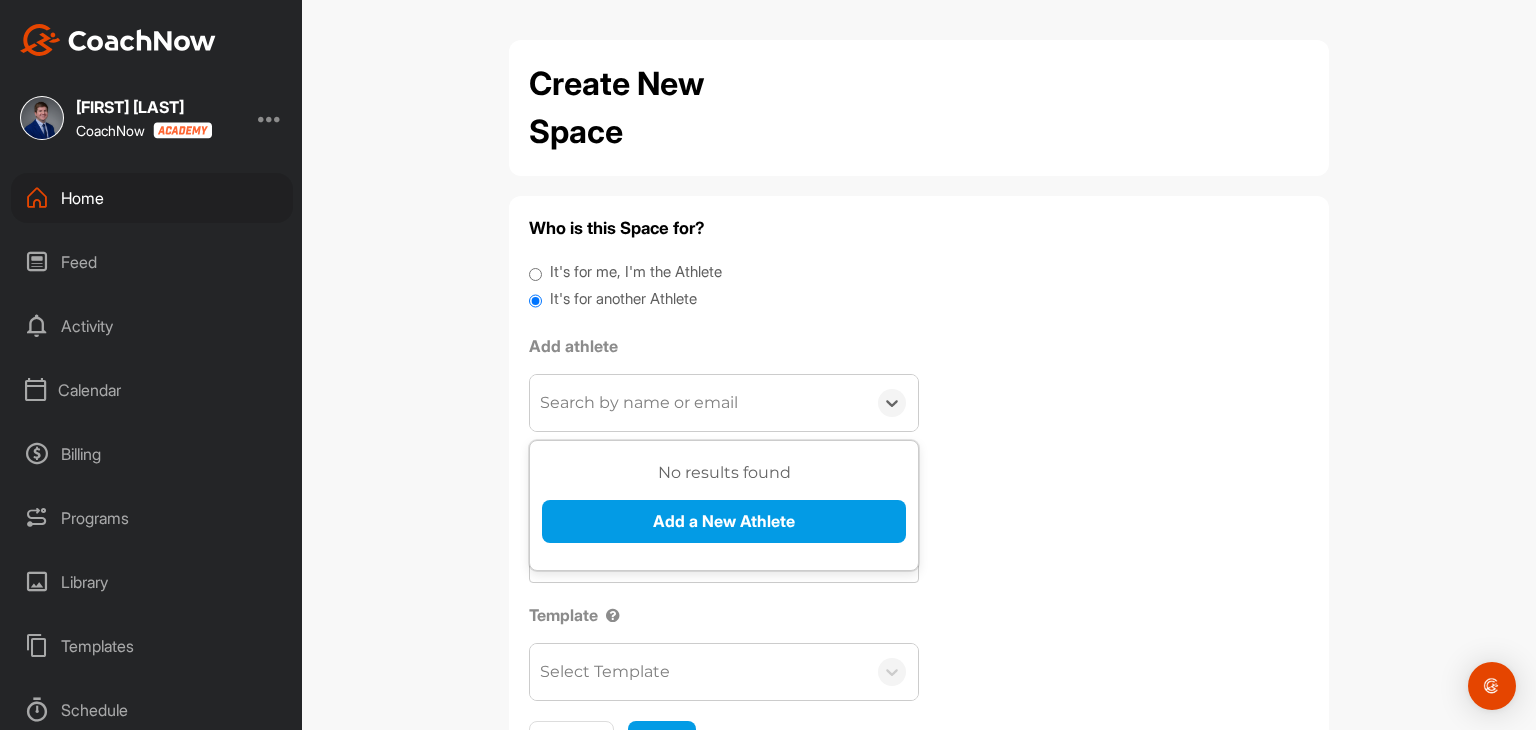 click on "Search by name or email" at bounding box center (639, 403) 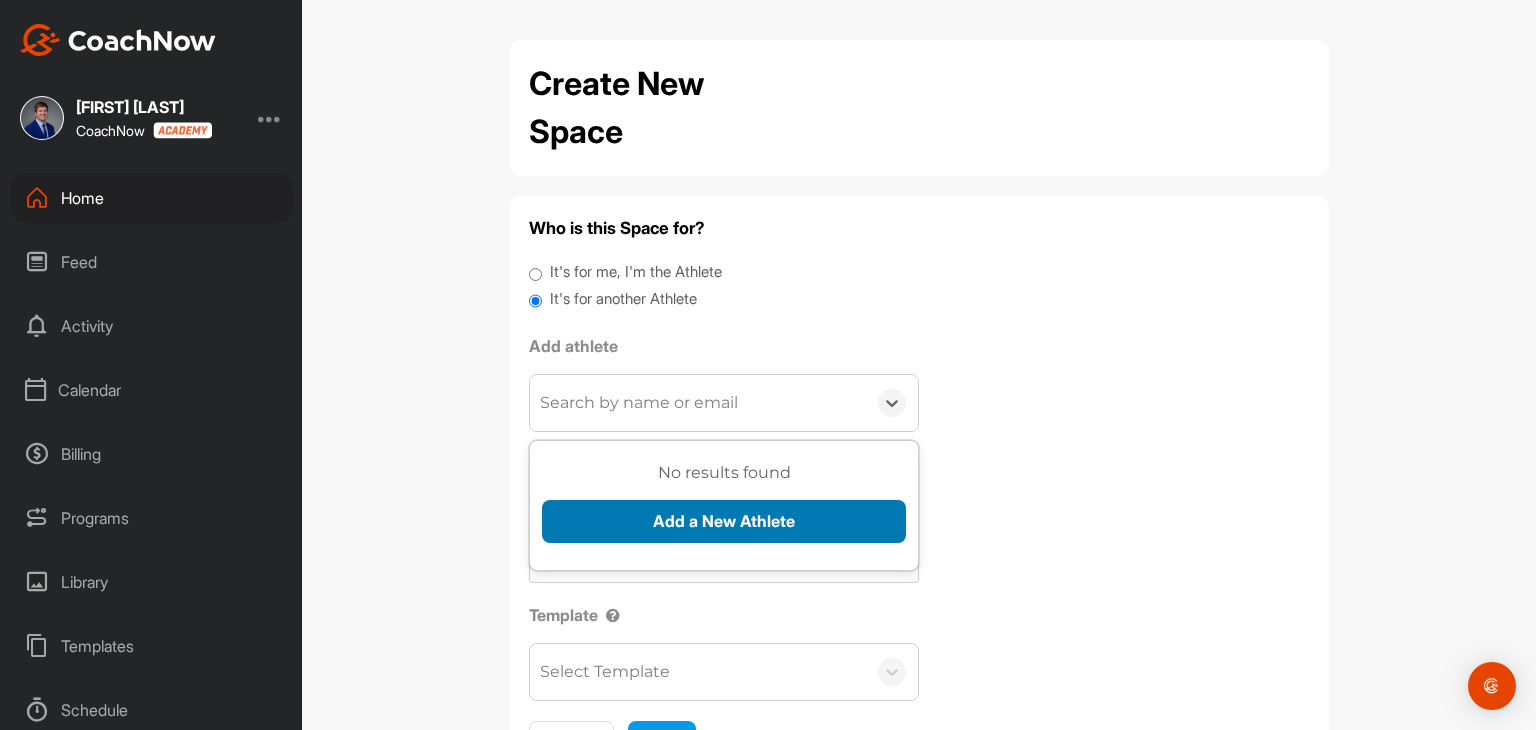 click on "Add a New Athlete" at bounding box center (724, 521) 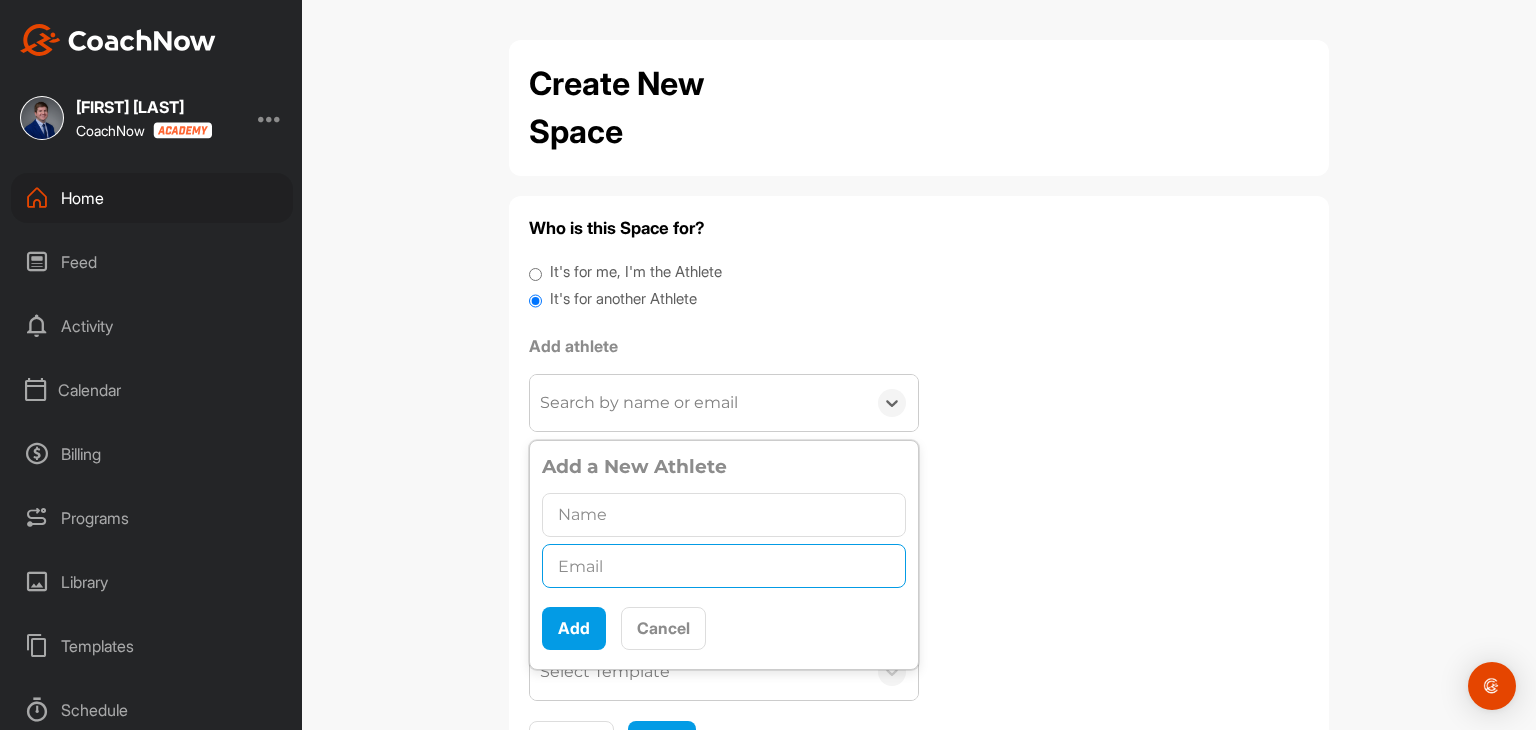 click at bounding box center [724, 566] 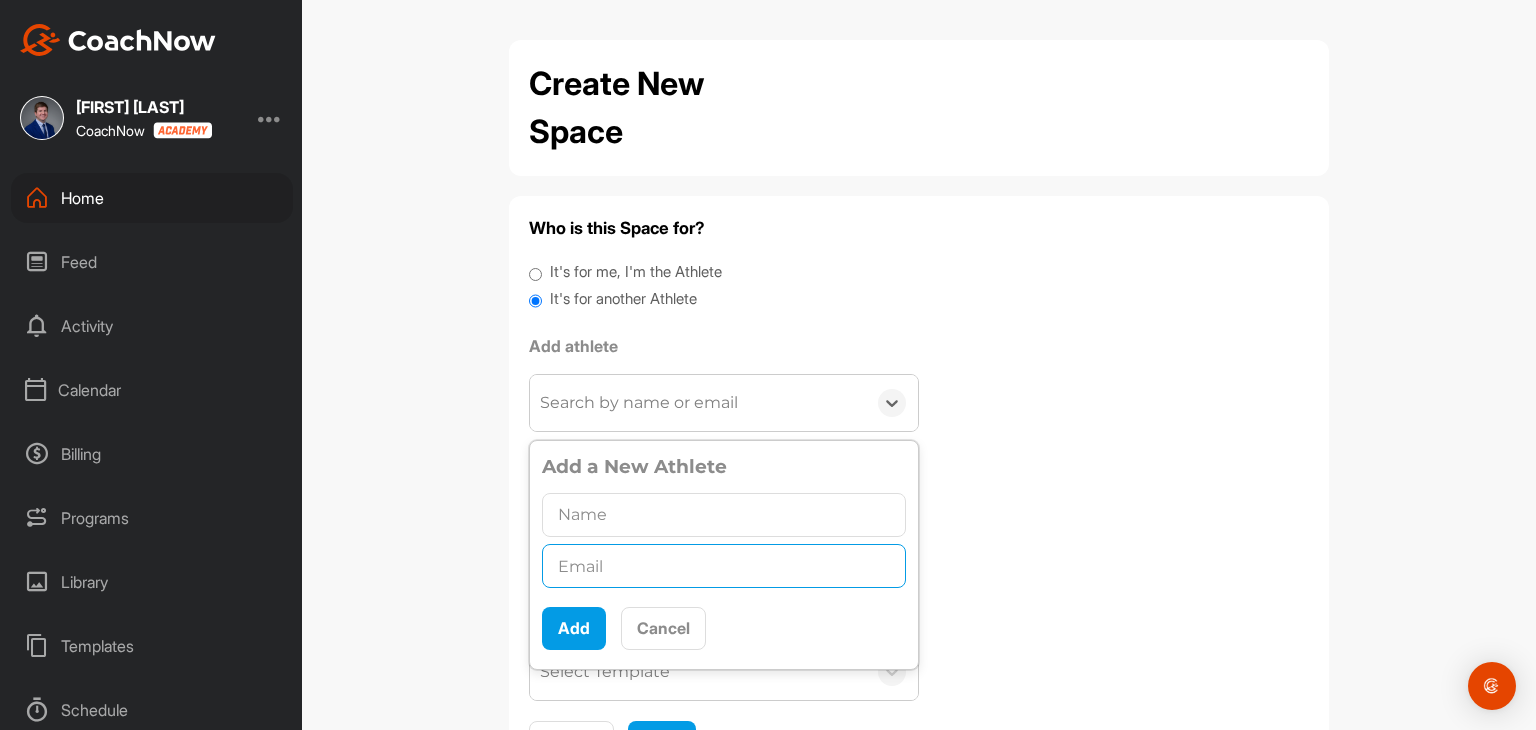 paste on "[EMAIL]" 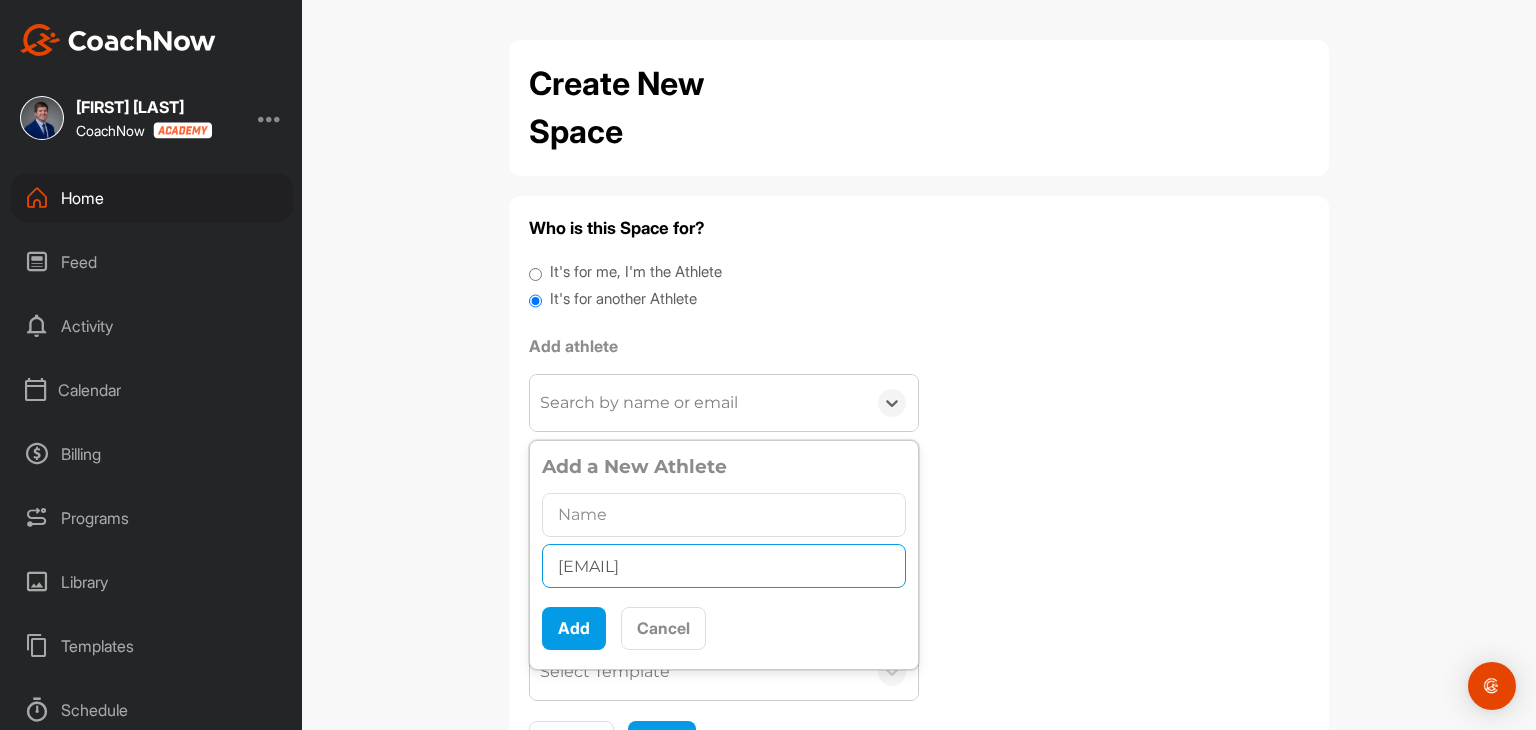 type on "[EMAIL]" 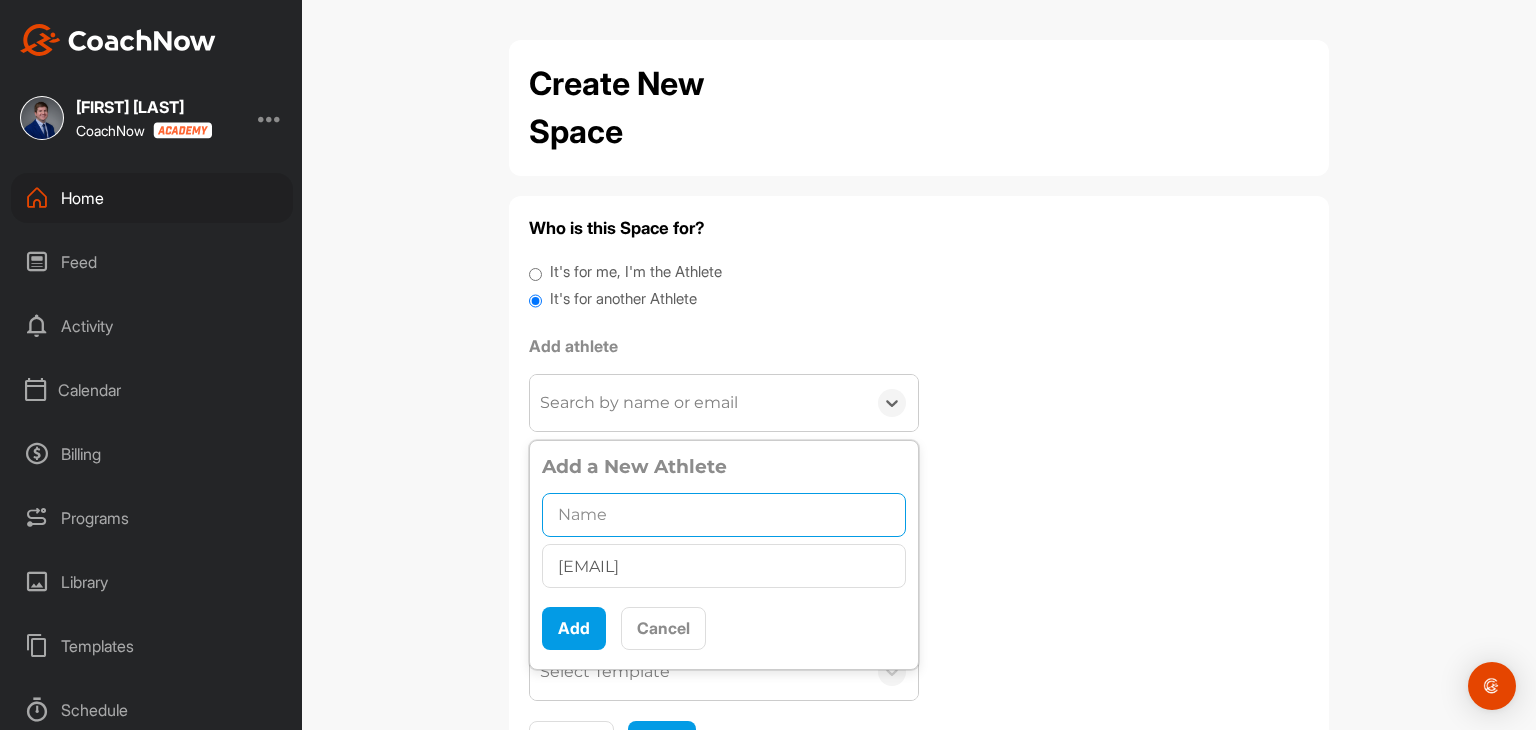 click at bounding box center [724, 515] 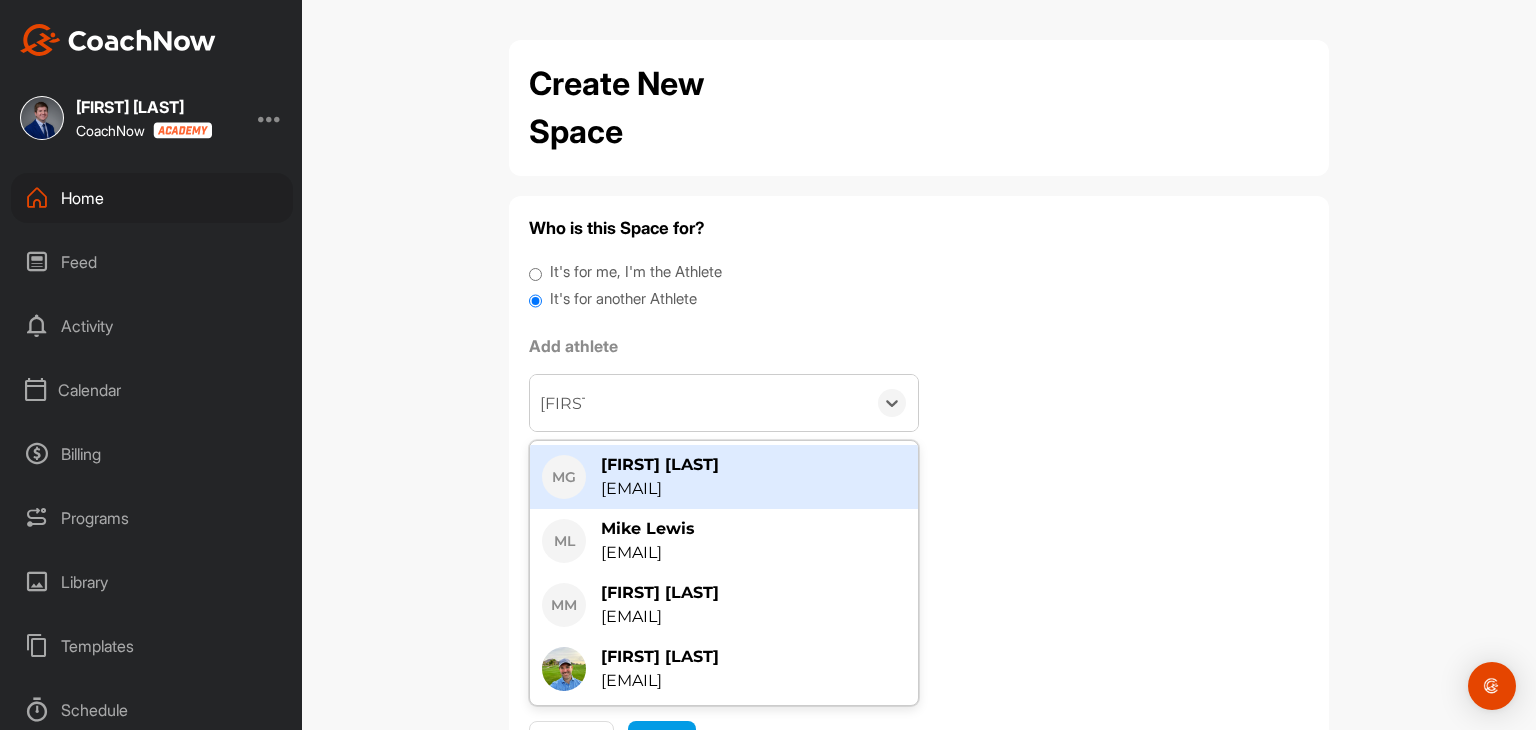 type on "[FIRST] [INITIAL]" 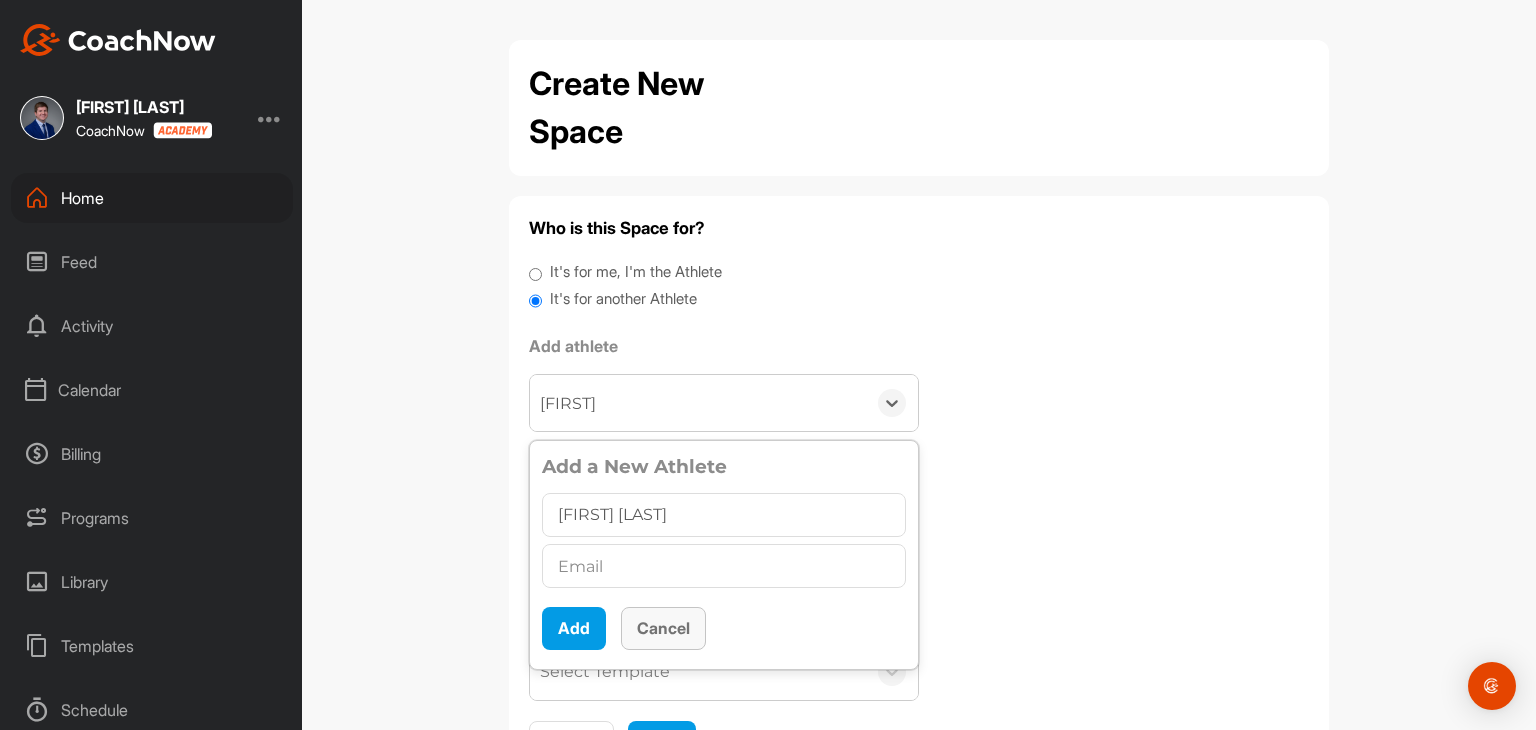 type on "[FIRST] [LAST]" 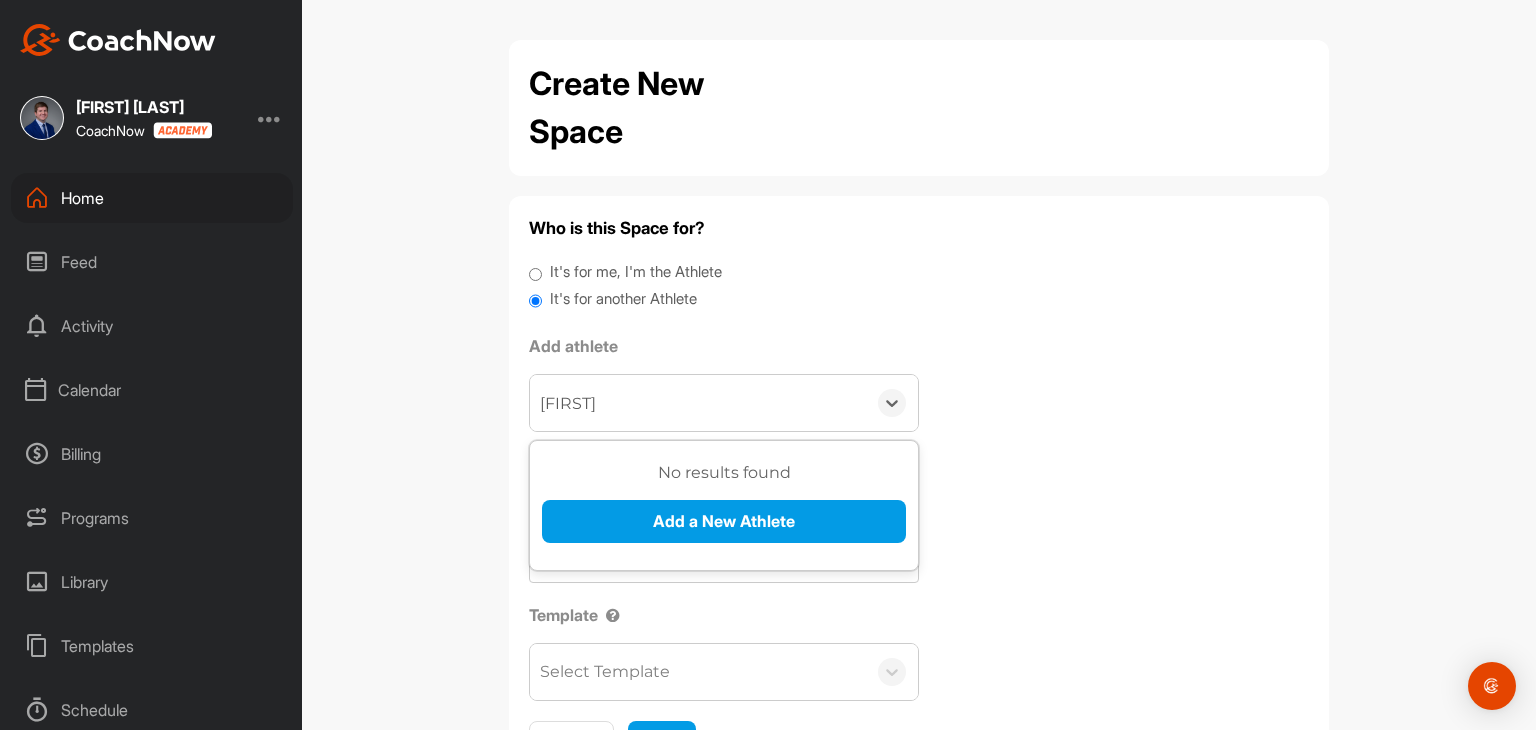 type 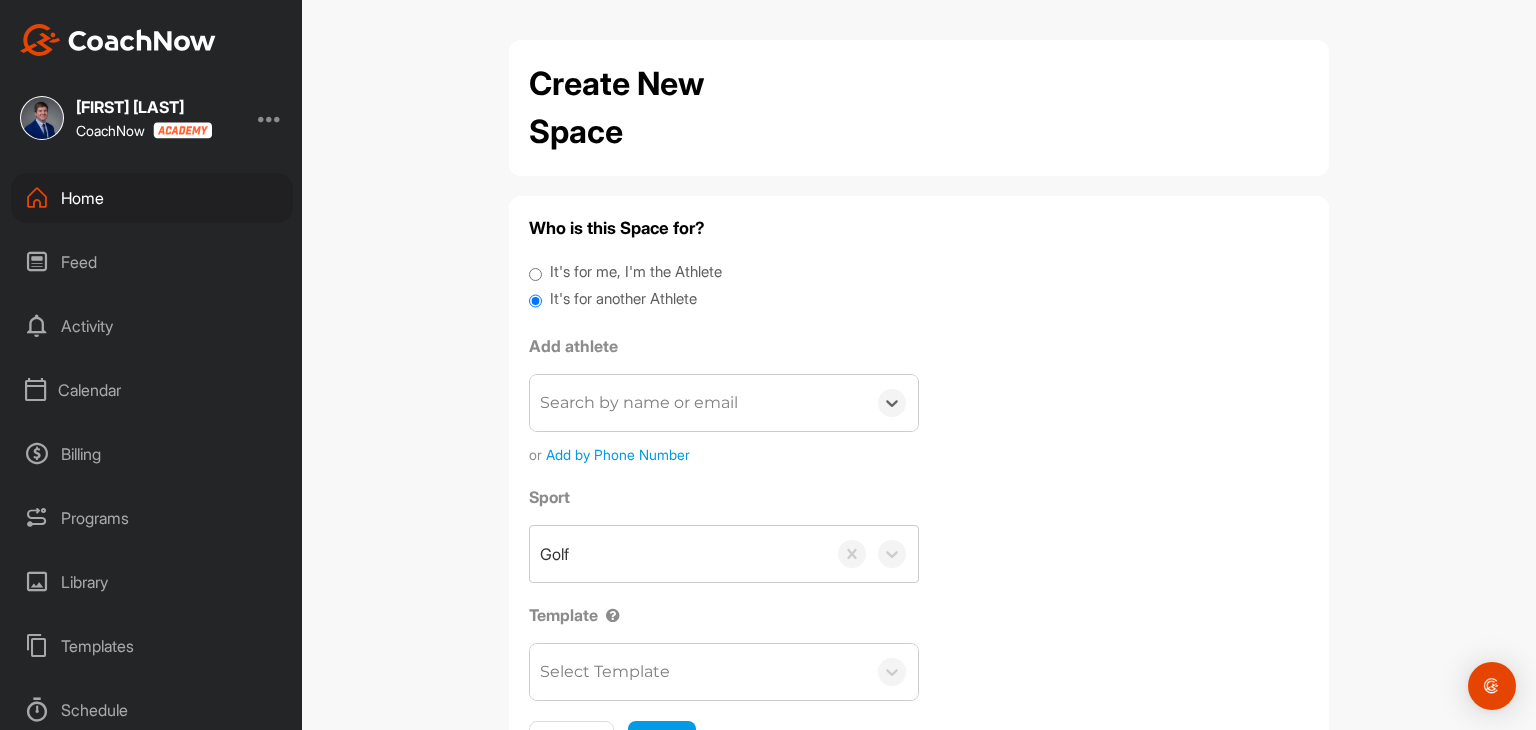 drag, startPoint x: 619, startPoint y: 401, endPoint x: 491, endPoint y: 399, distance: 128.01562 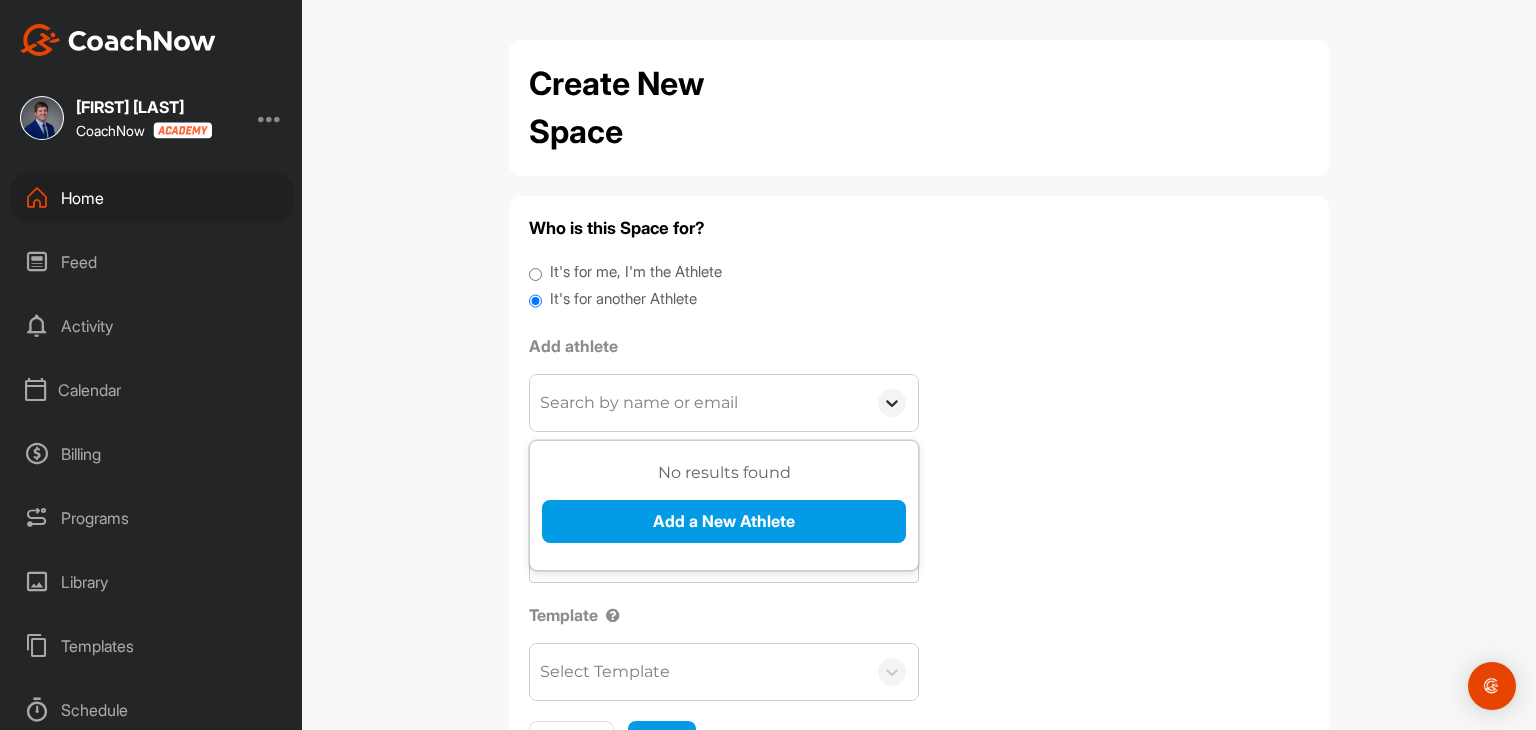 click 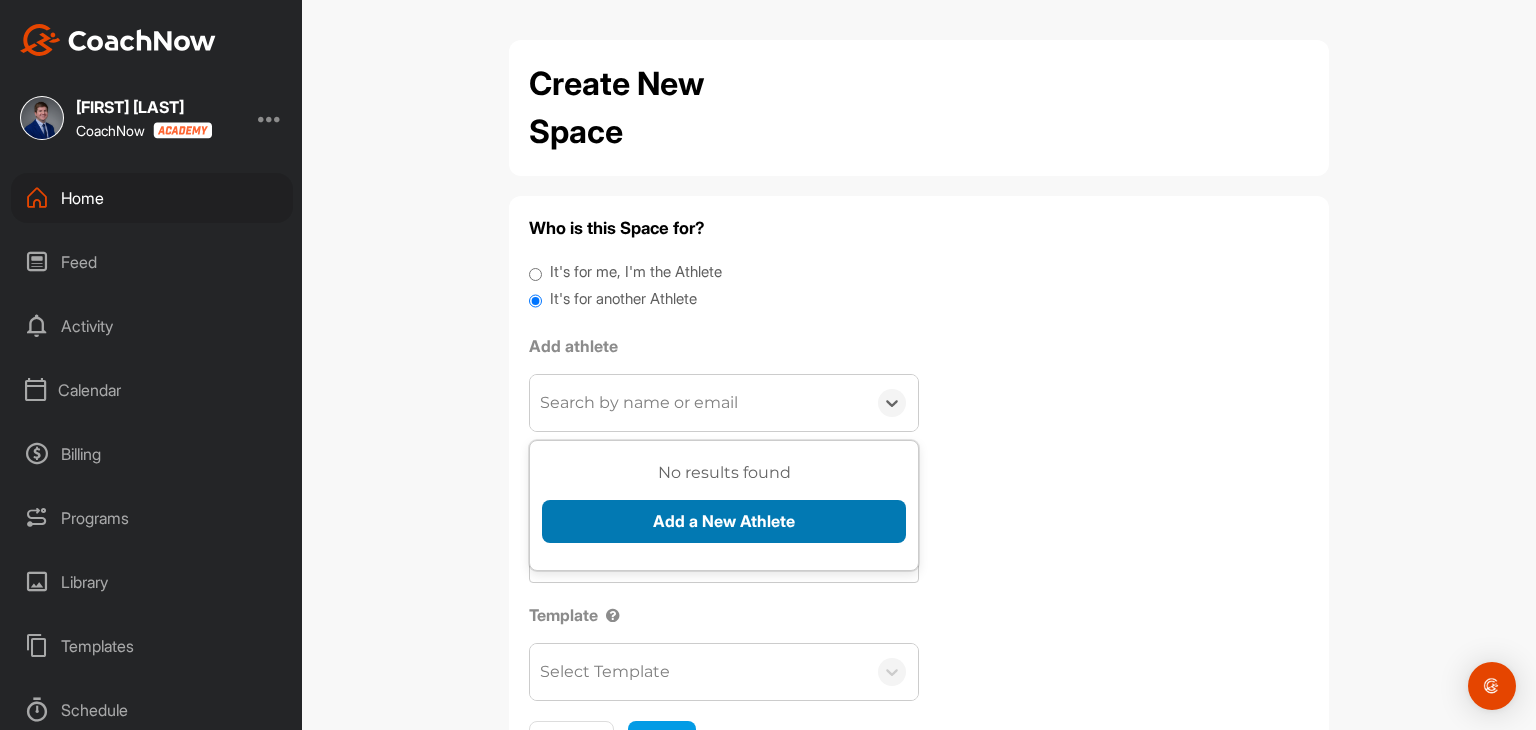 click on "No results found Add a New Athlete" at bounding box center (724, 509) 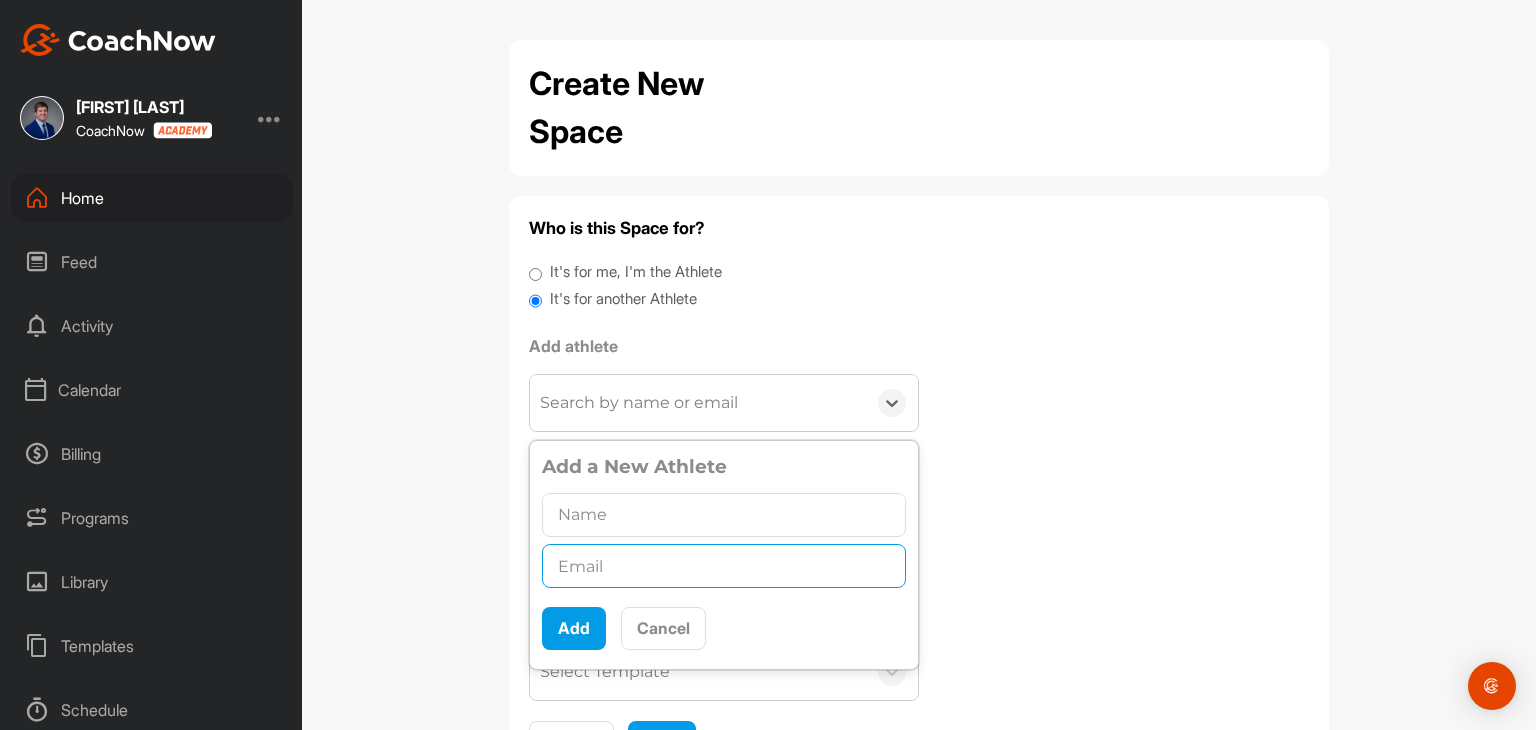 click at bounding box center (724, 566) 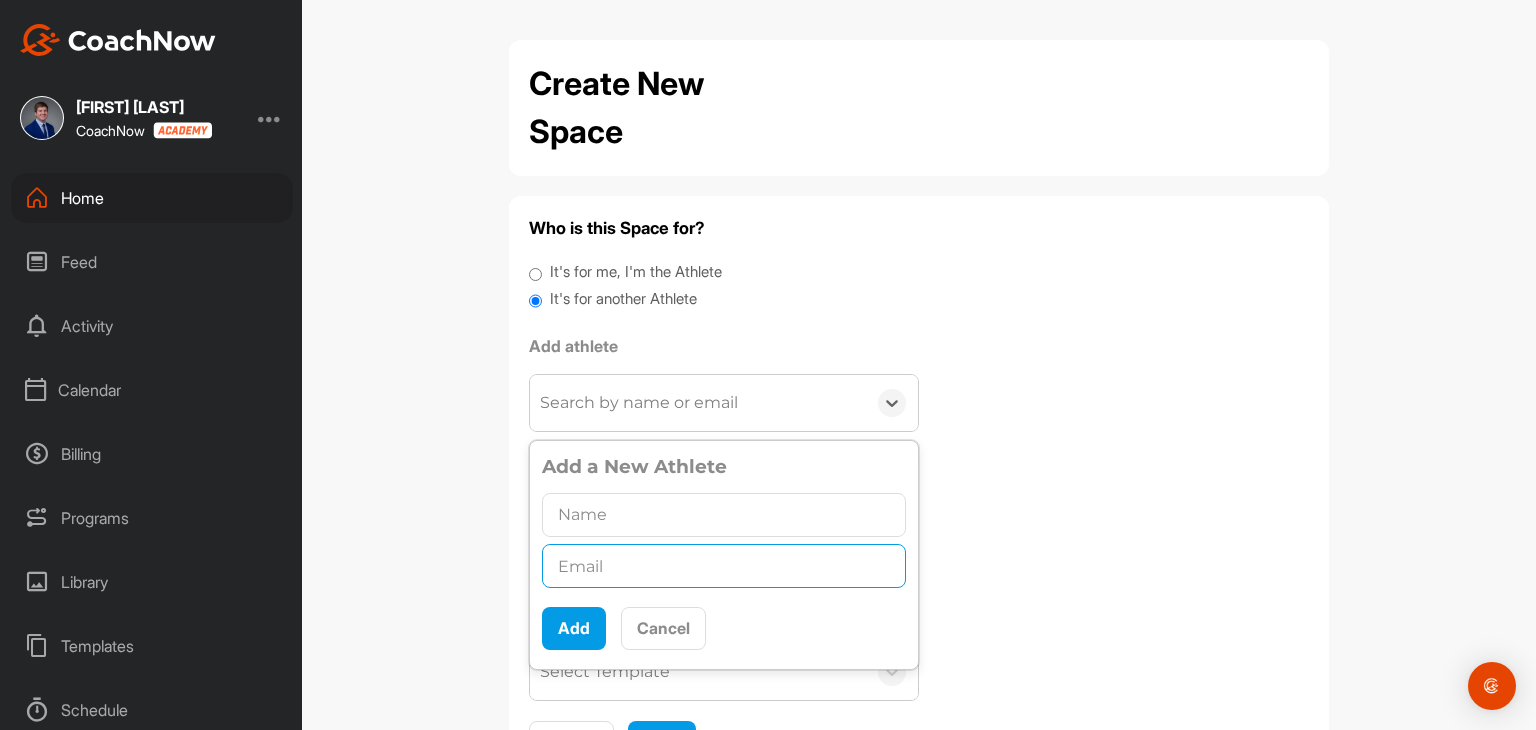 paste on "[EMAIL]" 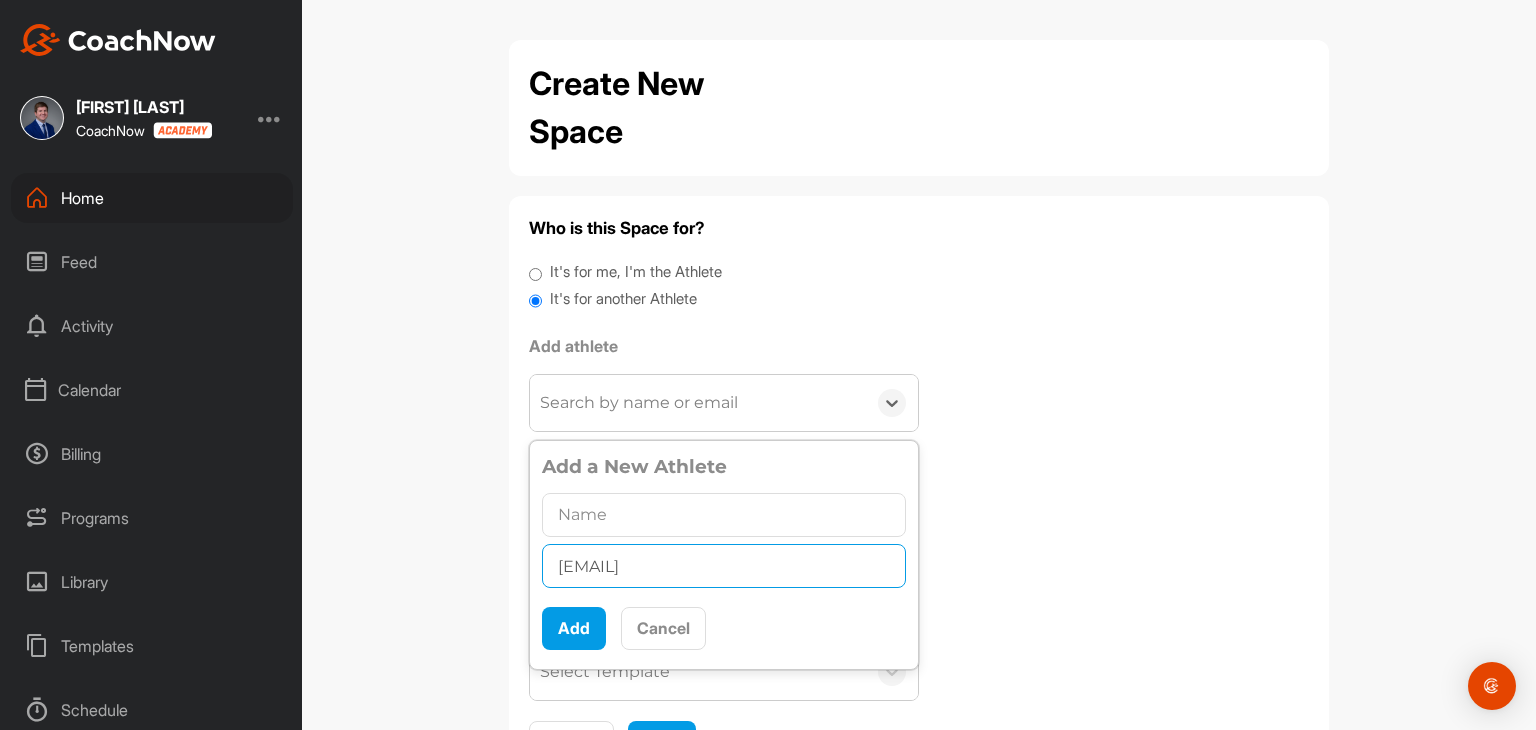 type on "[EMAIL]" 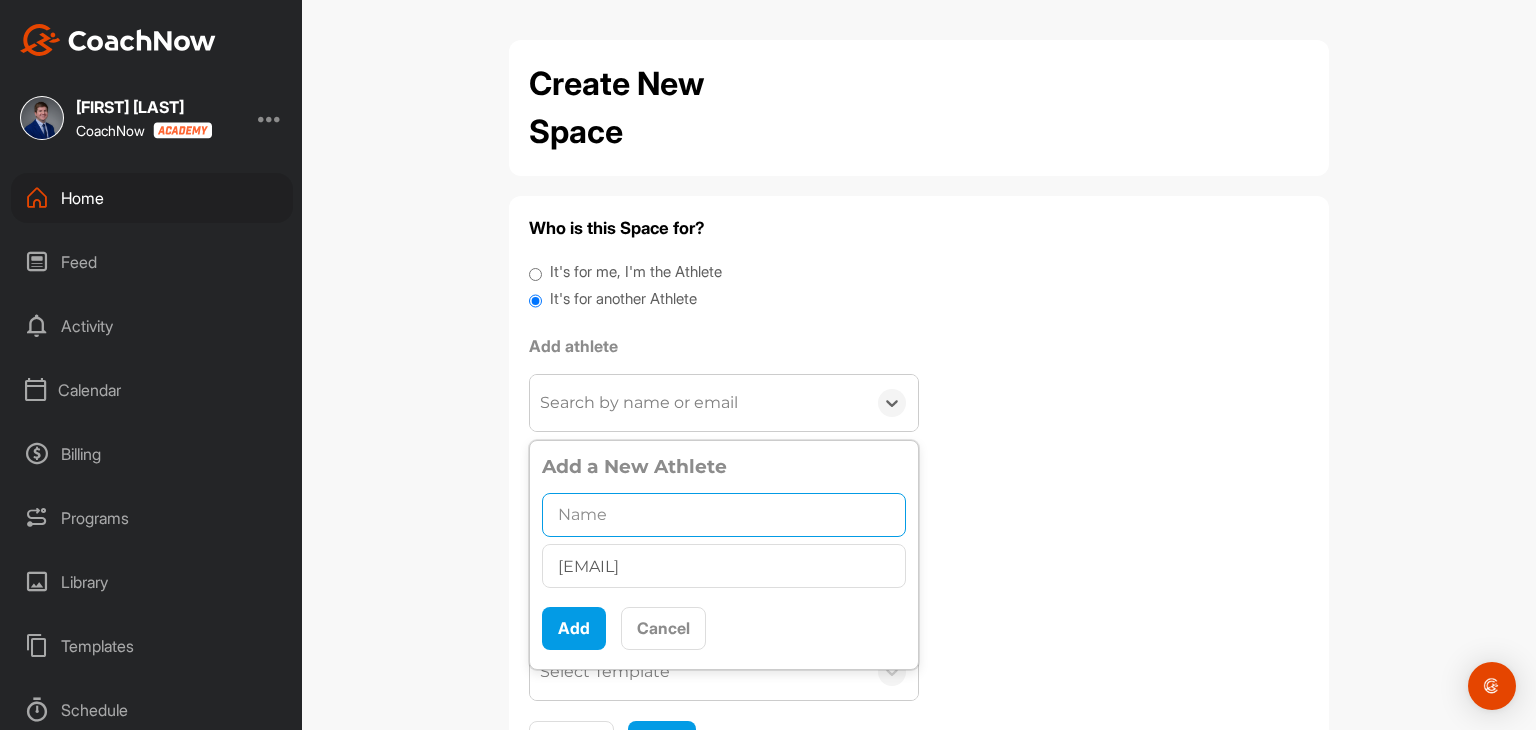 click at bounding box center (724, 515) 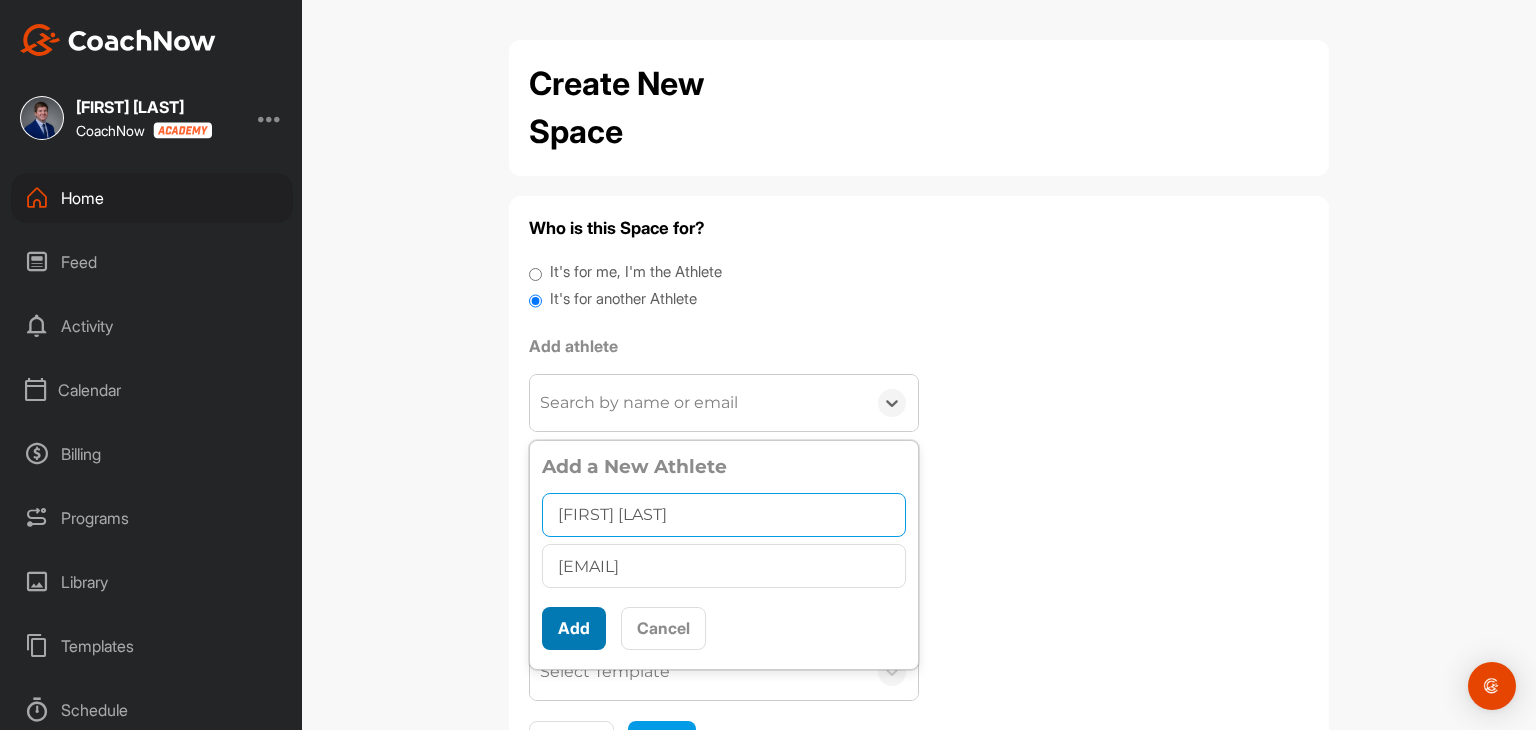 type on "[FIRST] [LAST]" 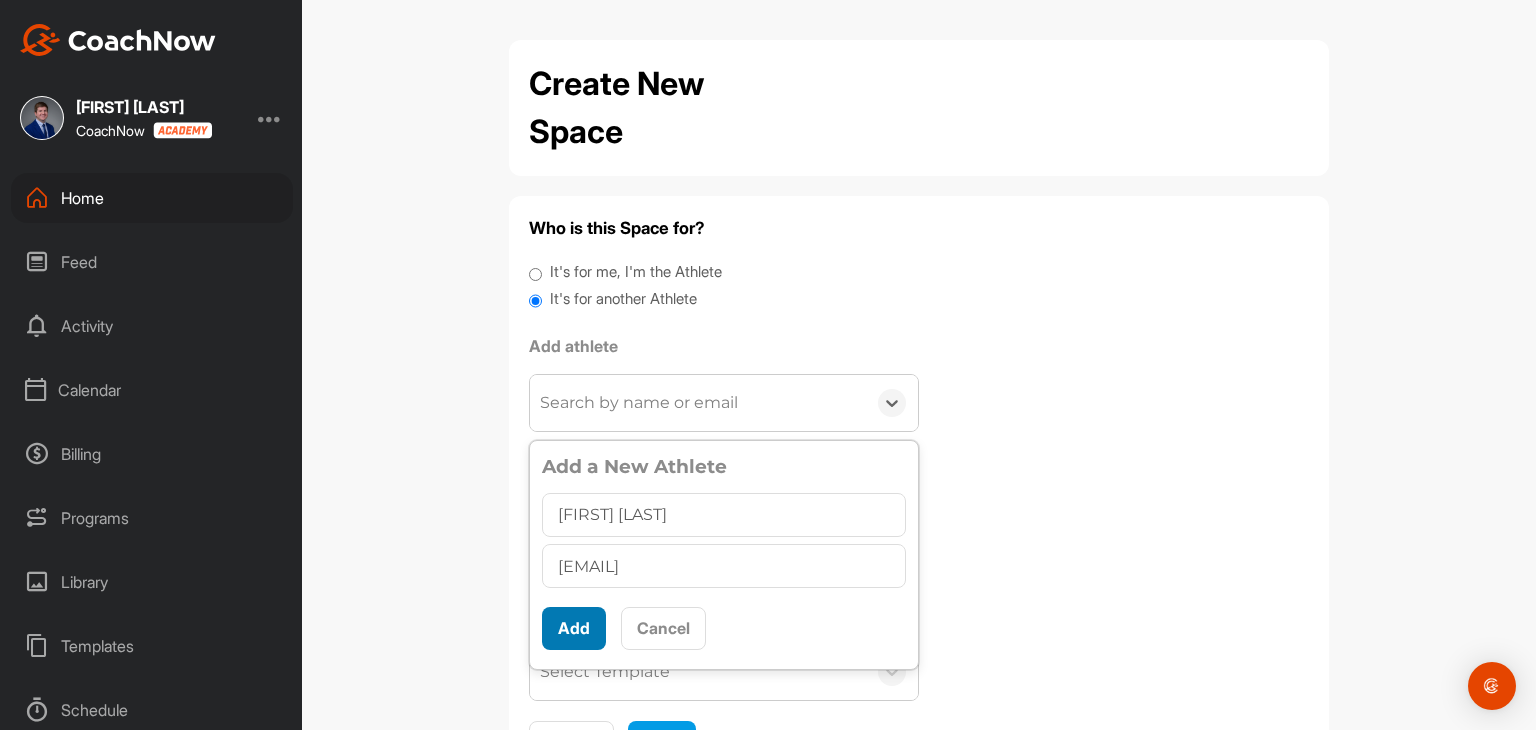 click on "Add" at bounding box center [574, 628] 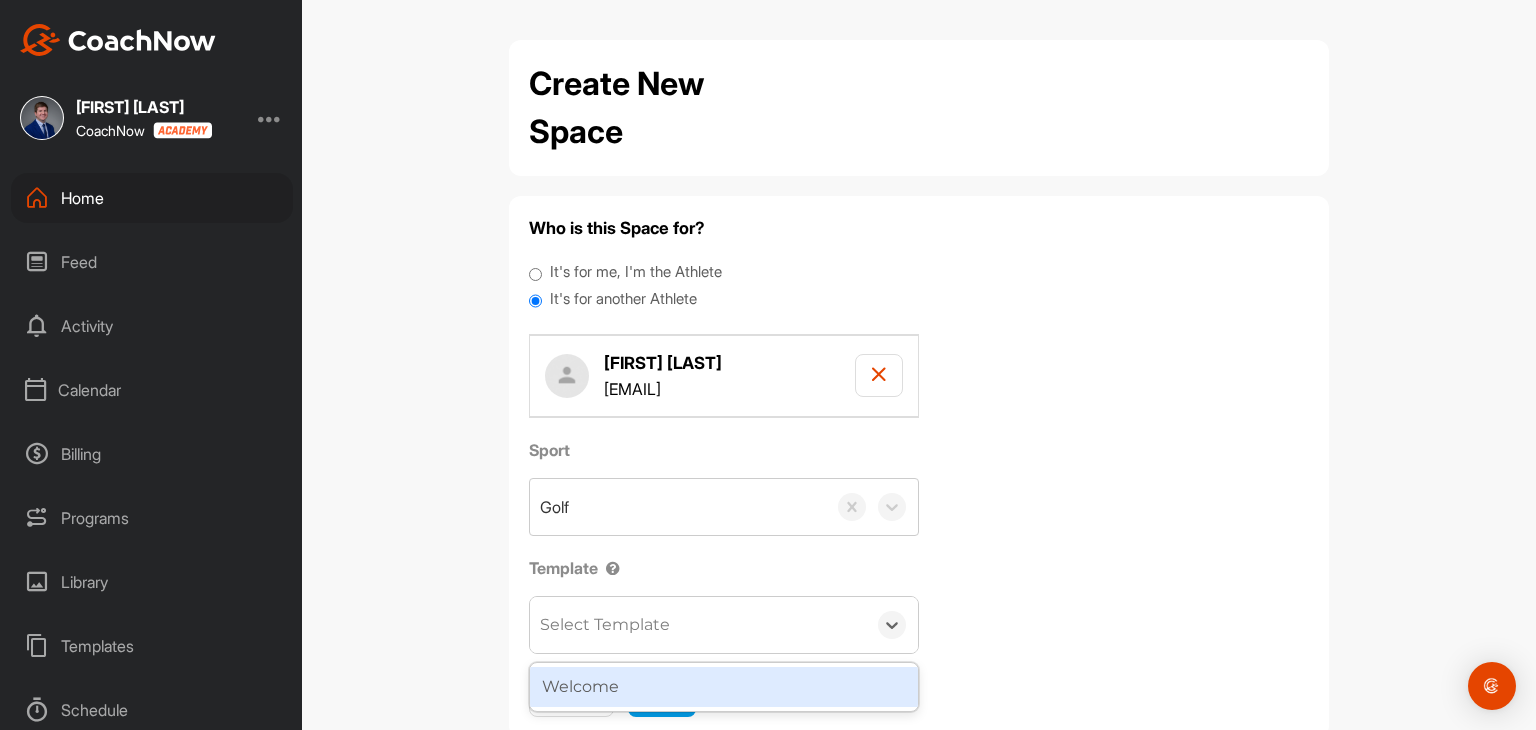 click on "Select Template" at bounding box center (698, 625) 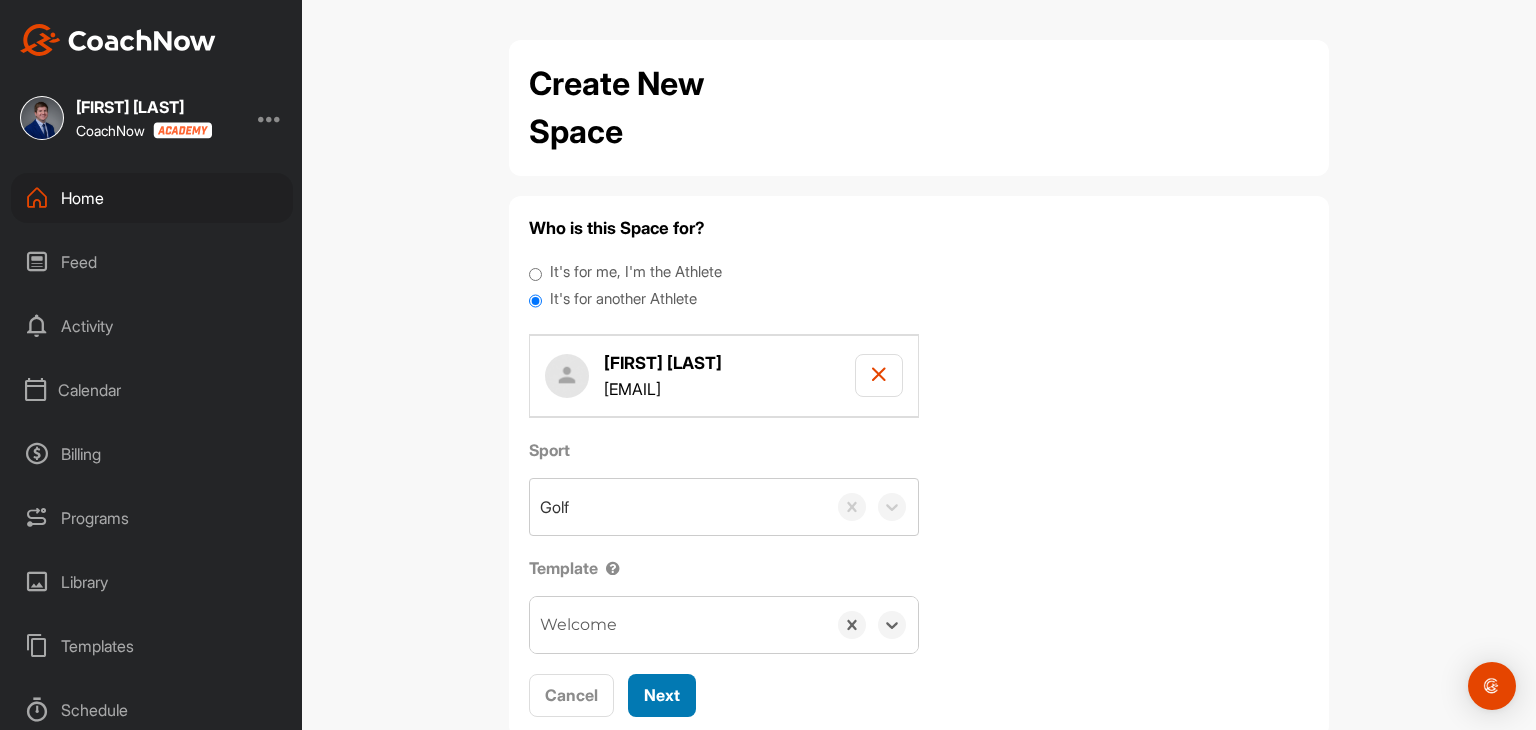 click on "Next" at bounding box center (662, 695) 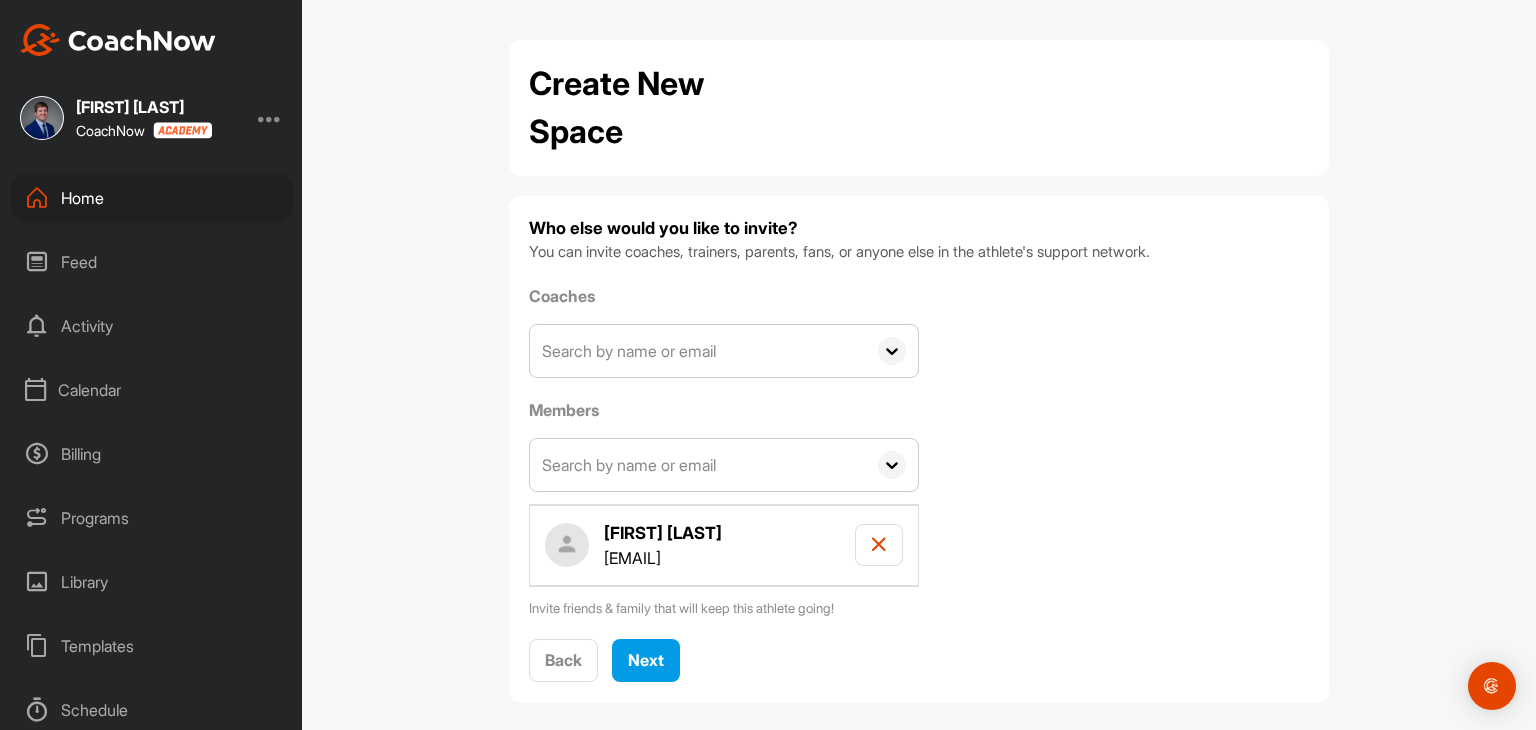 click at bounding box center [698, 351] 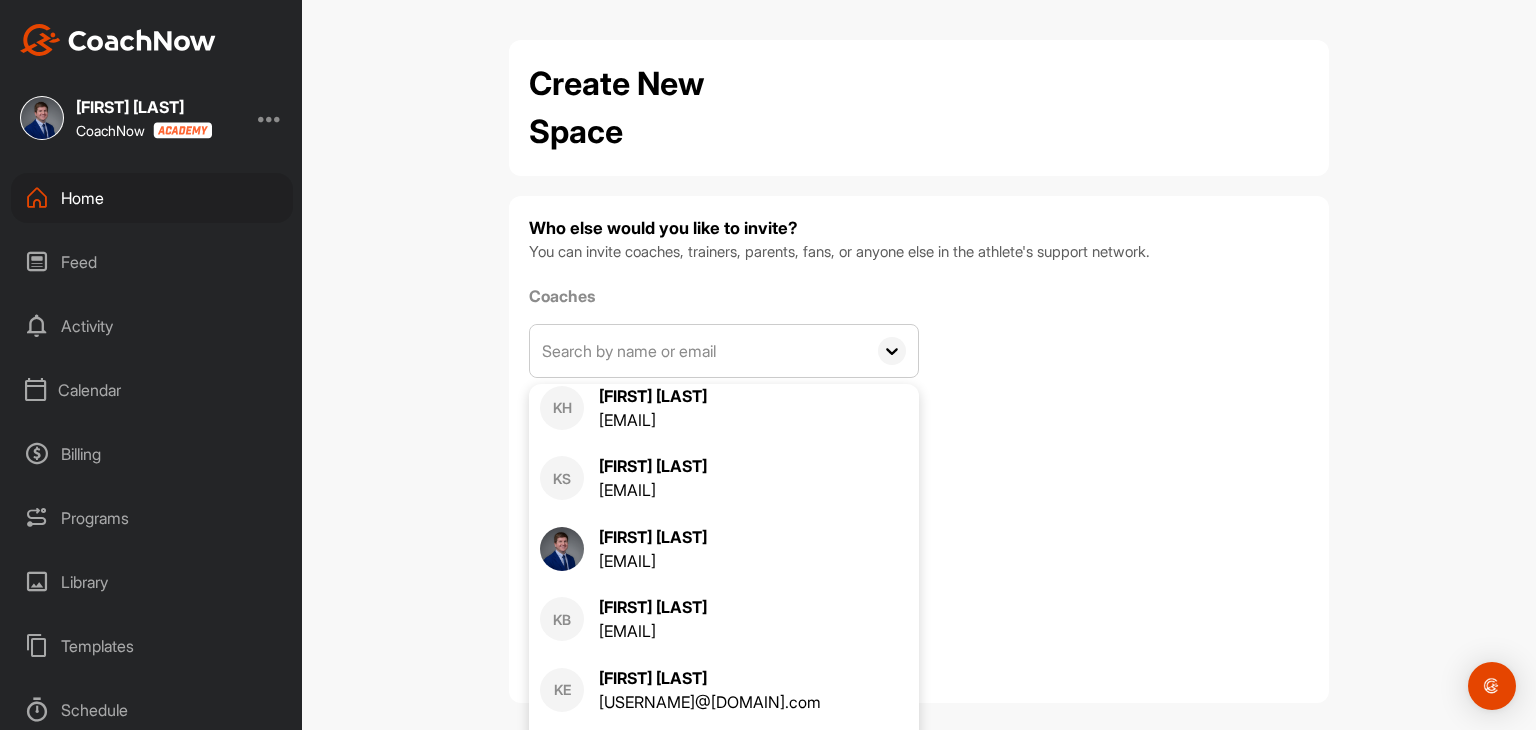 scroll, scrollTop: 6000, scrollLeft: 0, axis: vertical 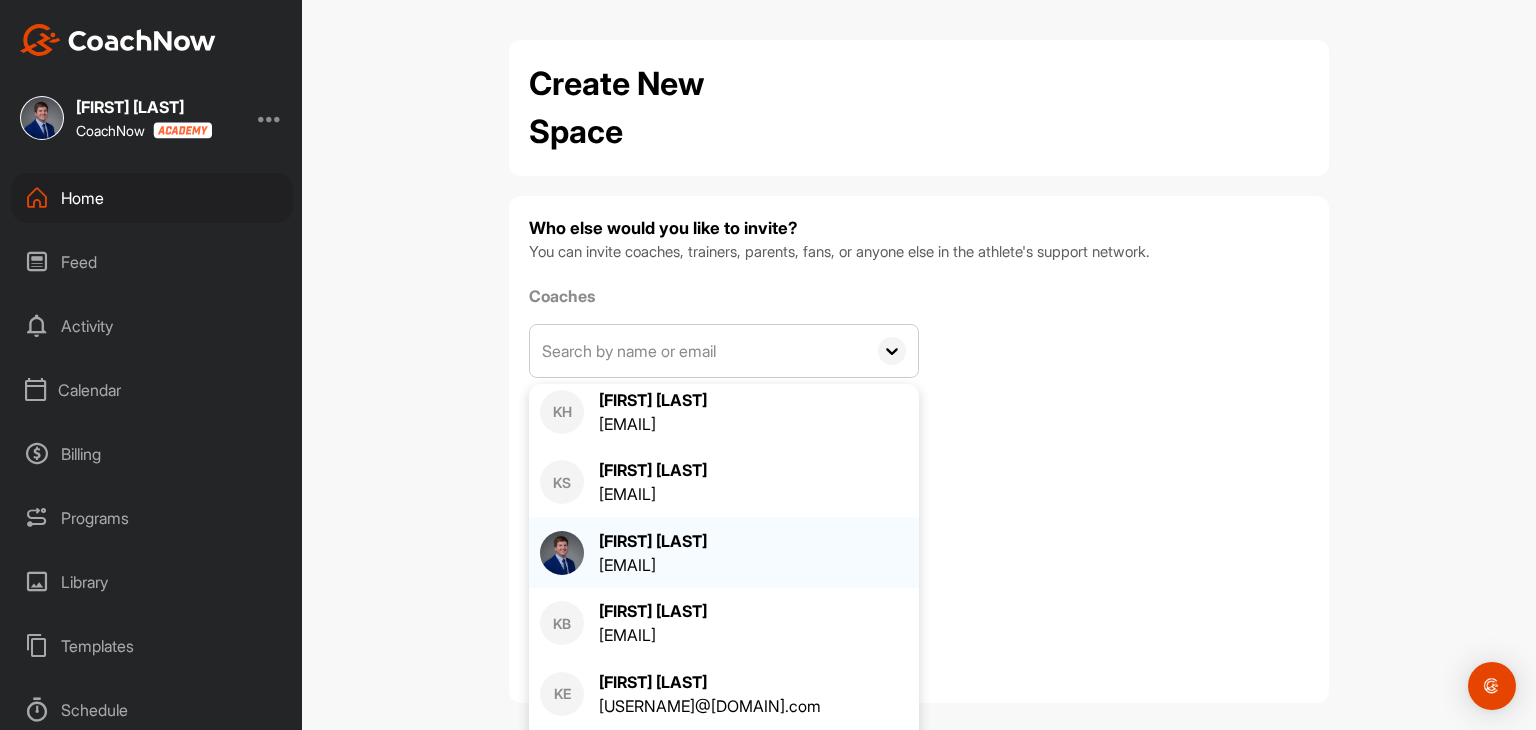 click on "[EMAIL]" at bounding box center [653, 565] 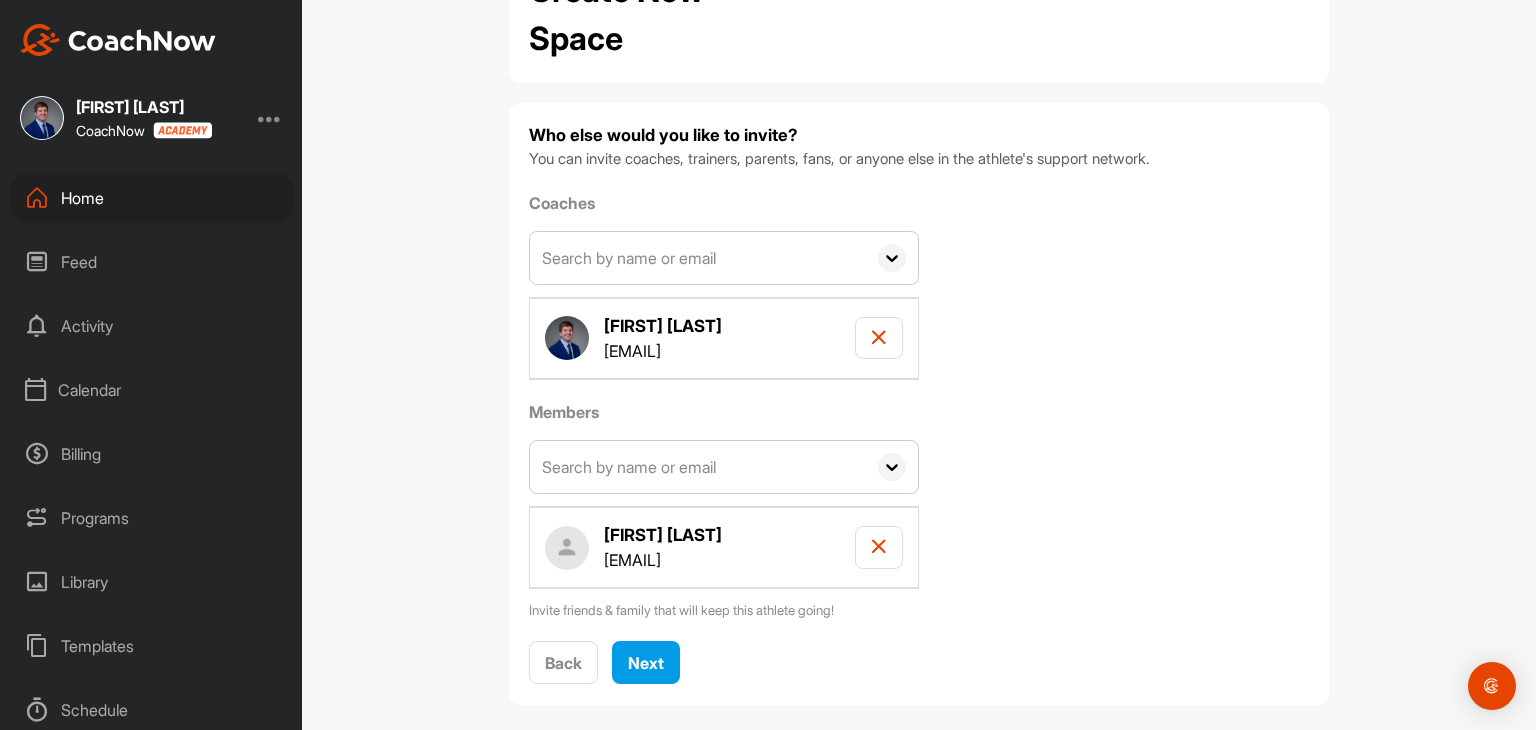 scroll, scrollTop: 112, scrollLeft: 0, axis: vertical 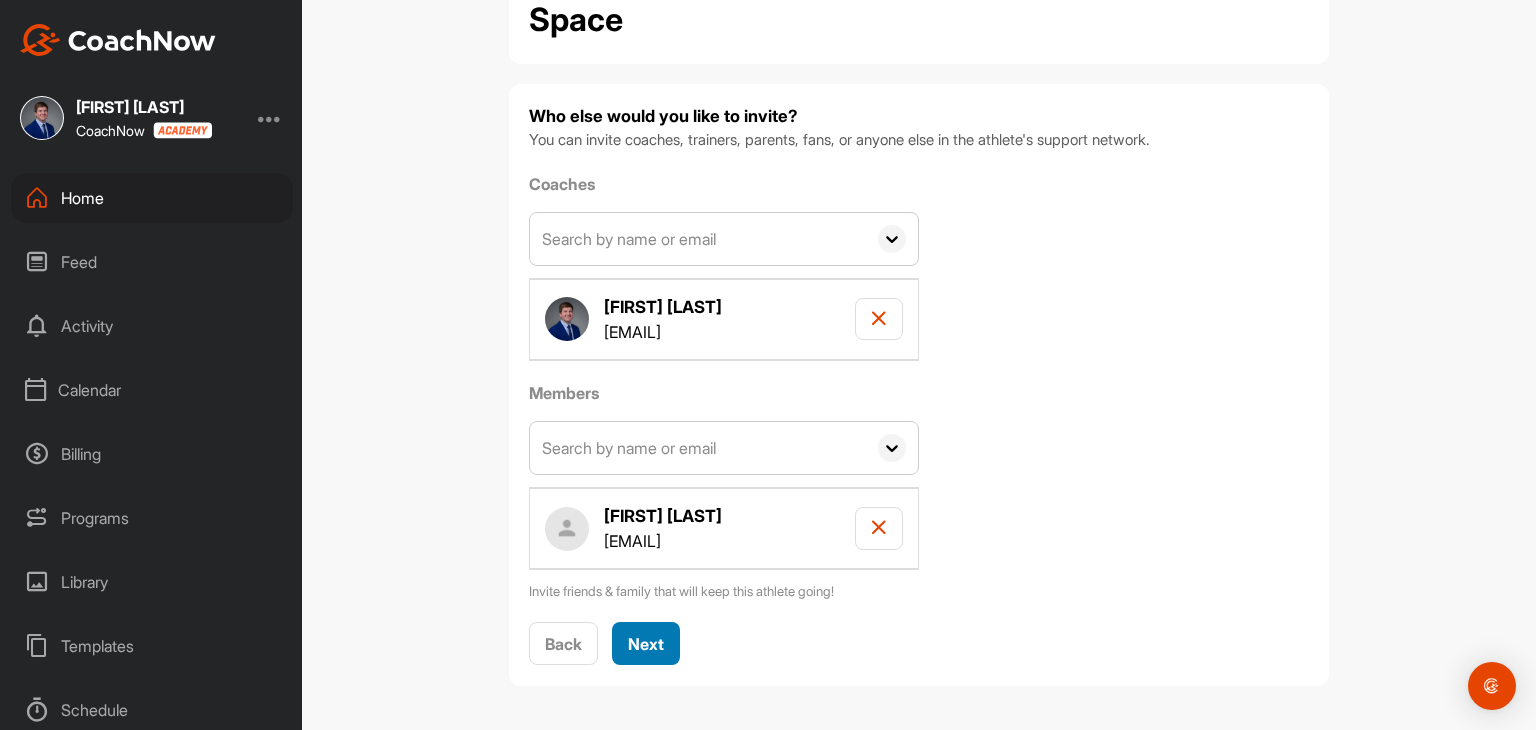 click on "Next" at bounding box center [646, 643] 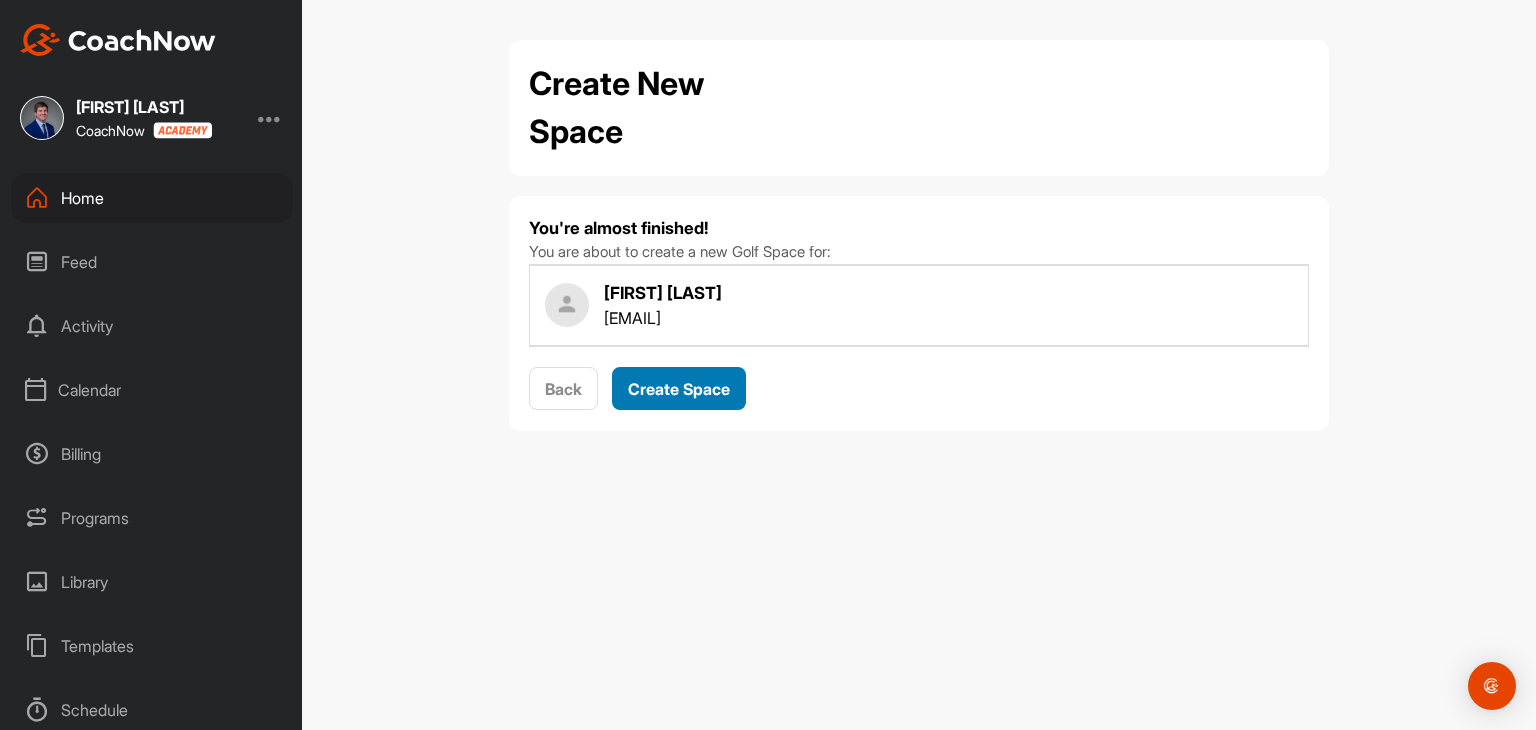 click on "Create Space" at bounding box center (679, 389) 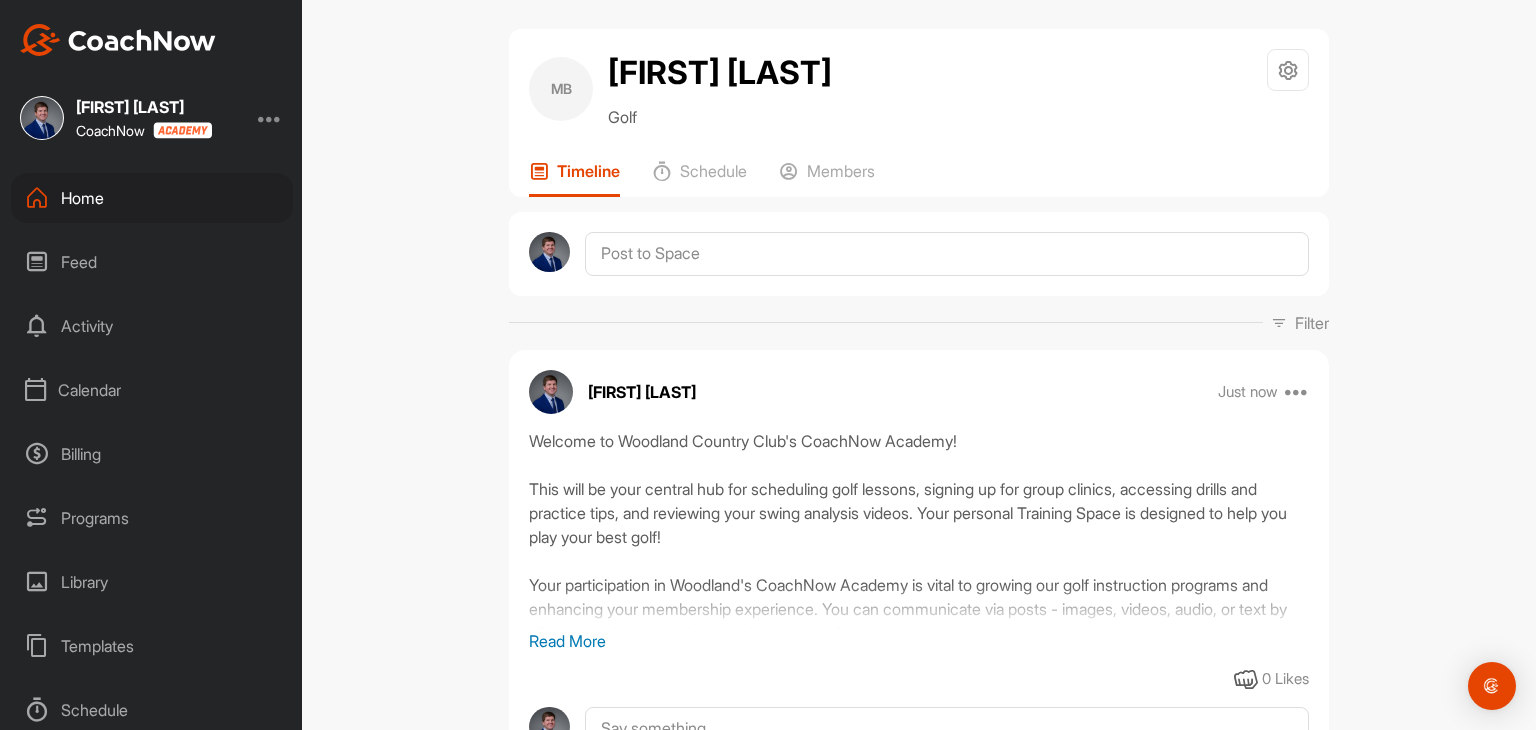 scroll, scrollTop: 0, scrollLeft: 0, axis: both 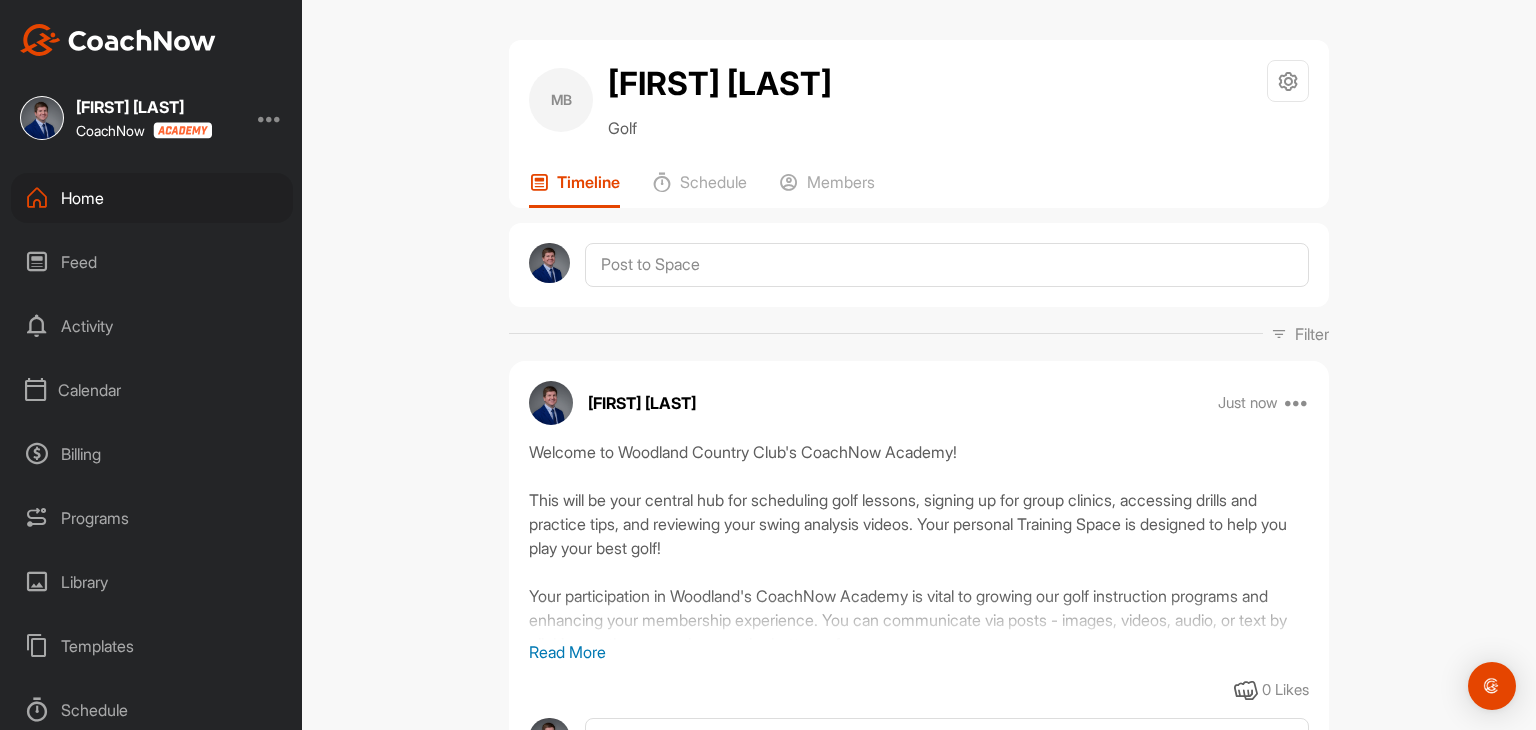 click on "Calendar" at bounding box center (152, 390) 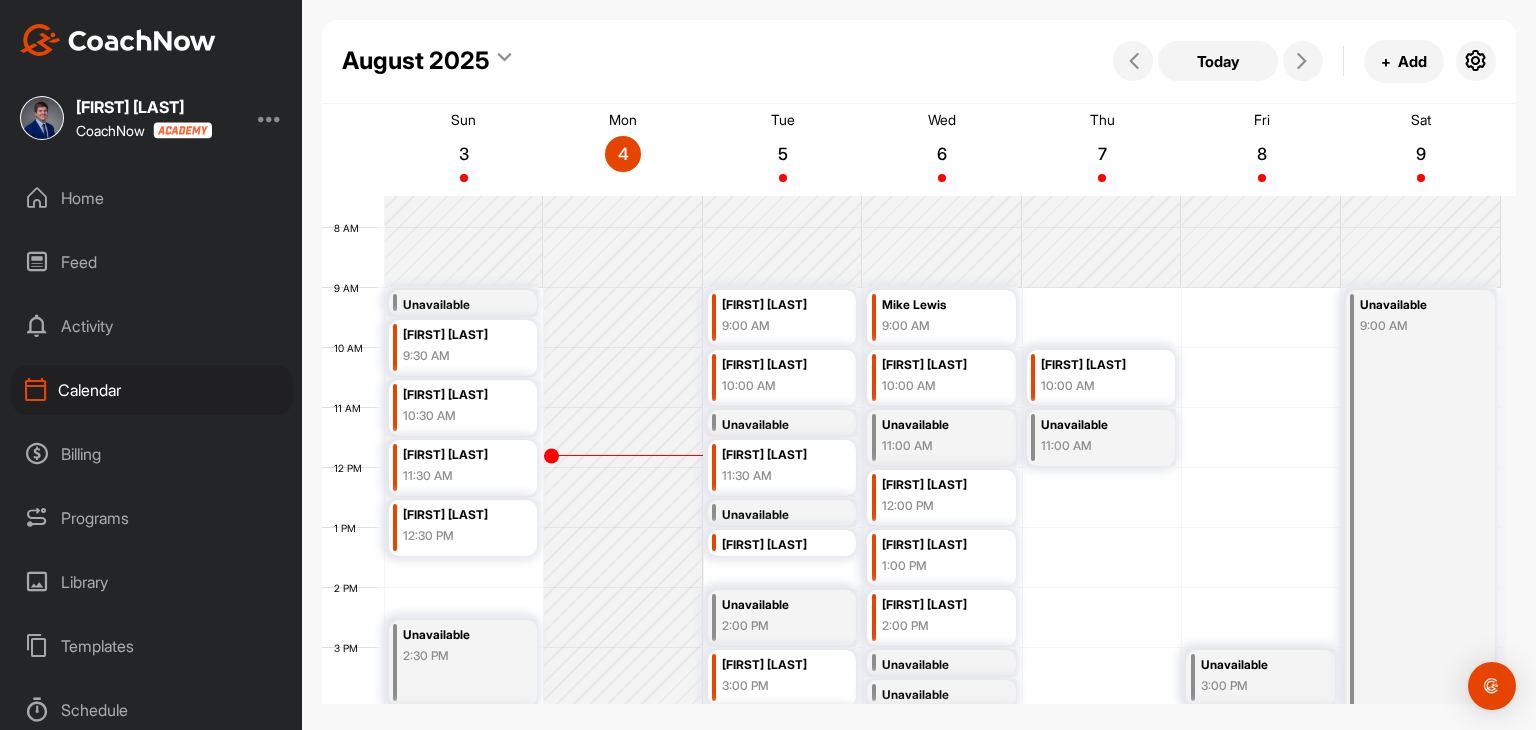 scroll, scrollTop: 447, scrollLeft: 0, axis: vertical 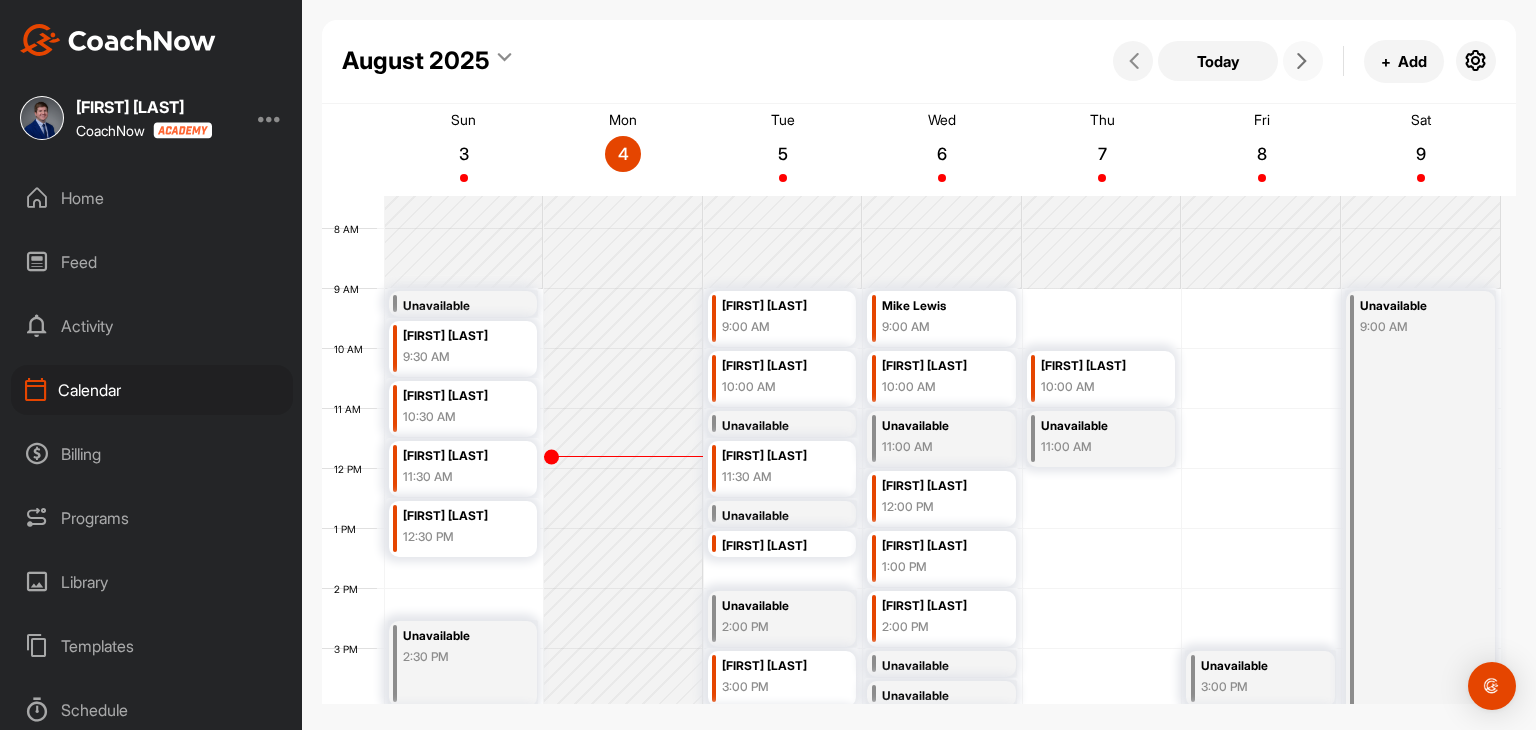 click at bounding box center (1302, 61) 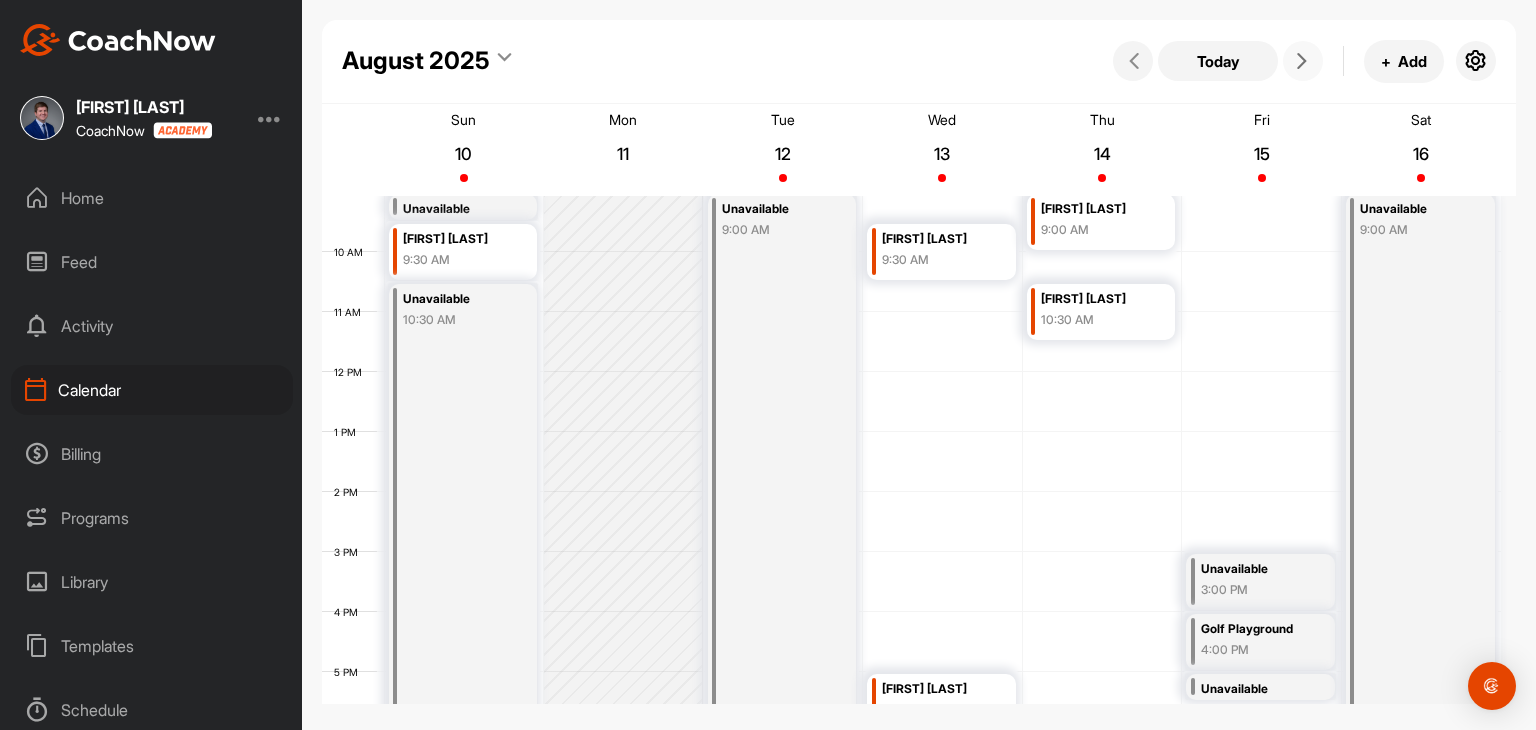 scroll, scrollTop: 547, scrollLeft: 0, axis: vertical 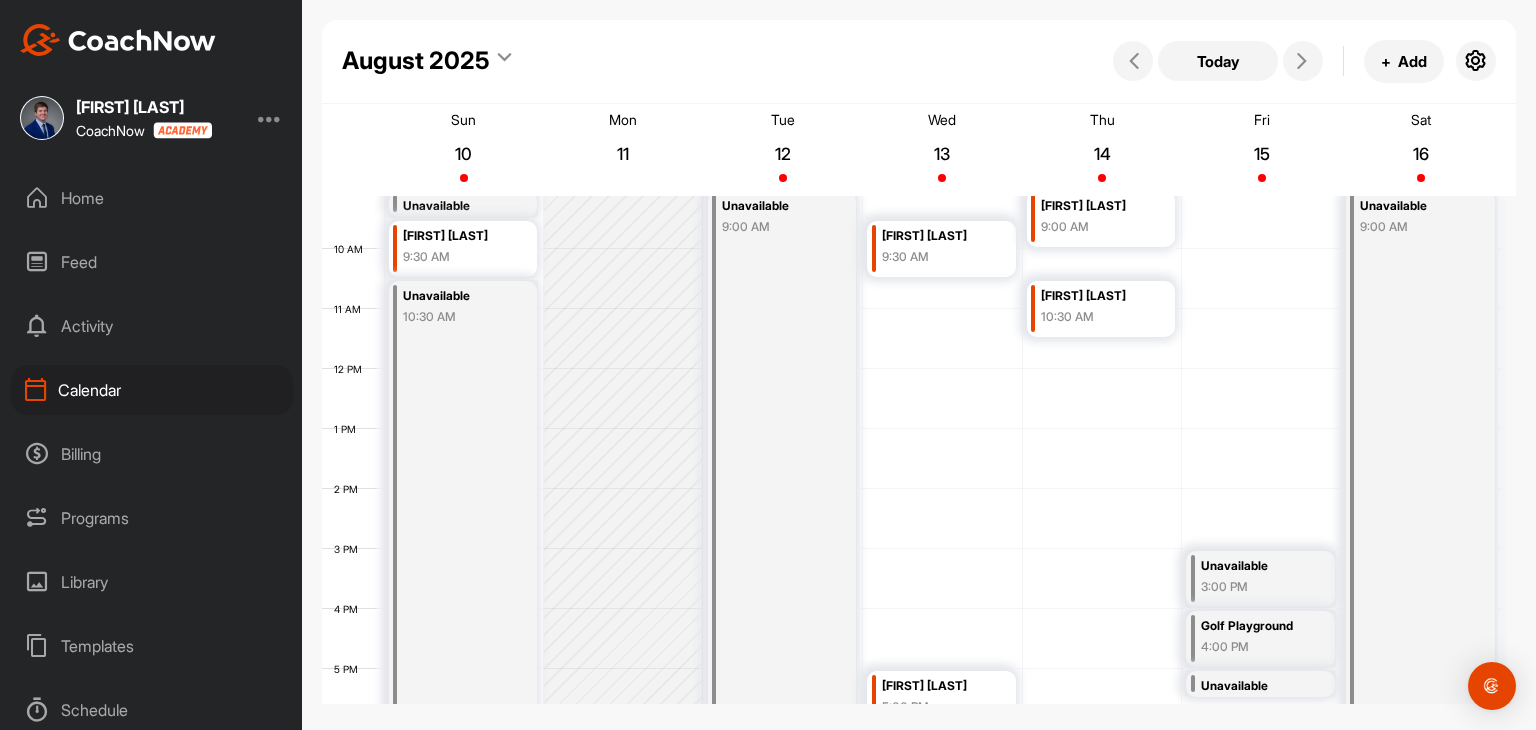 click on "Home" at bounding box center [152, 198] 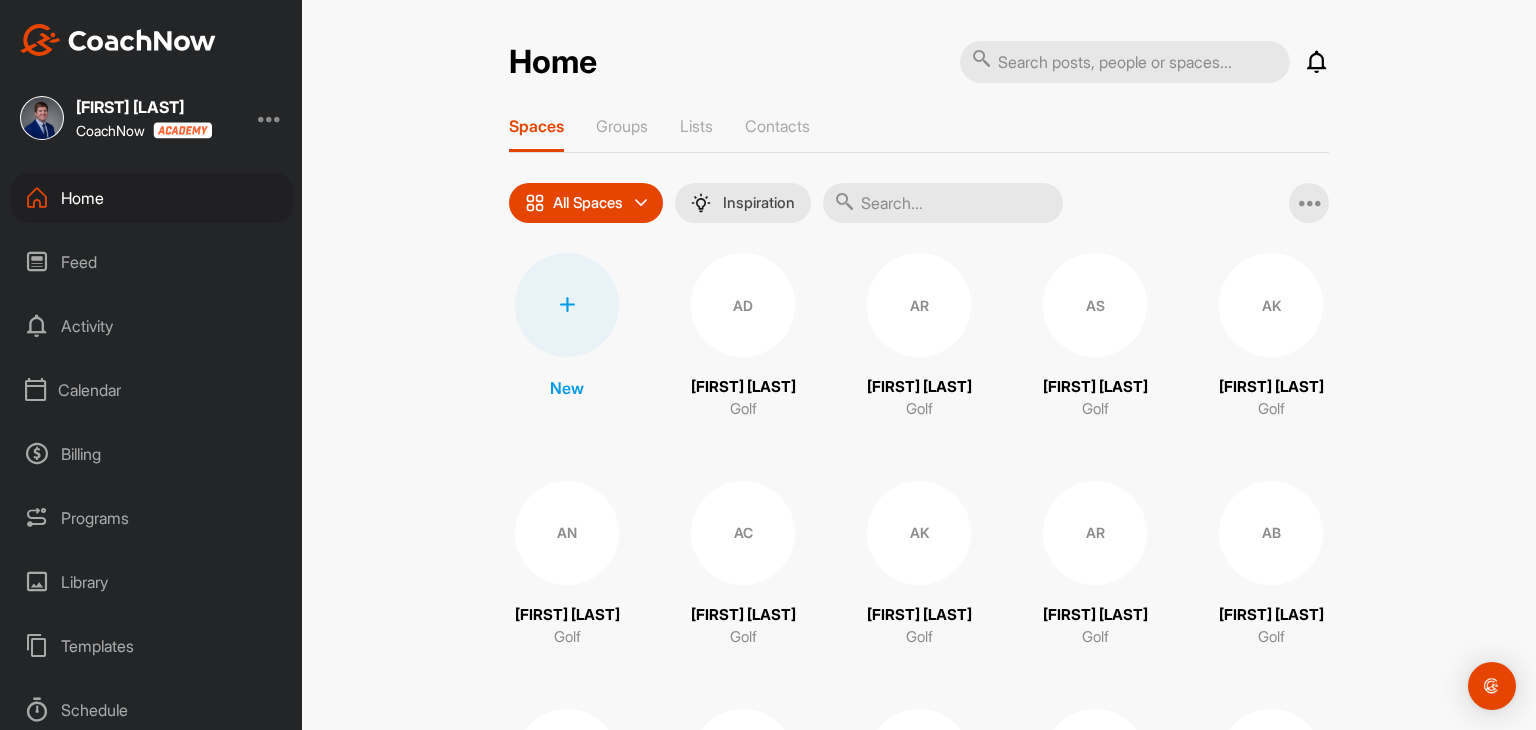 click on "Home" at bounding box center (152, 198) 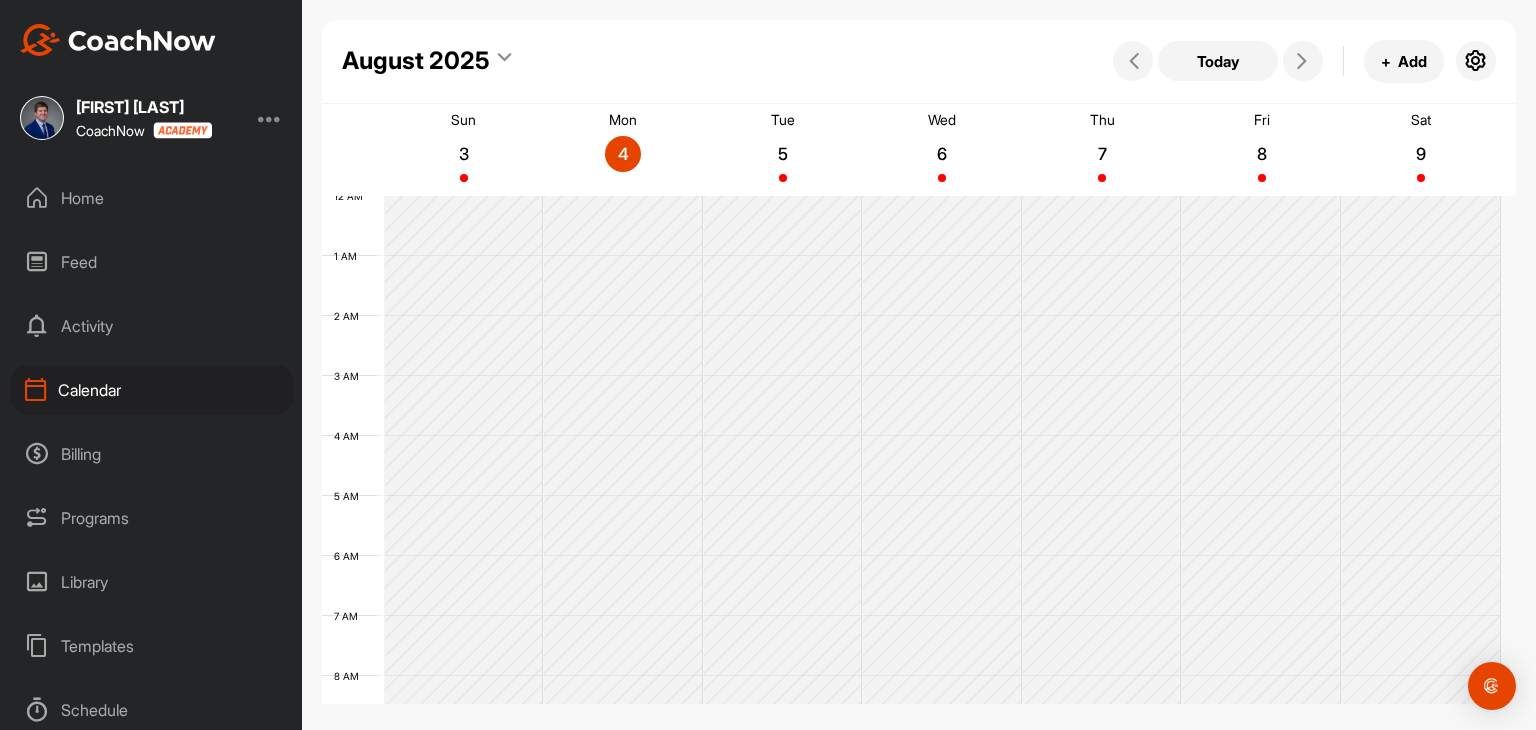 scroll, scrollTop: 347, scrollLeft: 0, axis: vertical 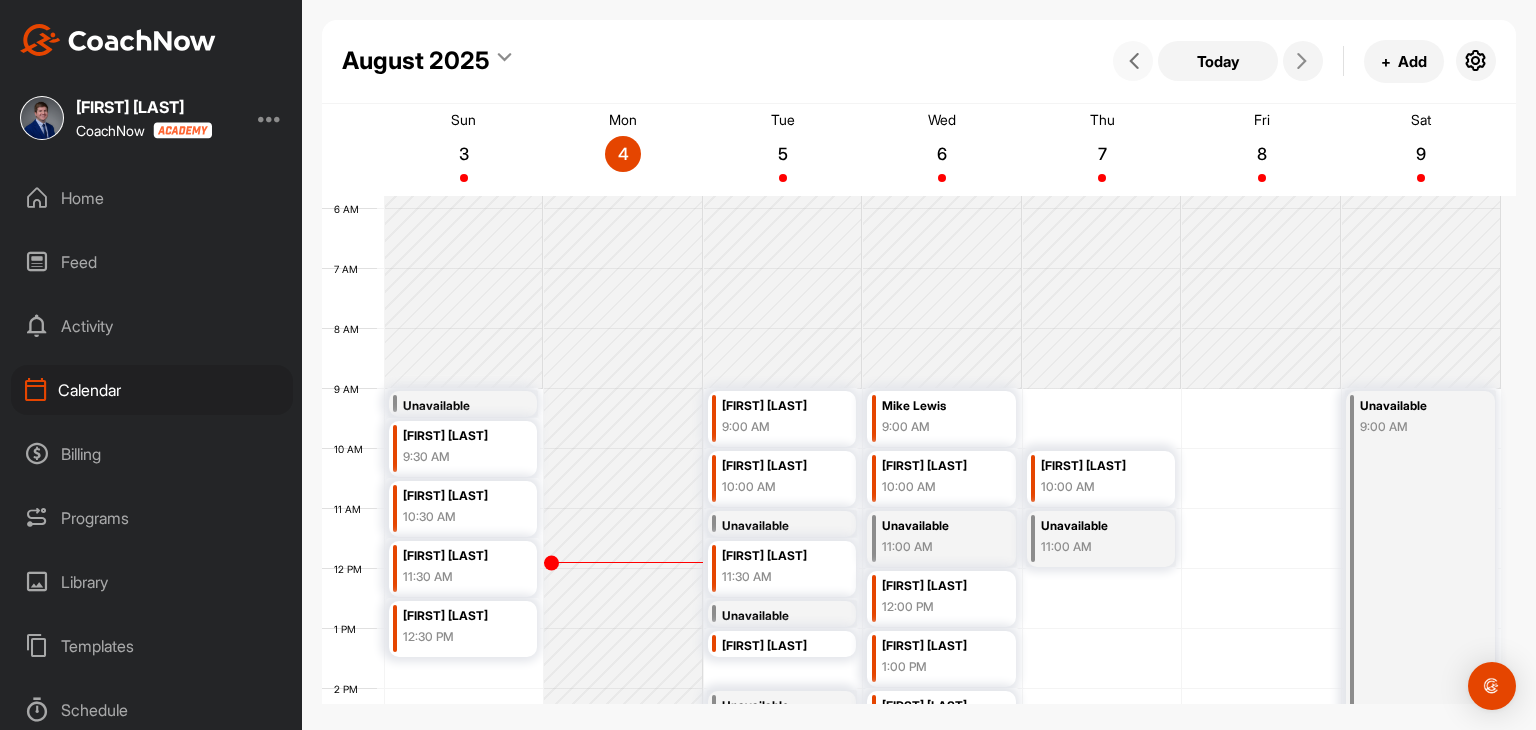 click at bounding box center [1133, 61] 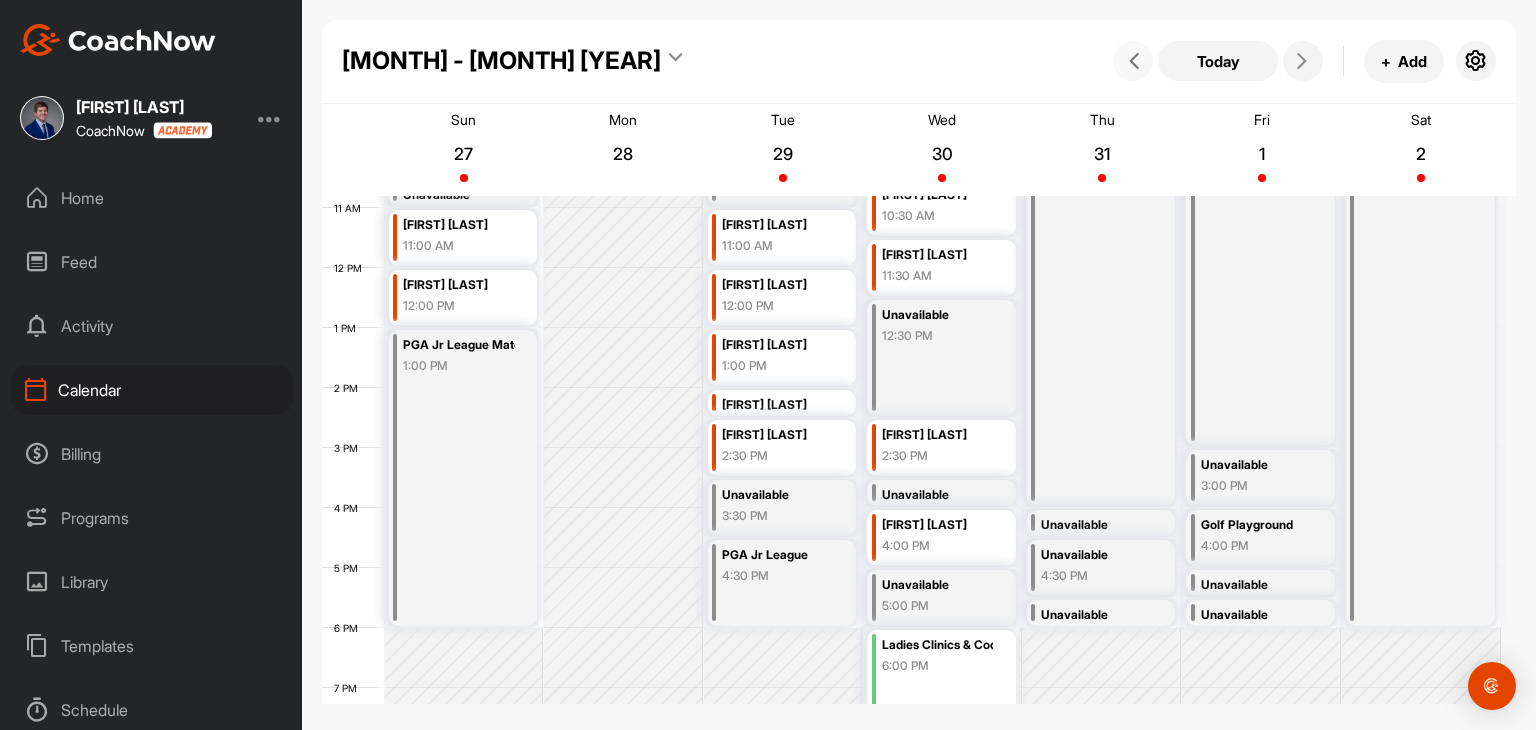 scroll, scrollTop: 647, scrollLeft: 0, axis: vertical 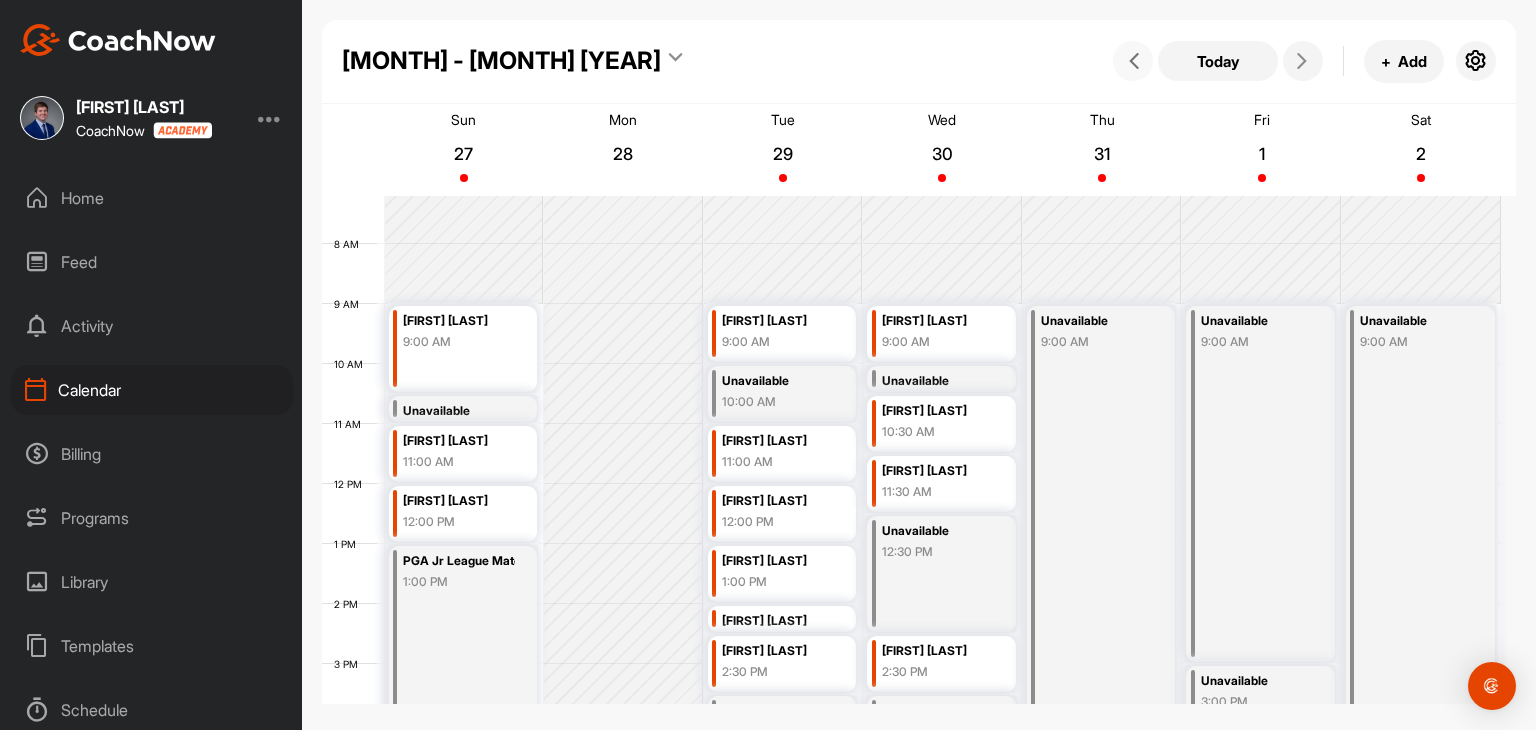 click at bounding box center [1134, 61] 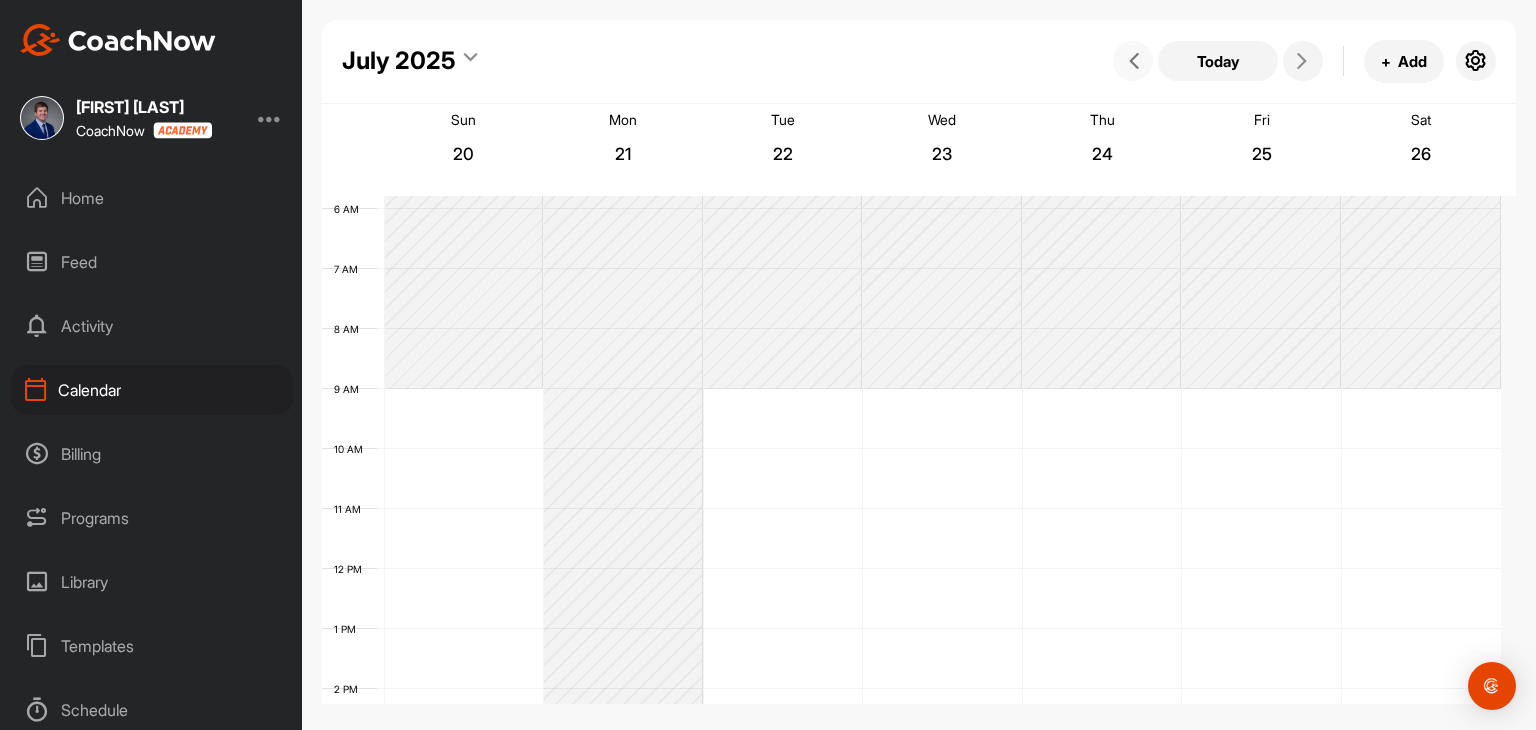 click at bounding box center [1134, 61] 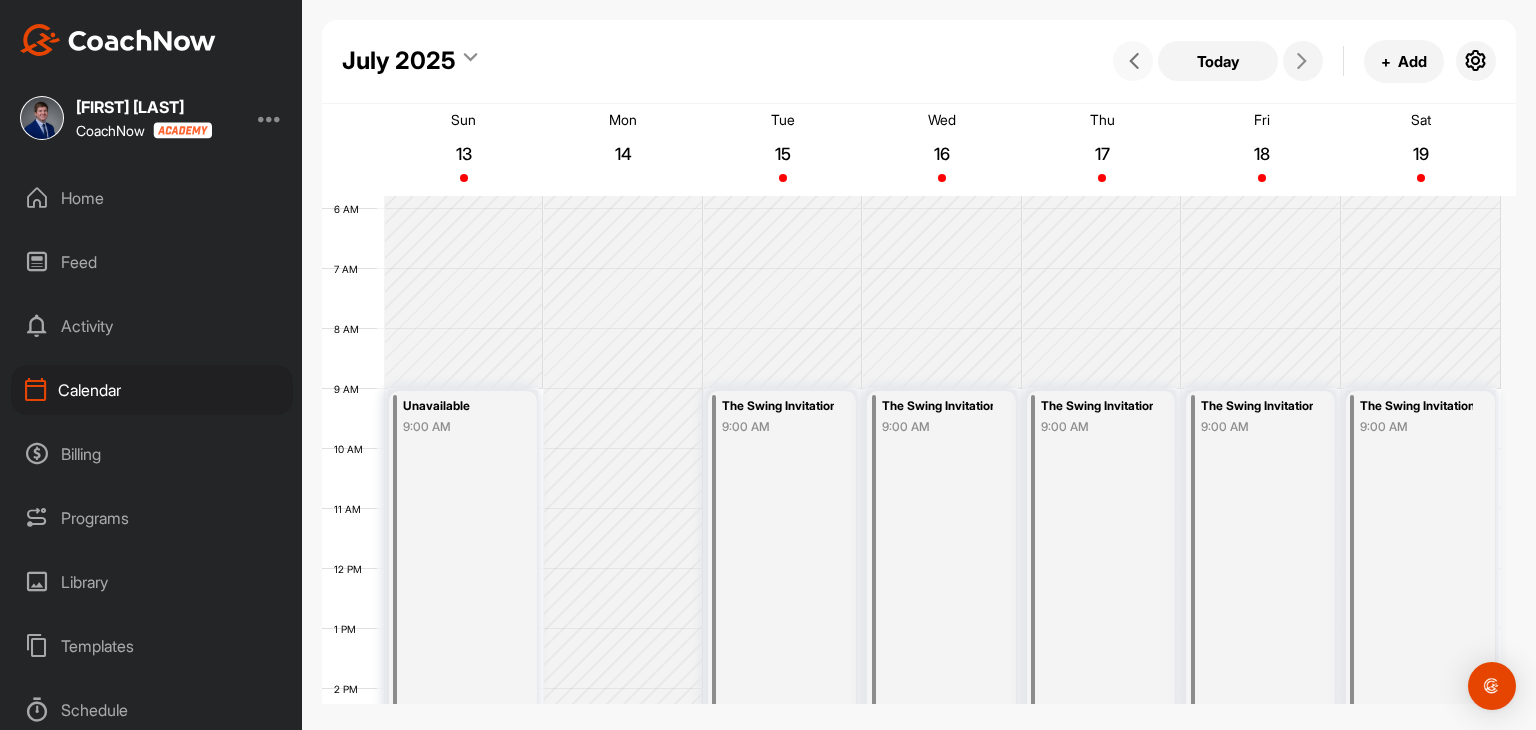 click at bounding box center [1134, 61] 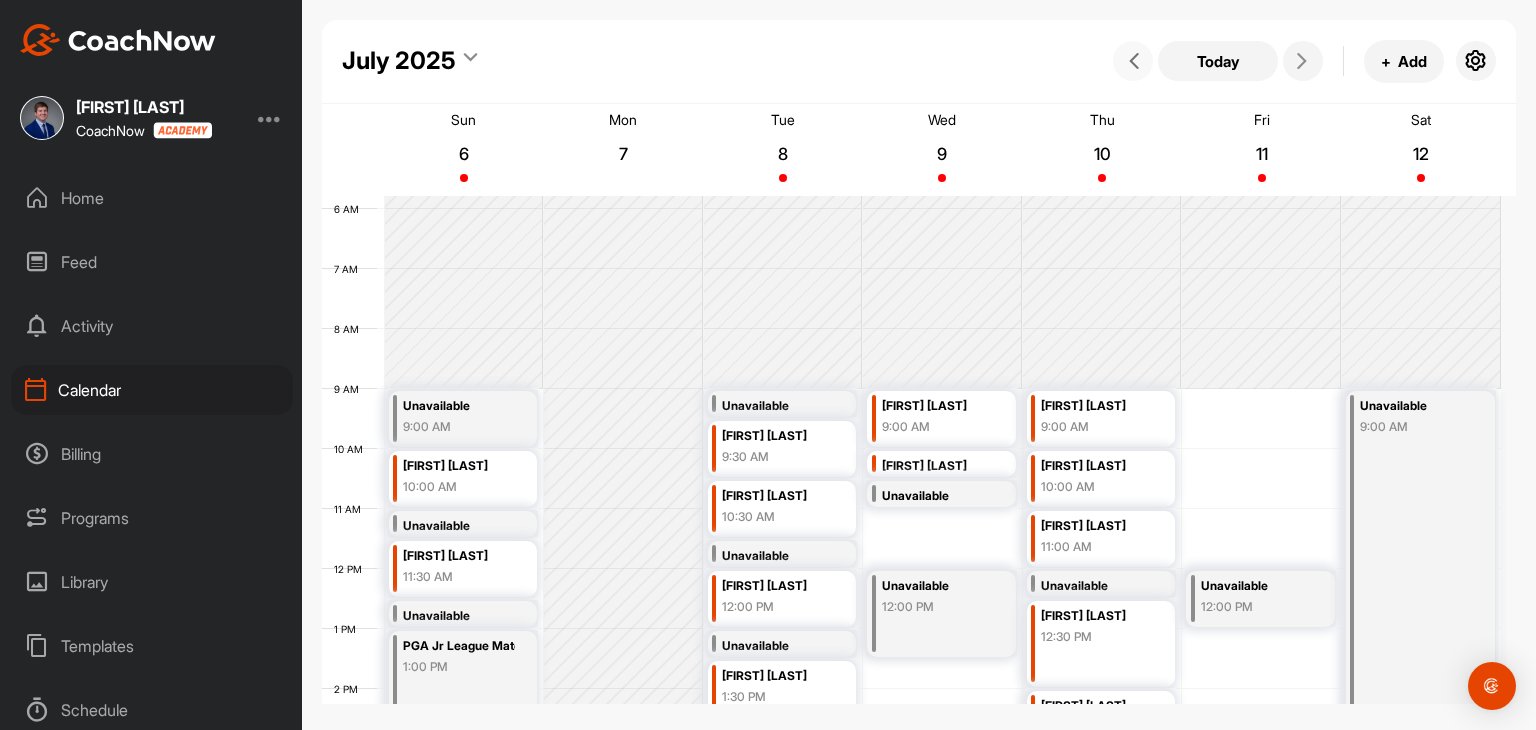 click at bounding box center (1134, 61) 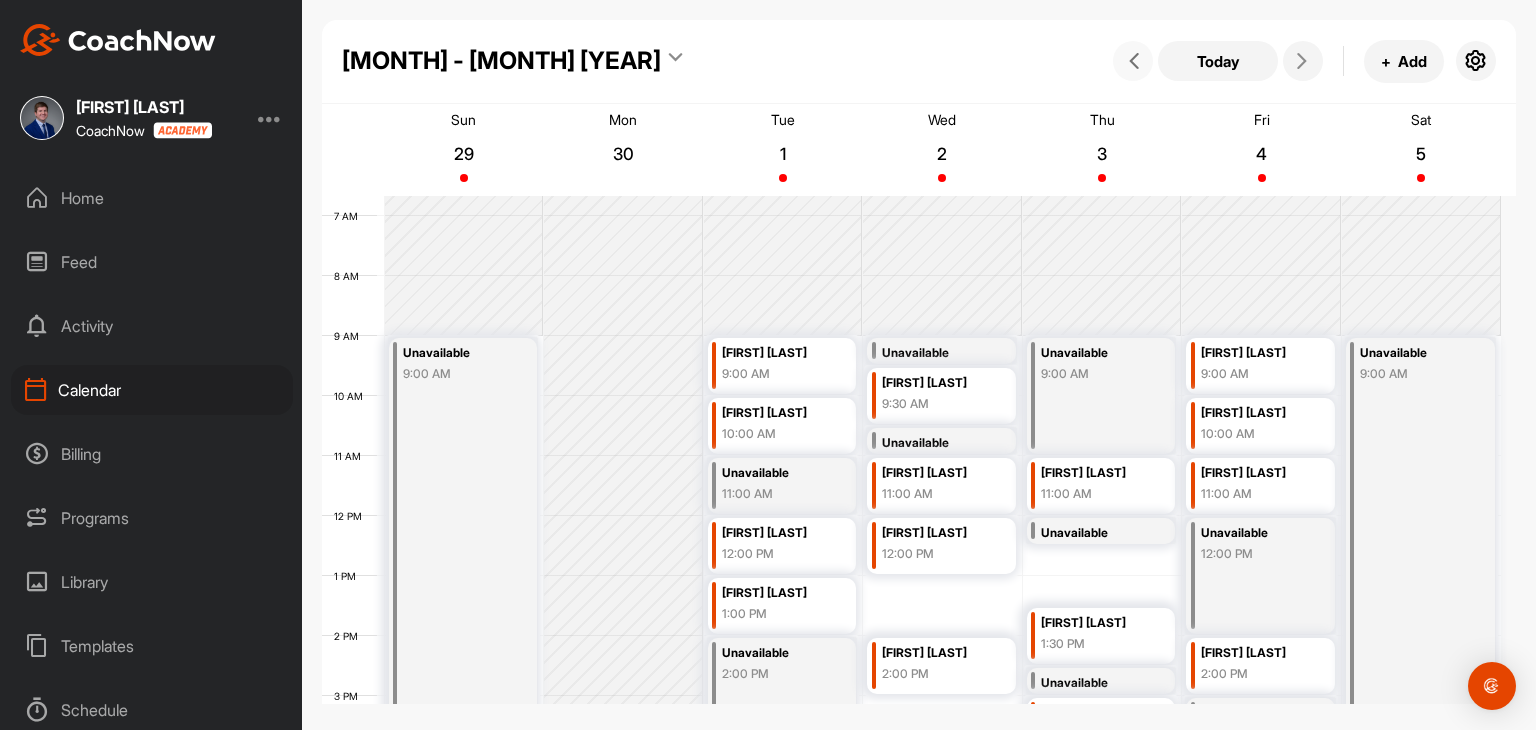 scroll, scrollTop: 347, scrollLeft: 0, axis: vertical 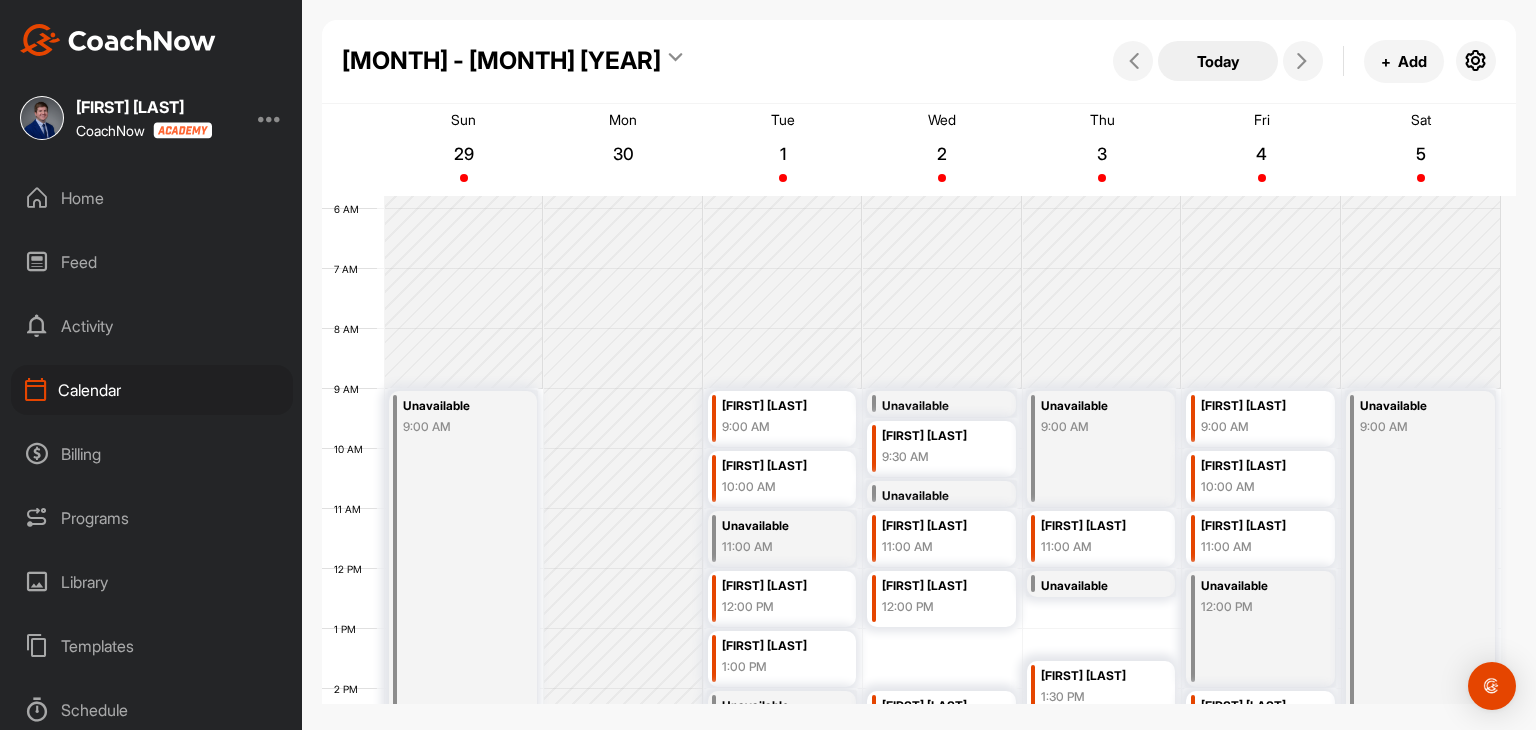 click on "Today" at bounding box center [1218, 61] 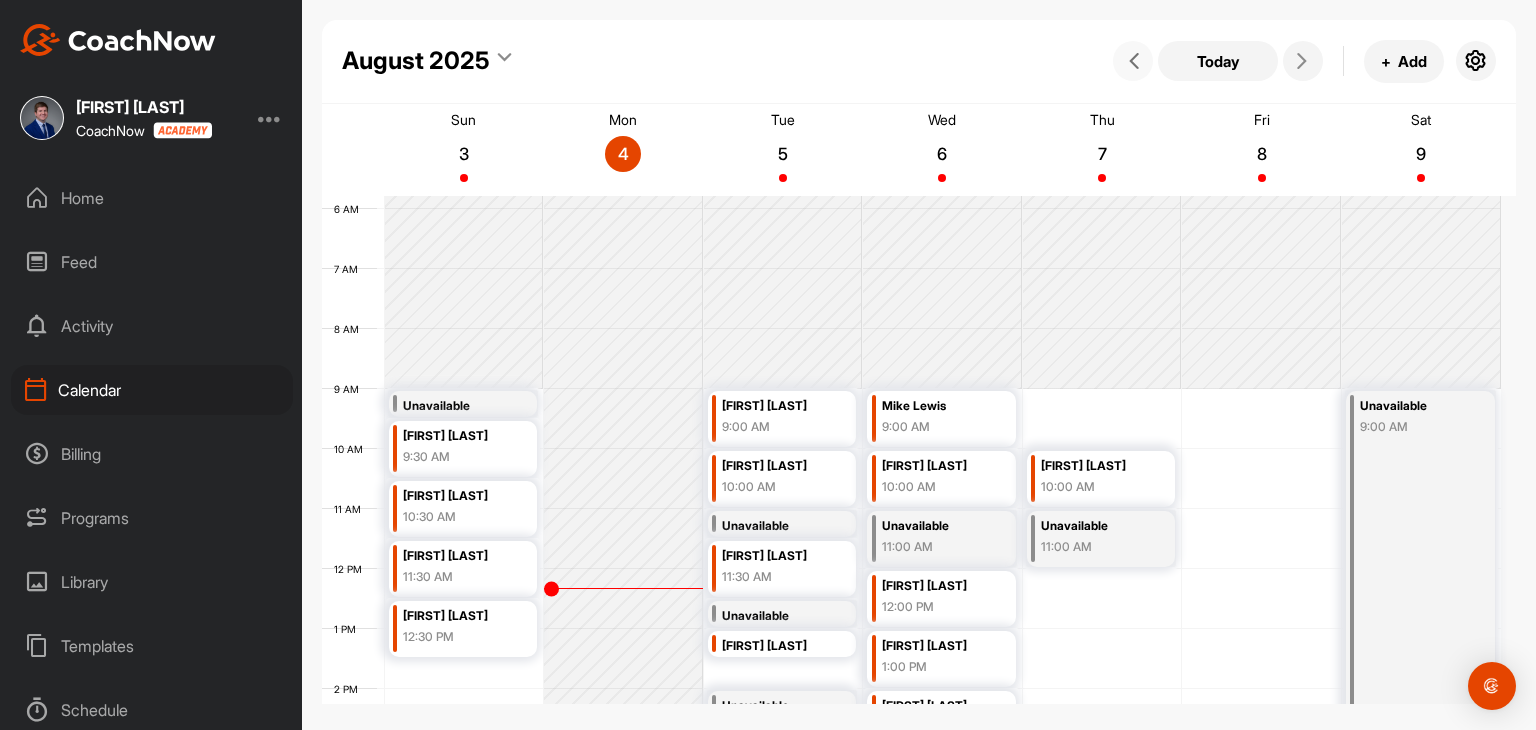 click at bounding box center [1134, 61] 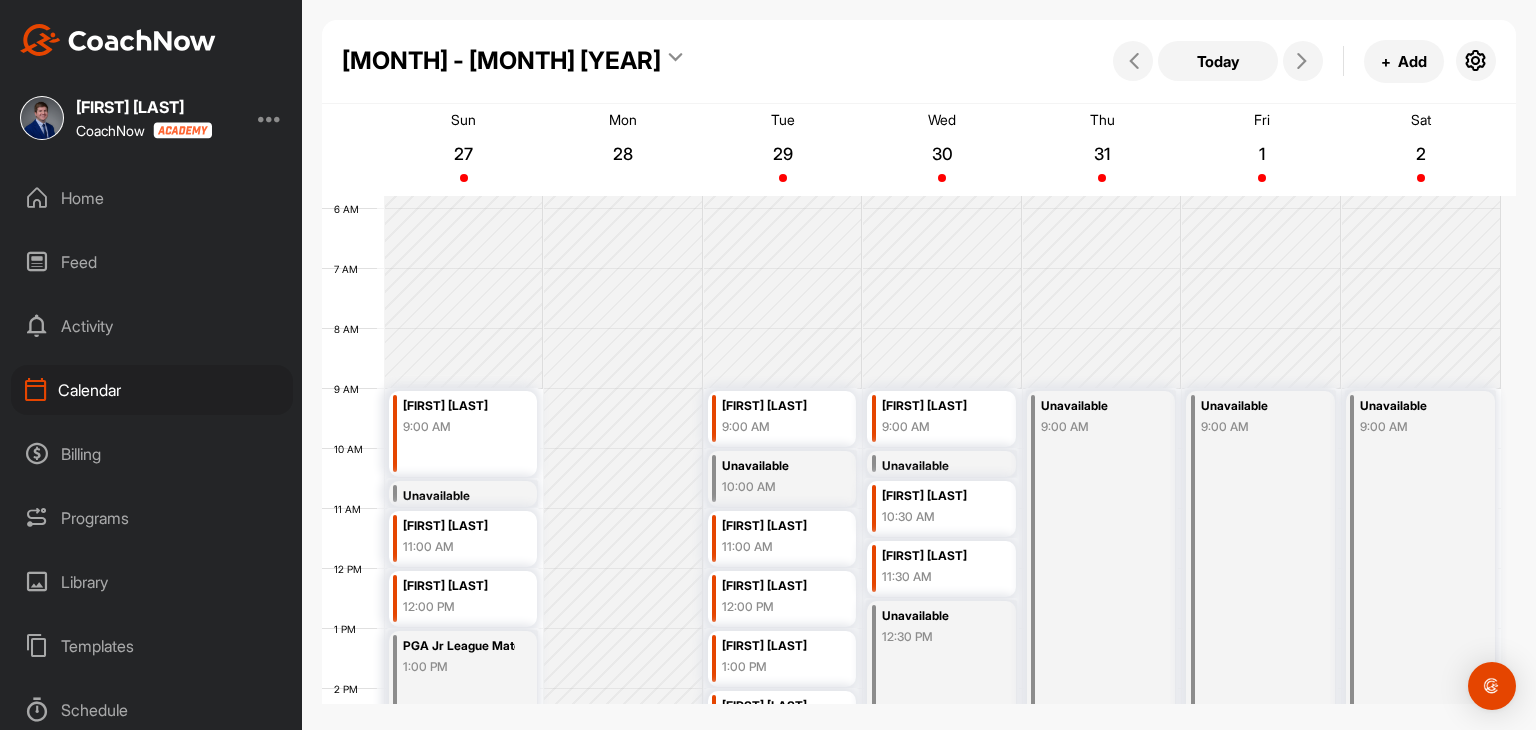 click on "Home" at bounding box center (152, 198) 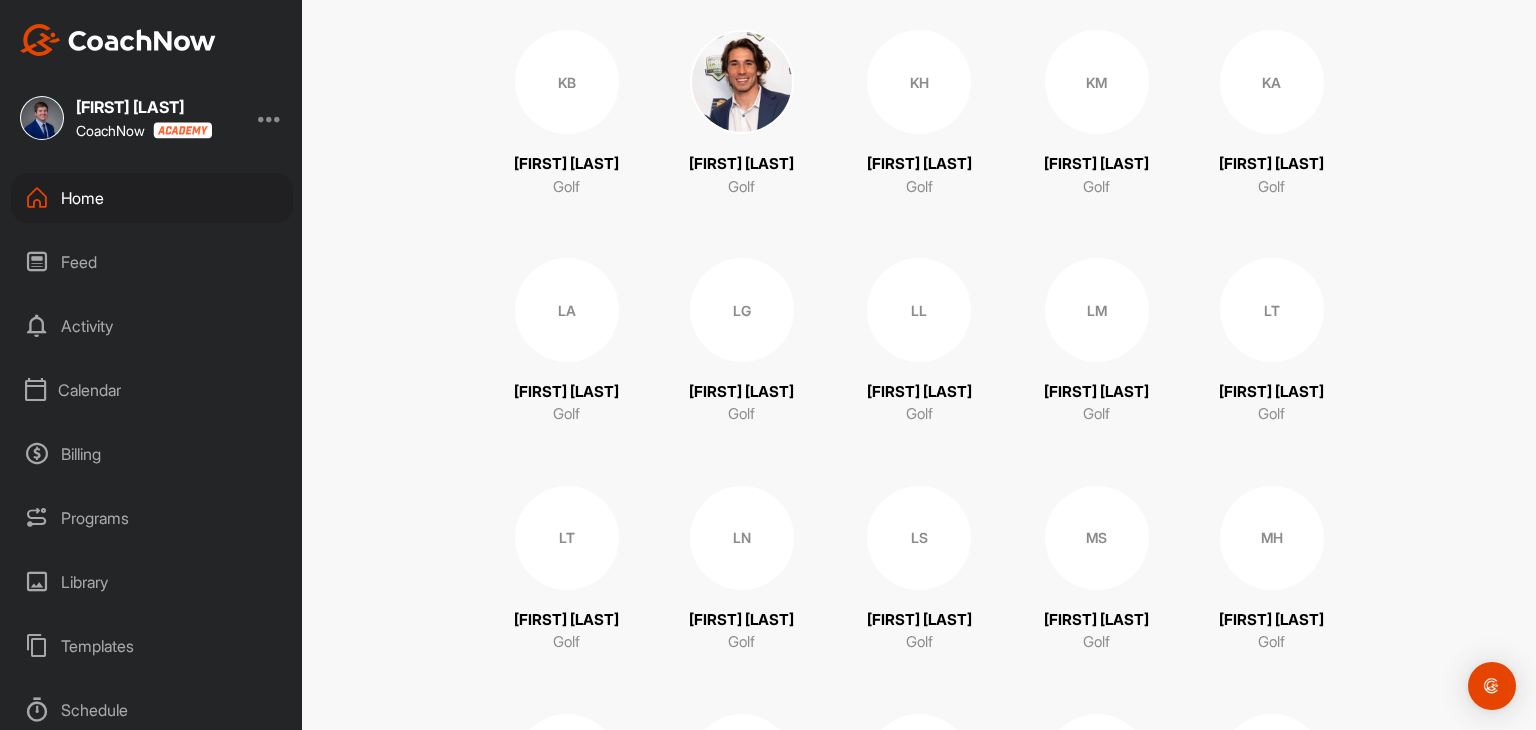 scroll, scrollTop: 6872, scrollLeft: 0, axis: vertical 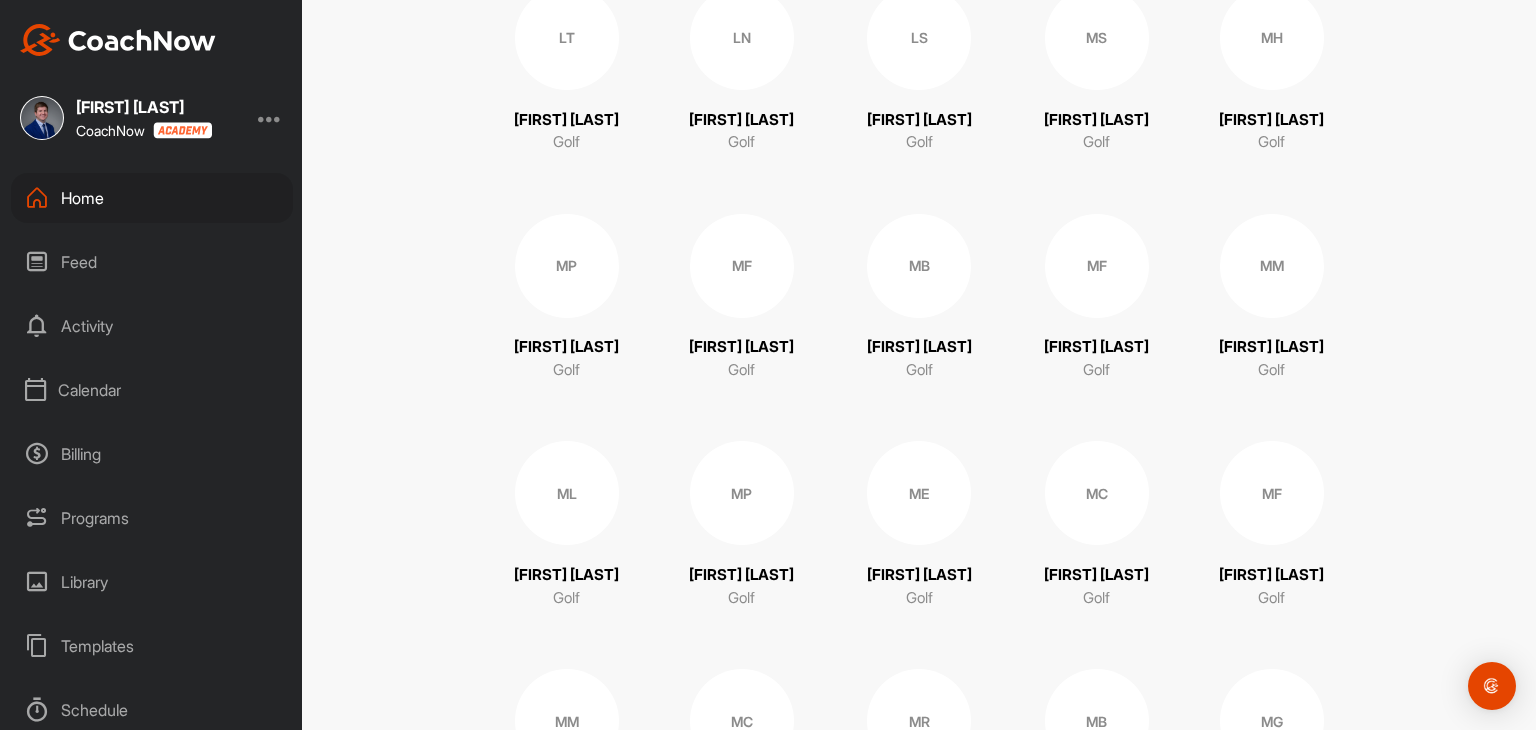 click on "MH" at bounding box center (1272, 38) 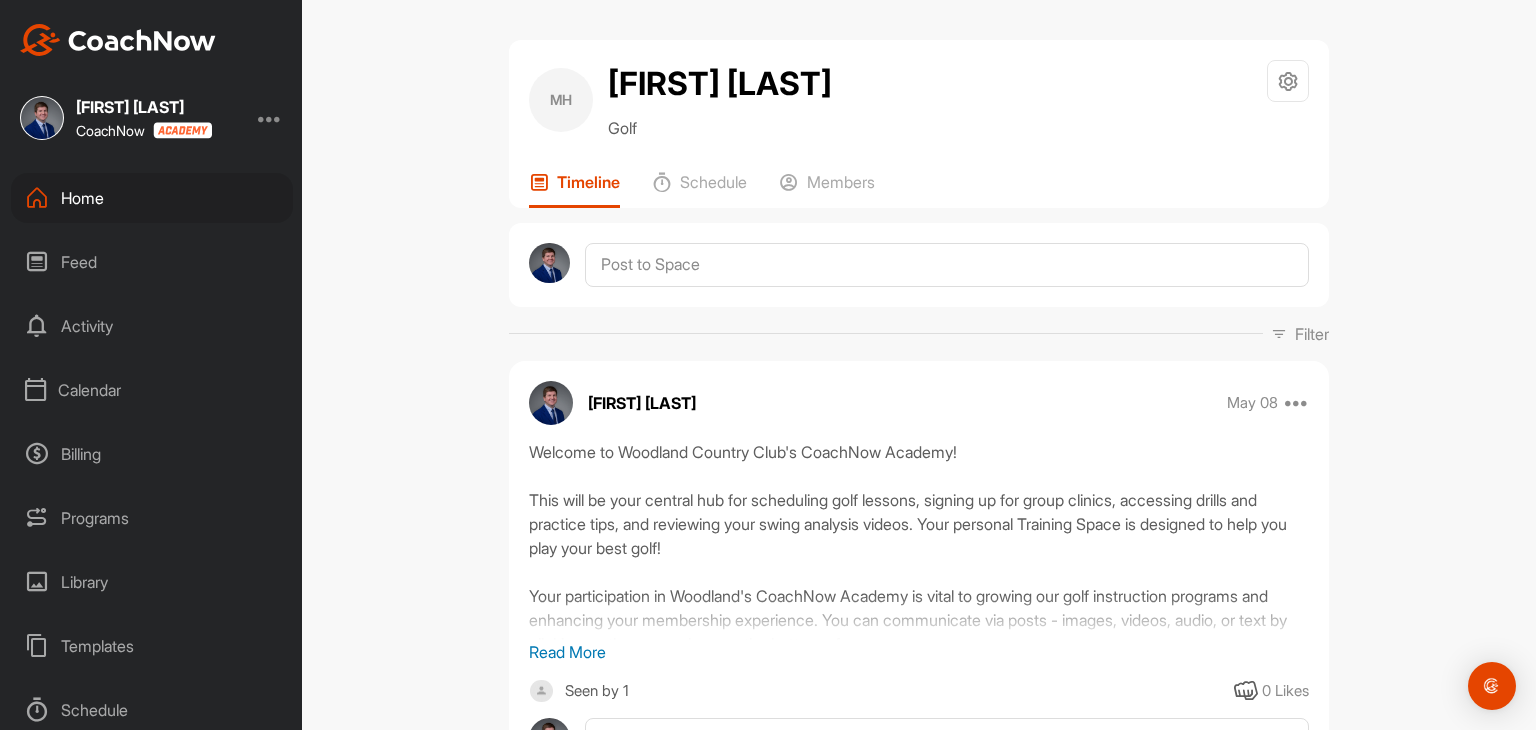 click on "MH [FIRST] [LAST] Golf Space Settings Your Notifications Timeline Schedule Members" at bounding box center (919, 124) 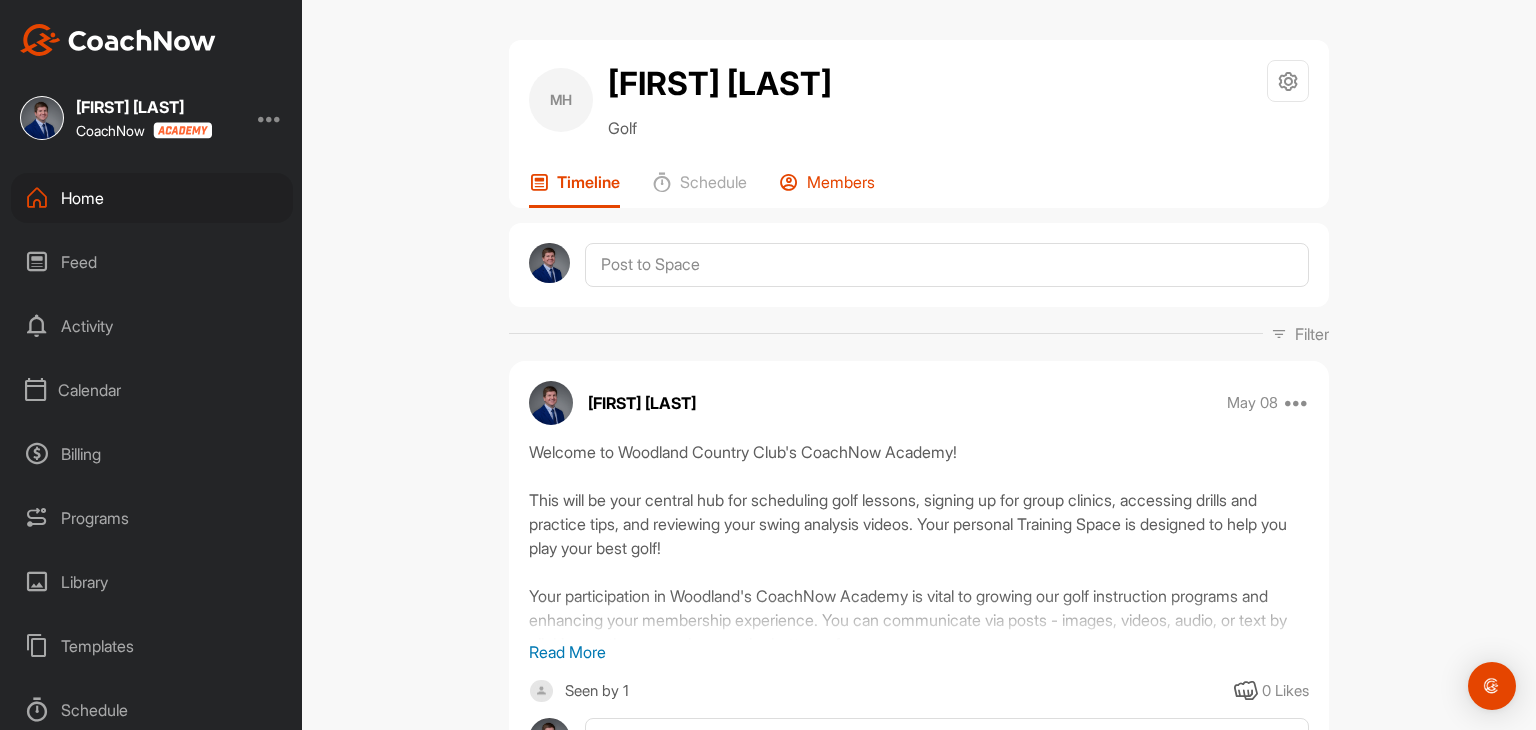 click on "Members" at bounding box center (841, 182) 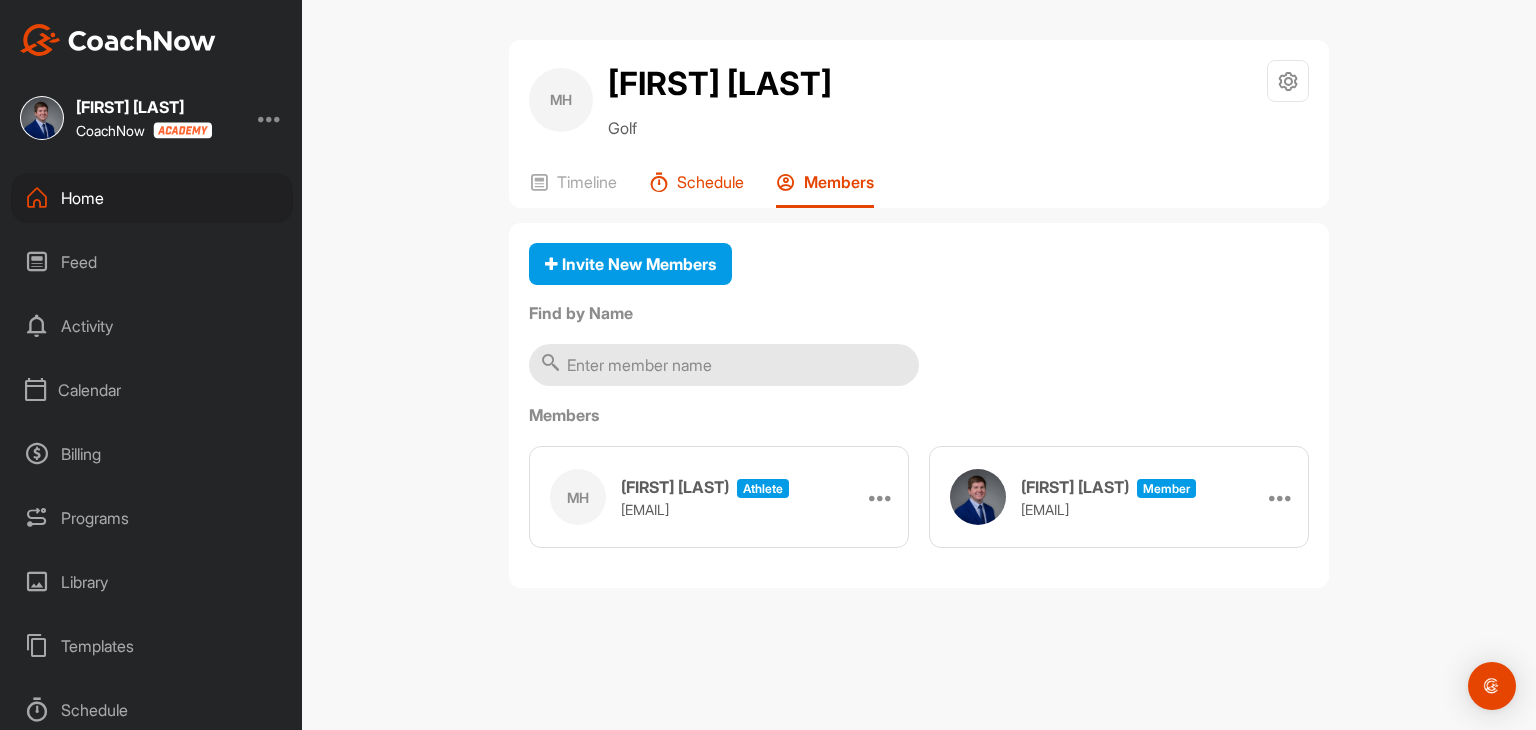 click on "Schedule" at bounding box center (696, 190) 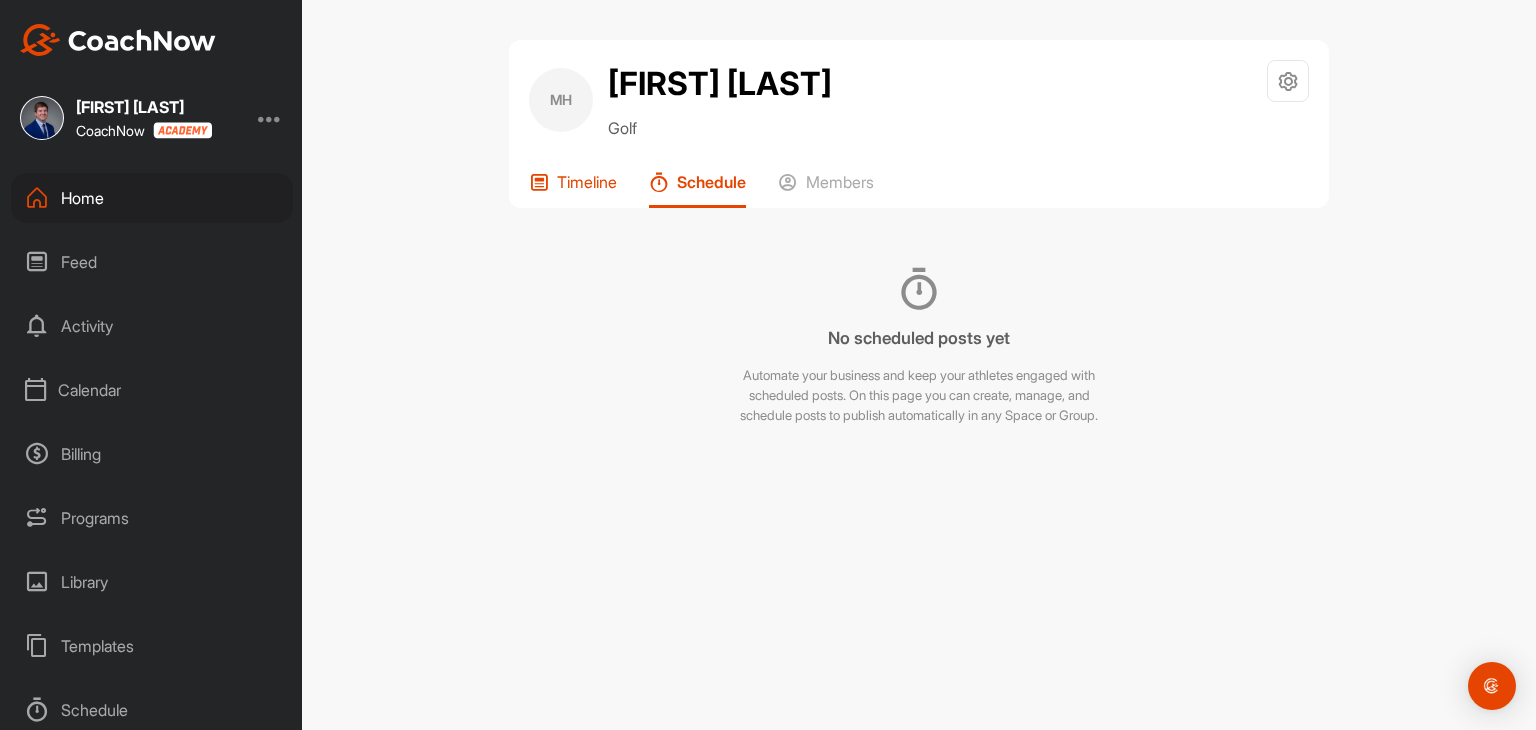 click on "Timeline" at bounding box center (587, 182) 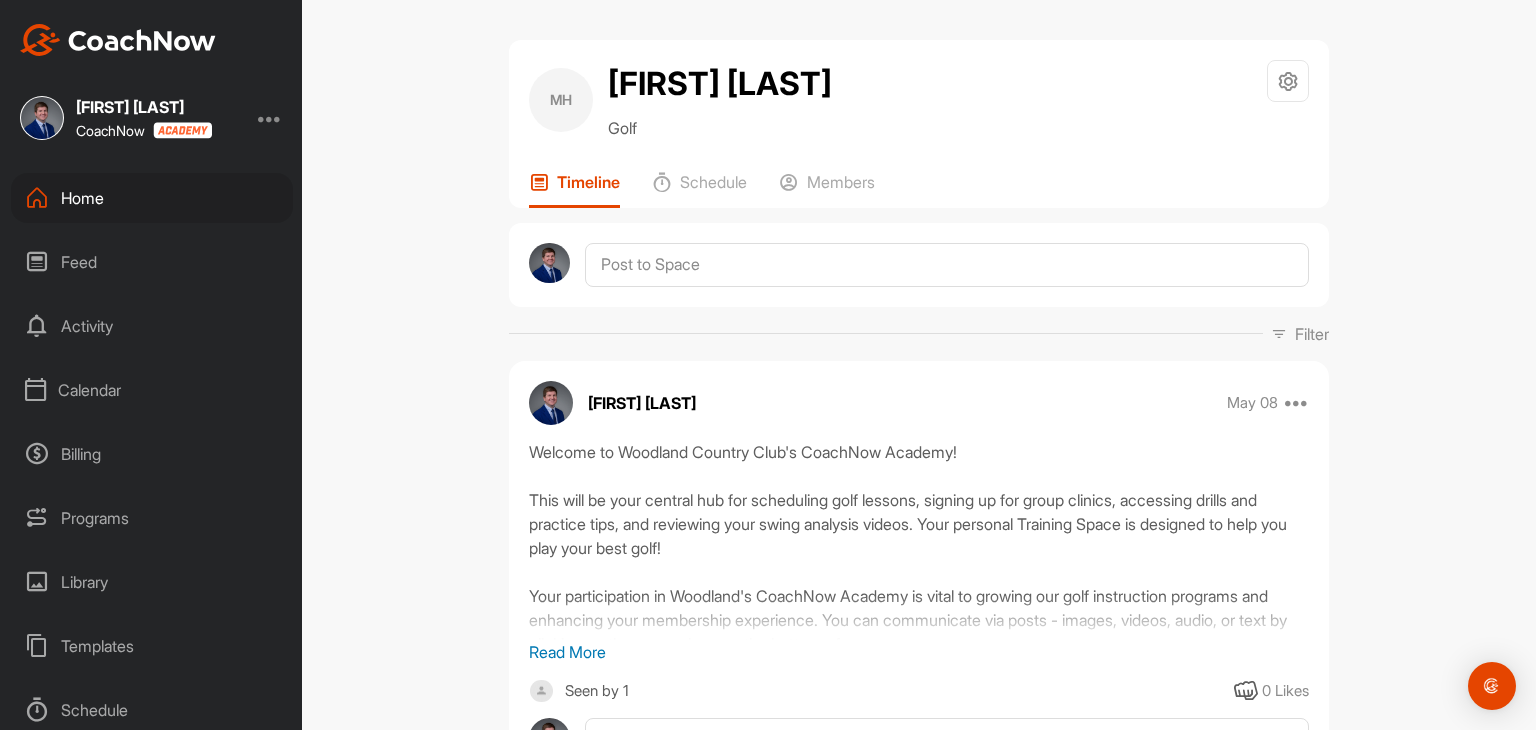 click on "[FIRST] [LAST]" at bounding box center [720, 84] 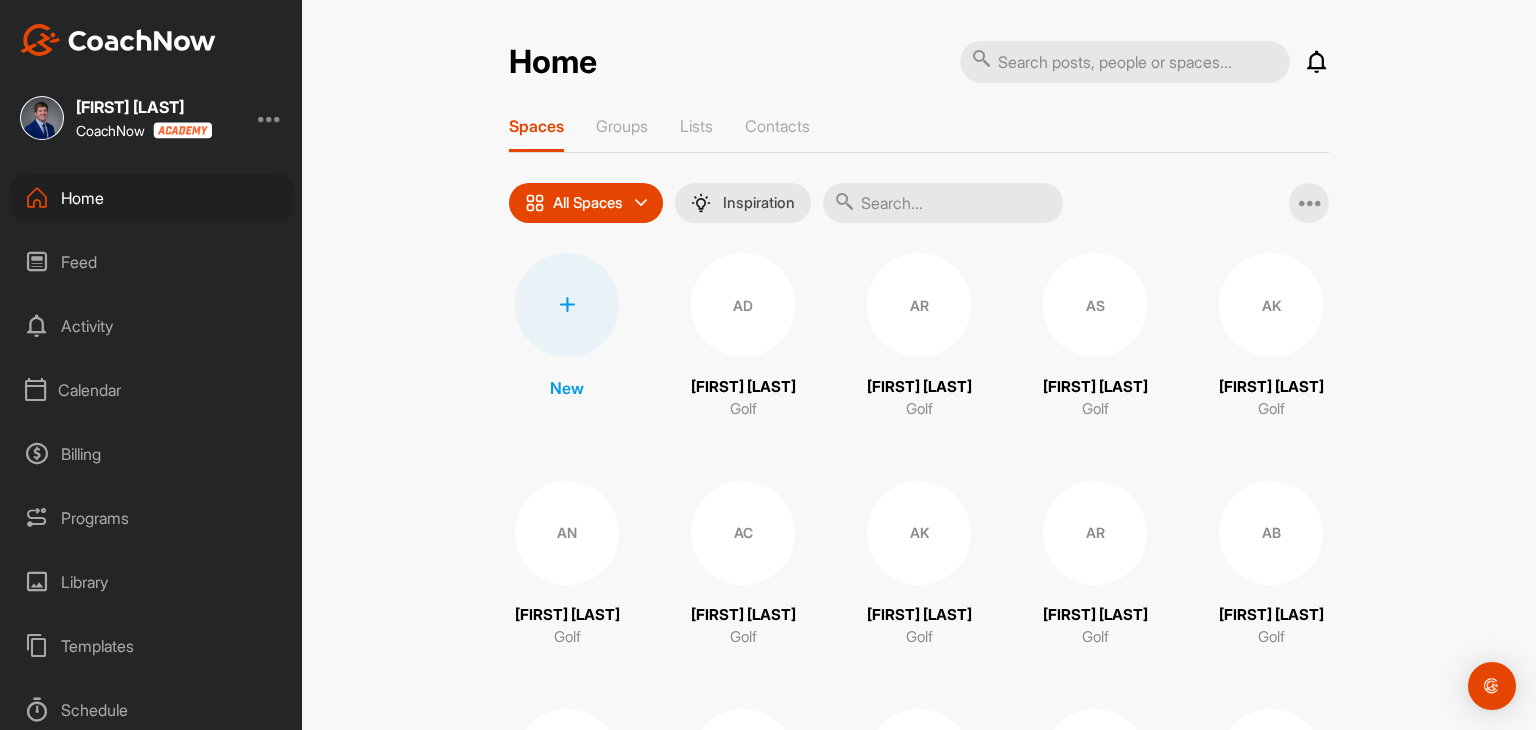 click on "AD" at bounding box center [743, 305] 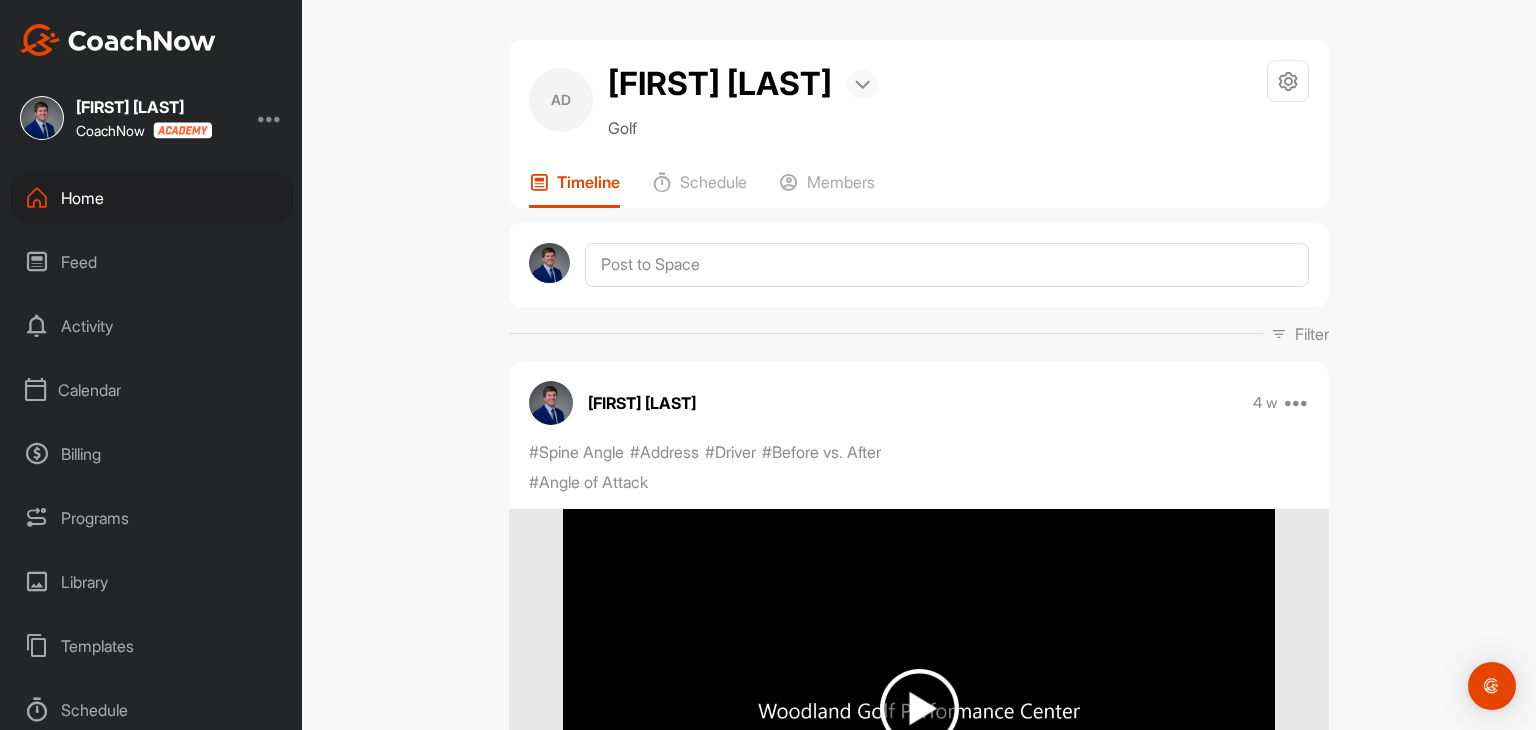 click at bounding box center (862, 85) 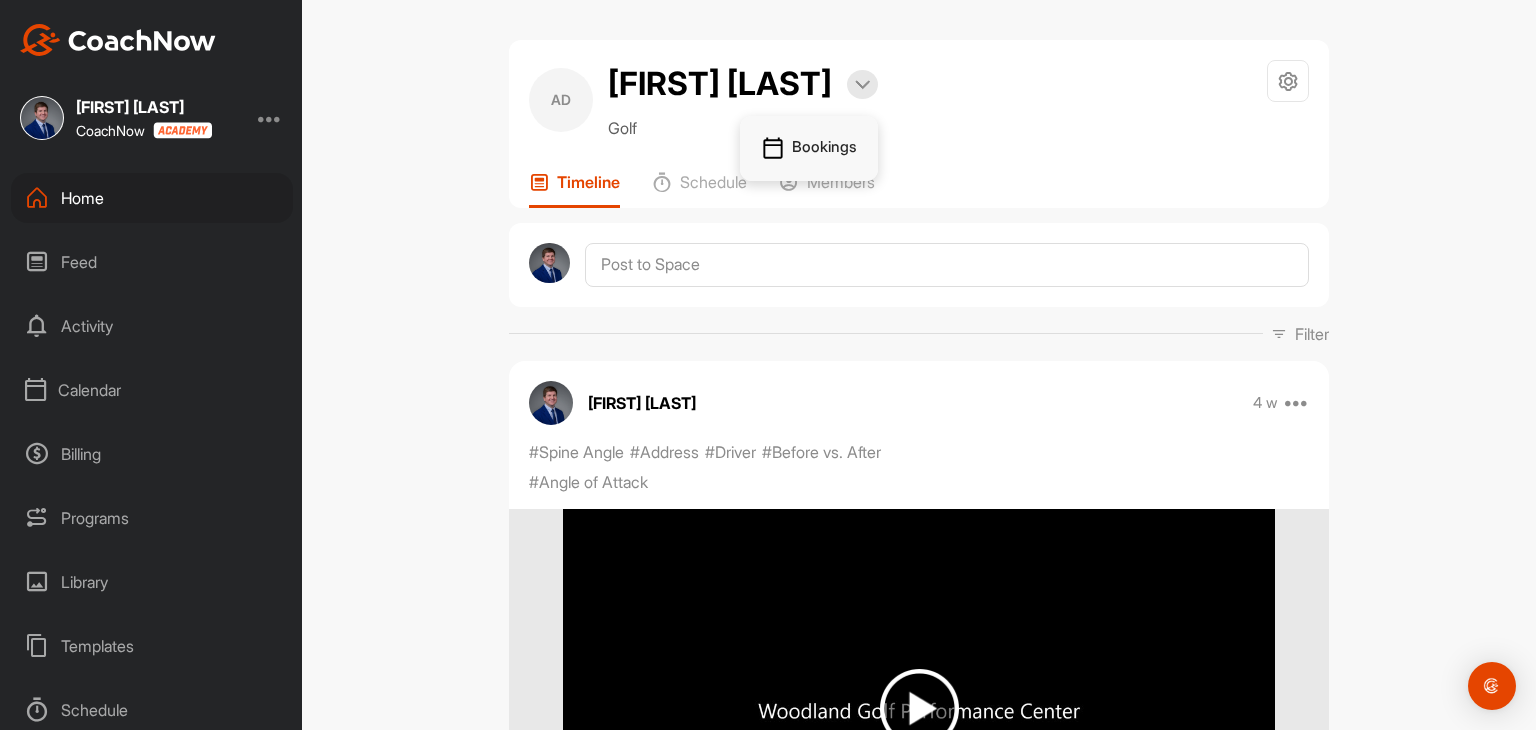 click on "Bookings" at bounding box center [809, 149] 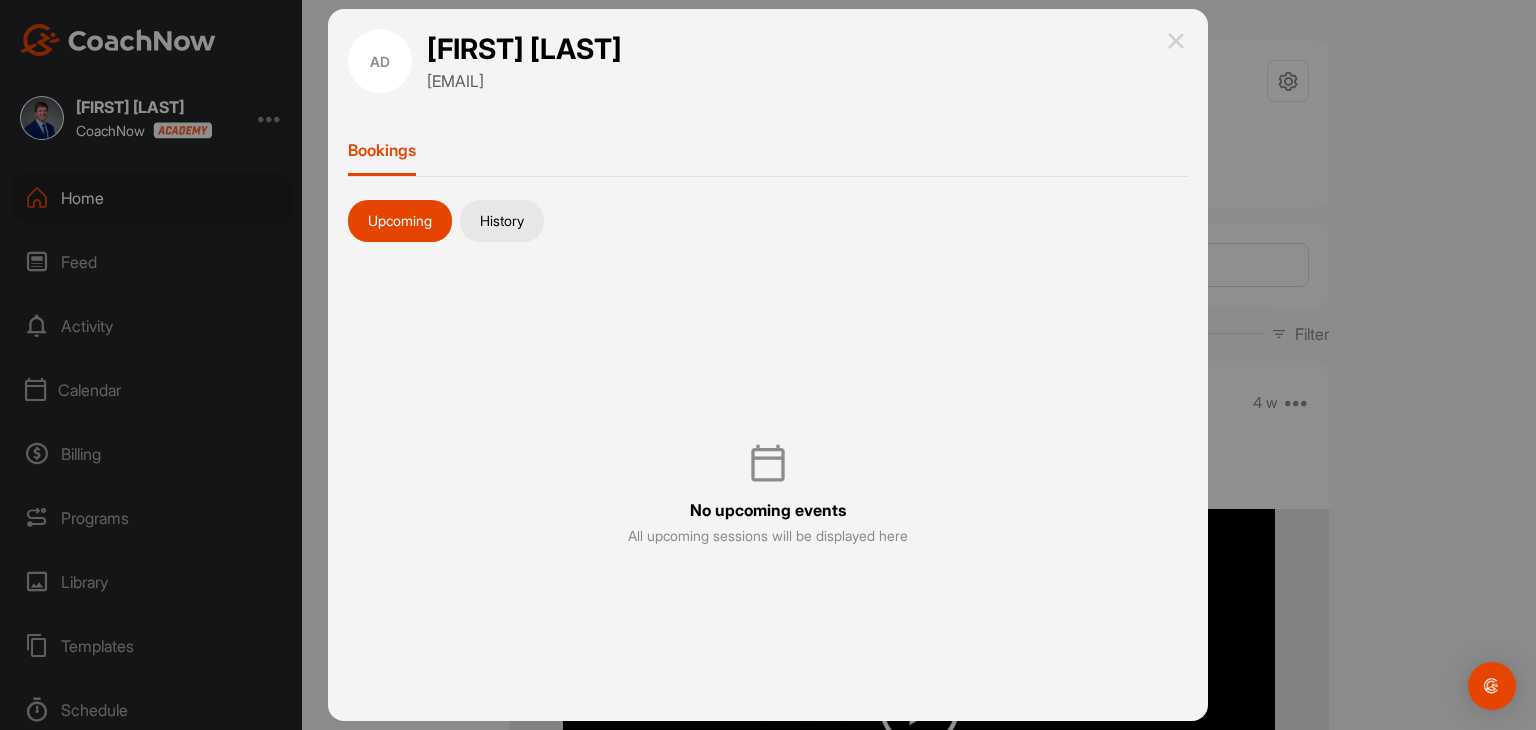 click on "History" at bounding box center (502, 221) 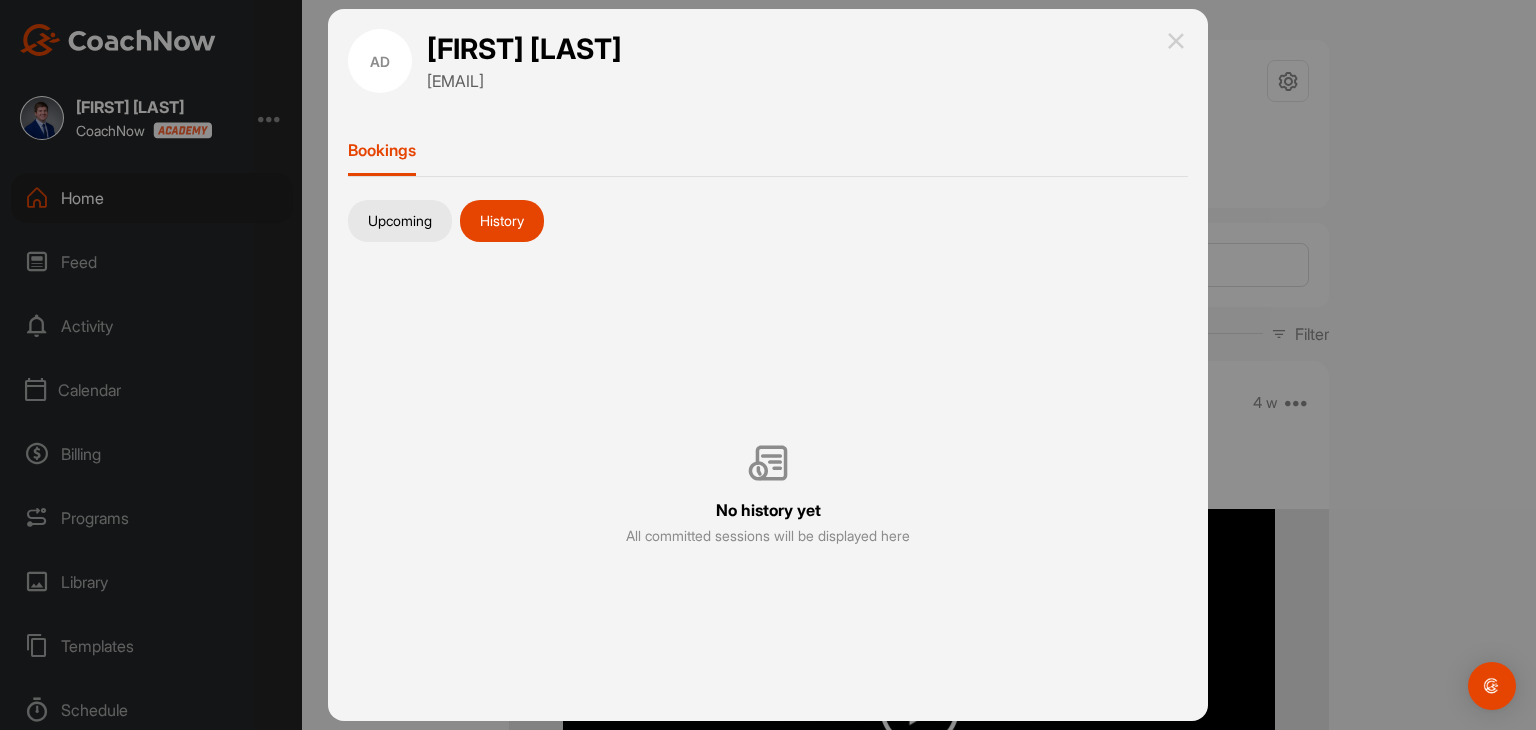 click at bounding box center (1176, 41) 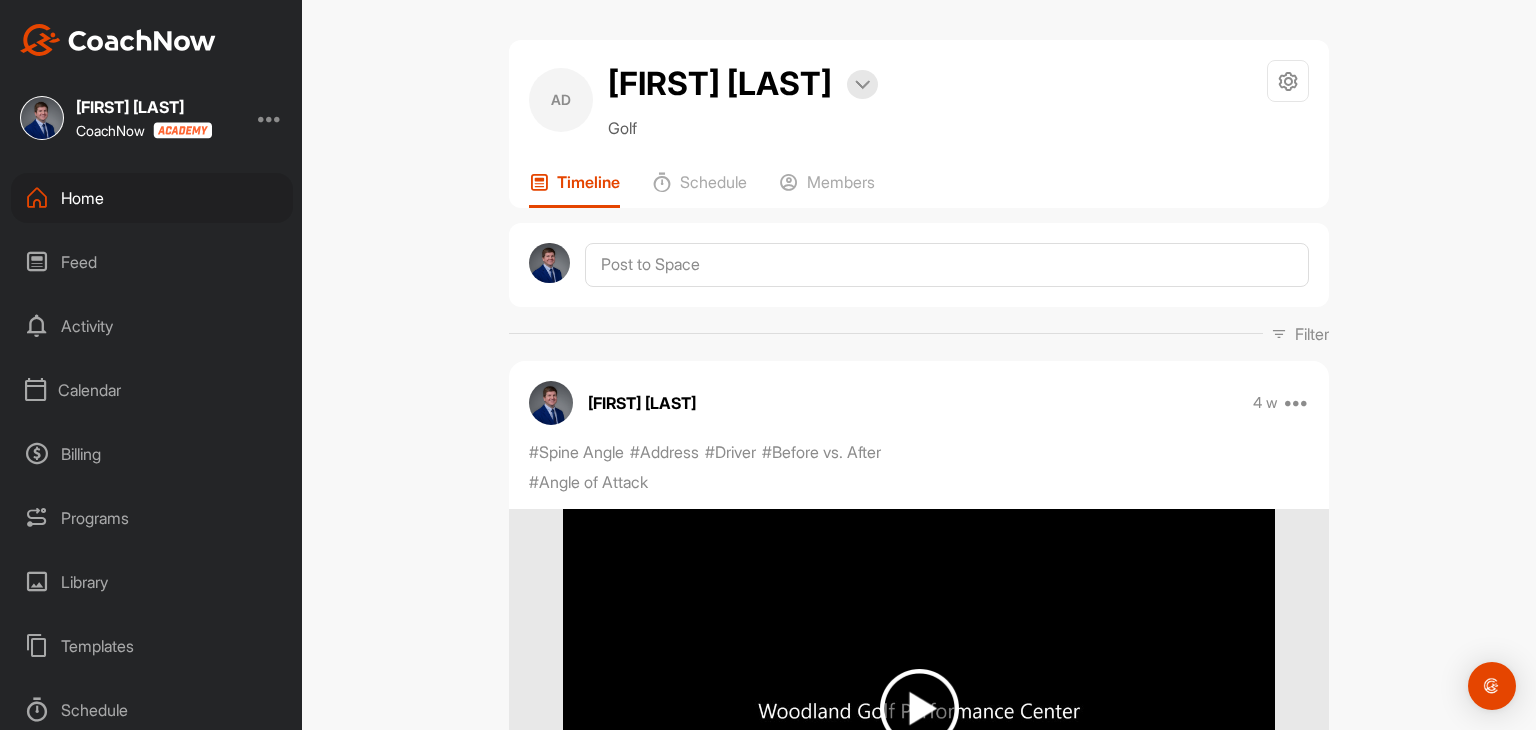 click on "Home" at bounding box center (152, 198) 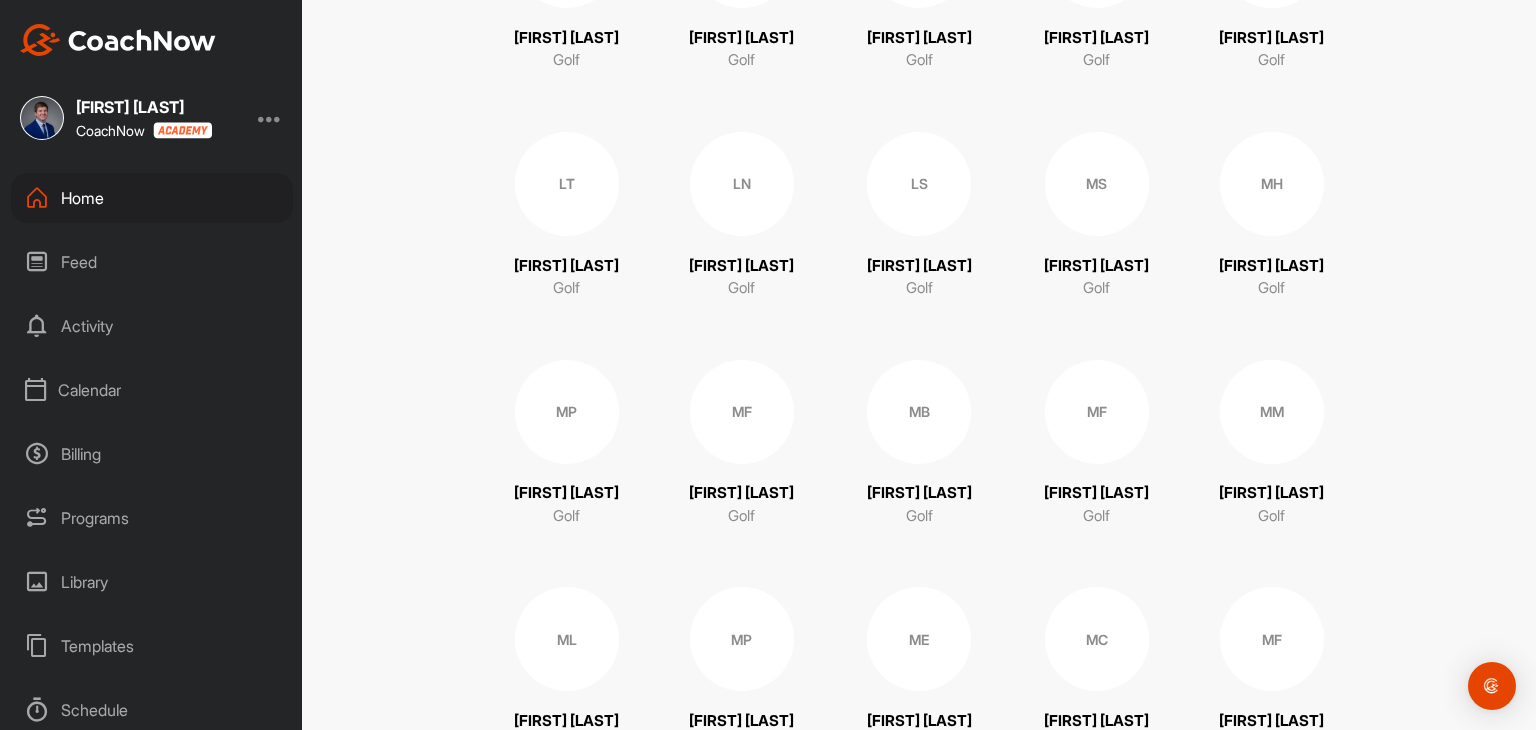 scroll, scrollTop: 6672, scrollLeft: 0, axis: vertical 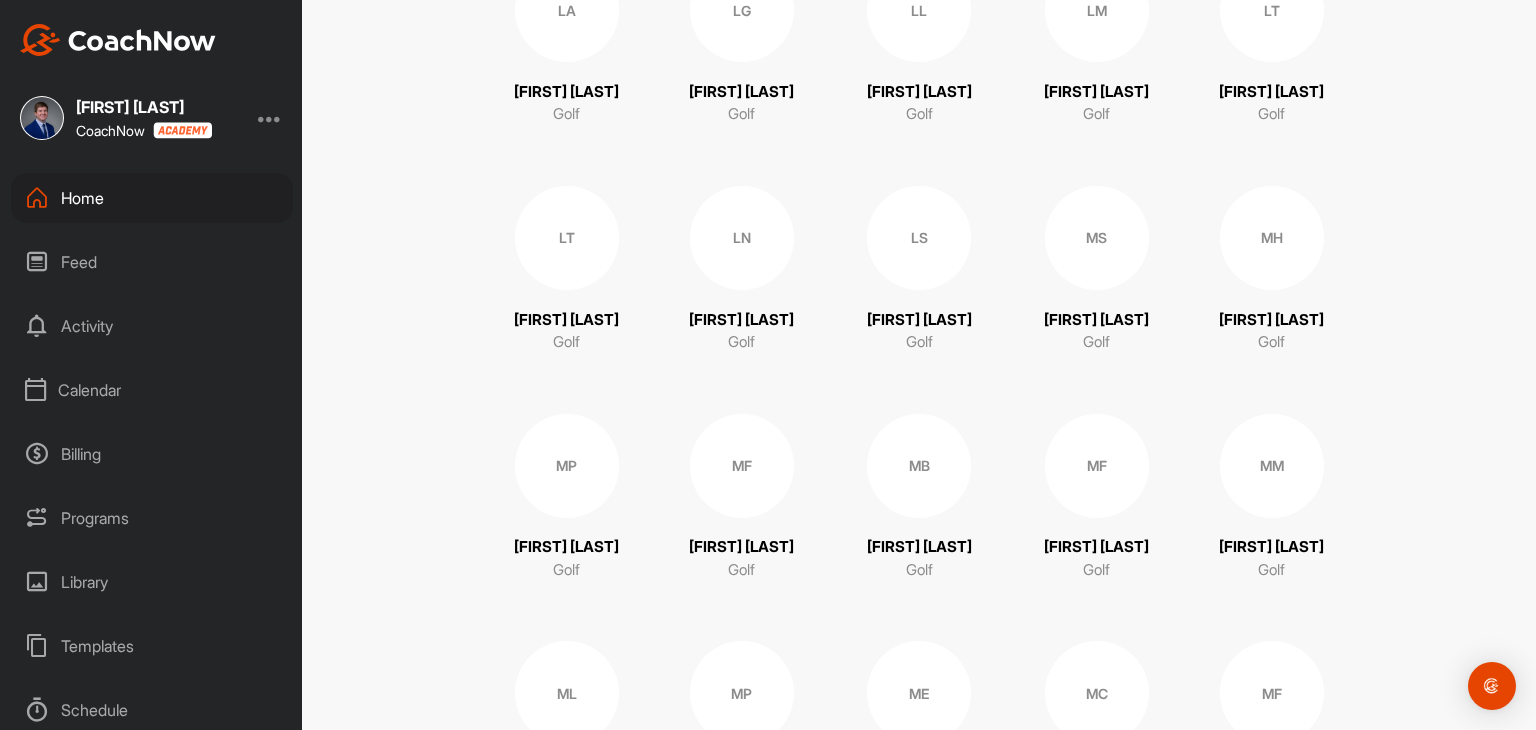 click on "MH" at bounding box center [1272, 238] 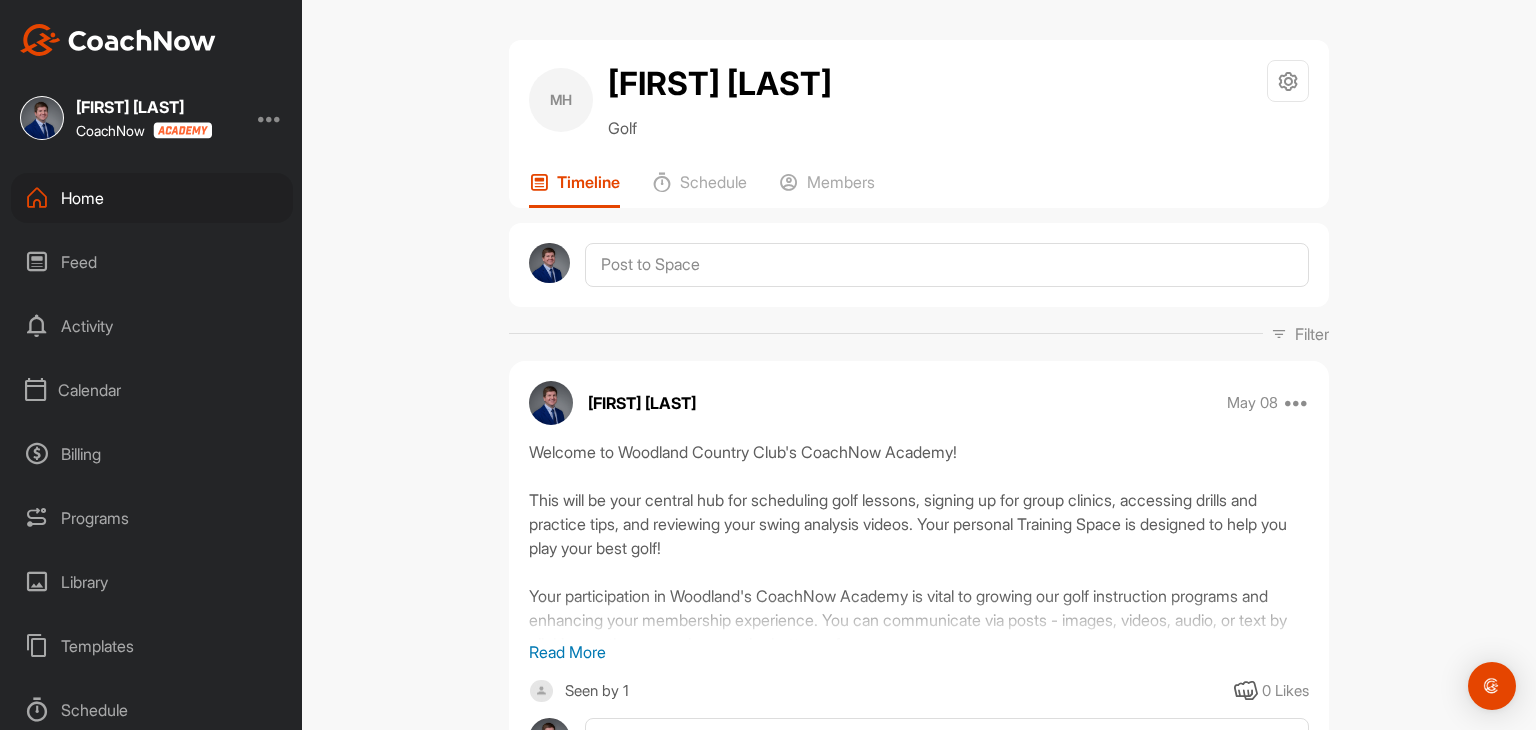 click on "[FIRST] [LAST]" at bounding box center (720, 84) 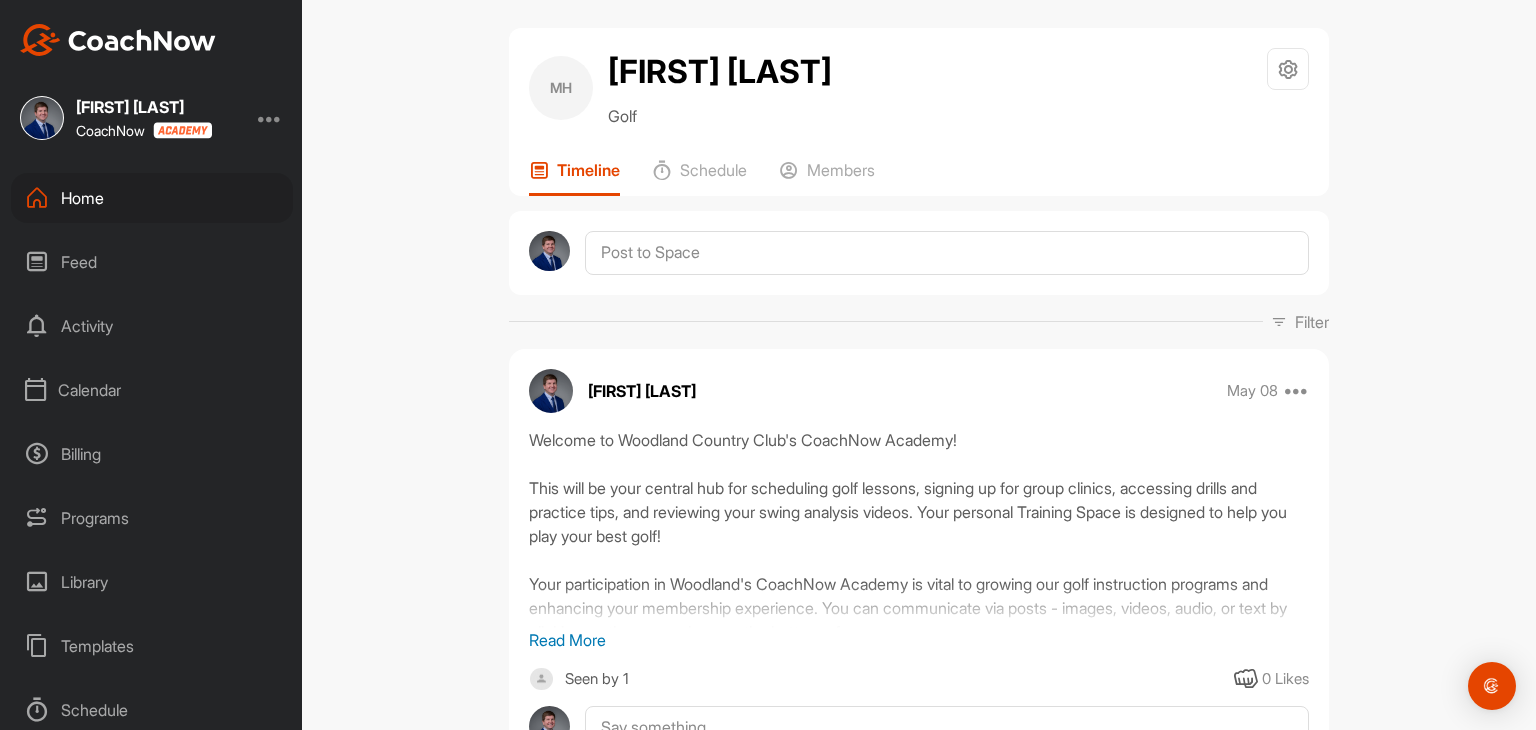 scroll, scrollTop: 0, scrollLeft: 0, axis: both 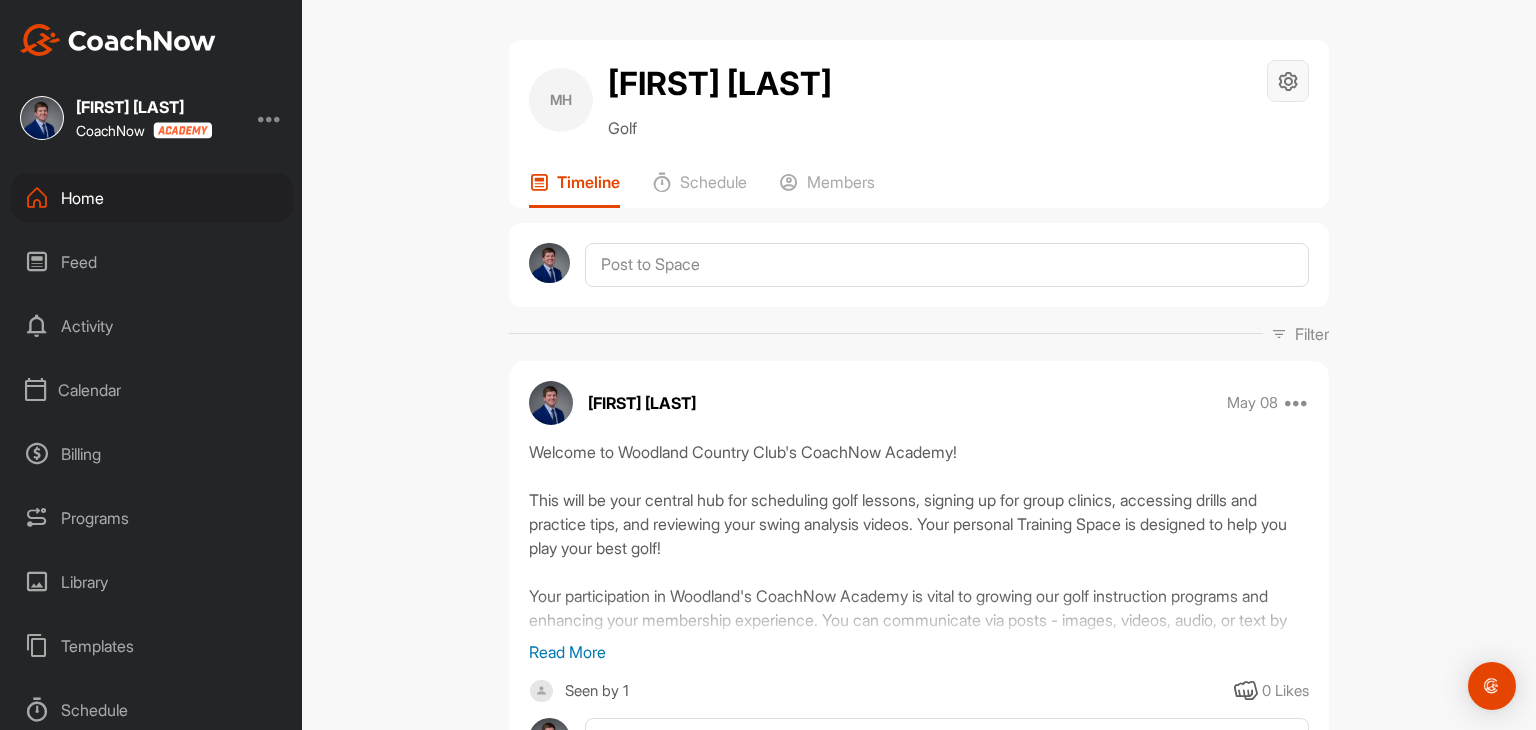 click at bounding box center (1288, 81) 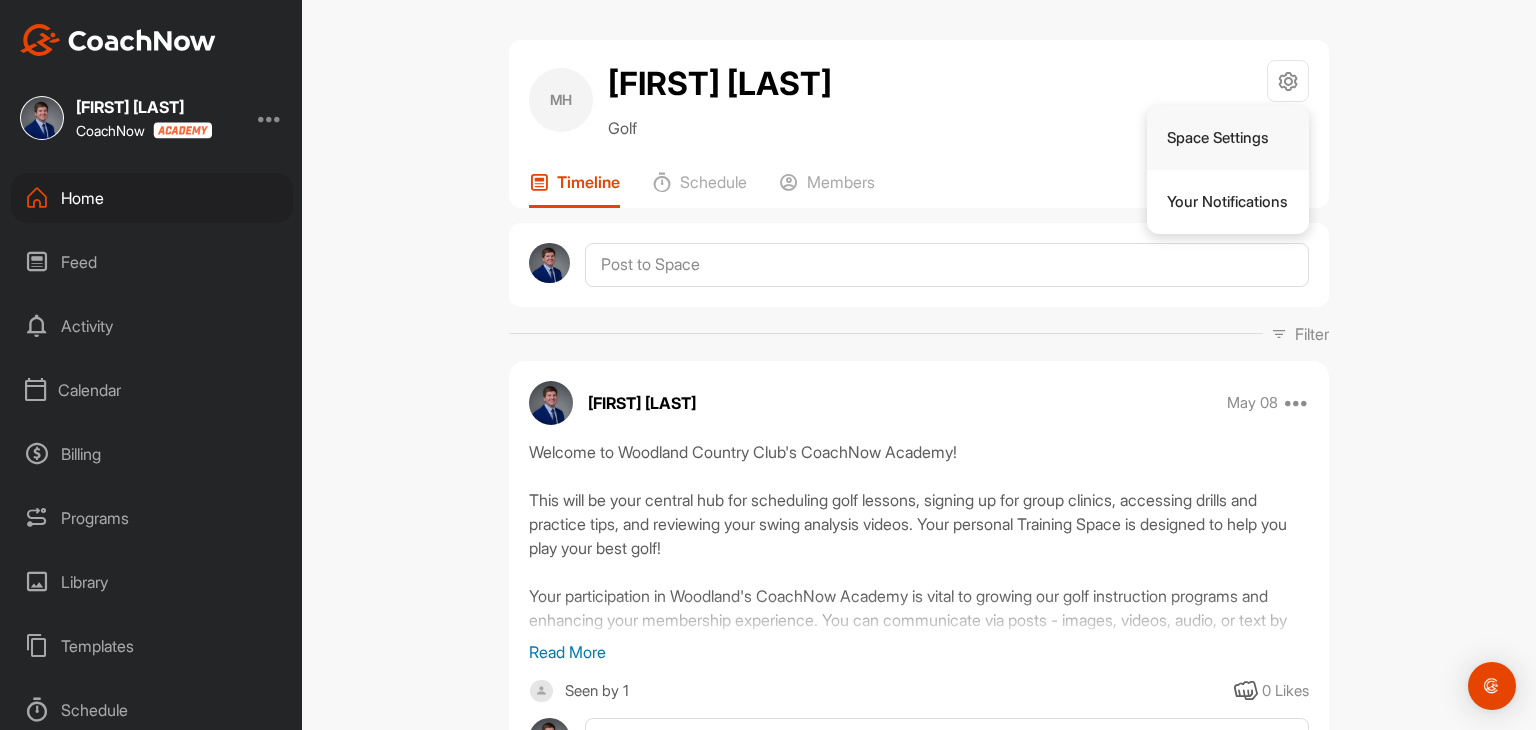 click on "Space Settings" at bounding box center (1228, 138) 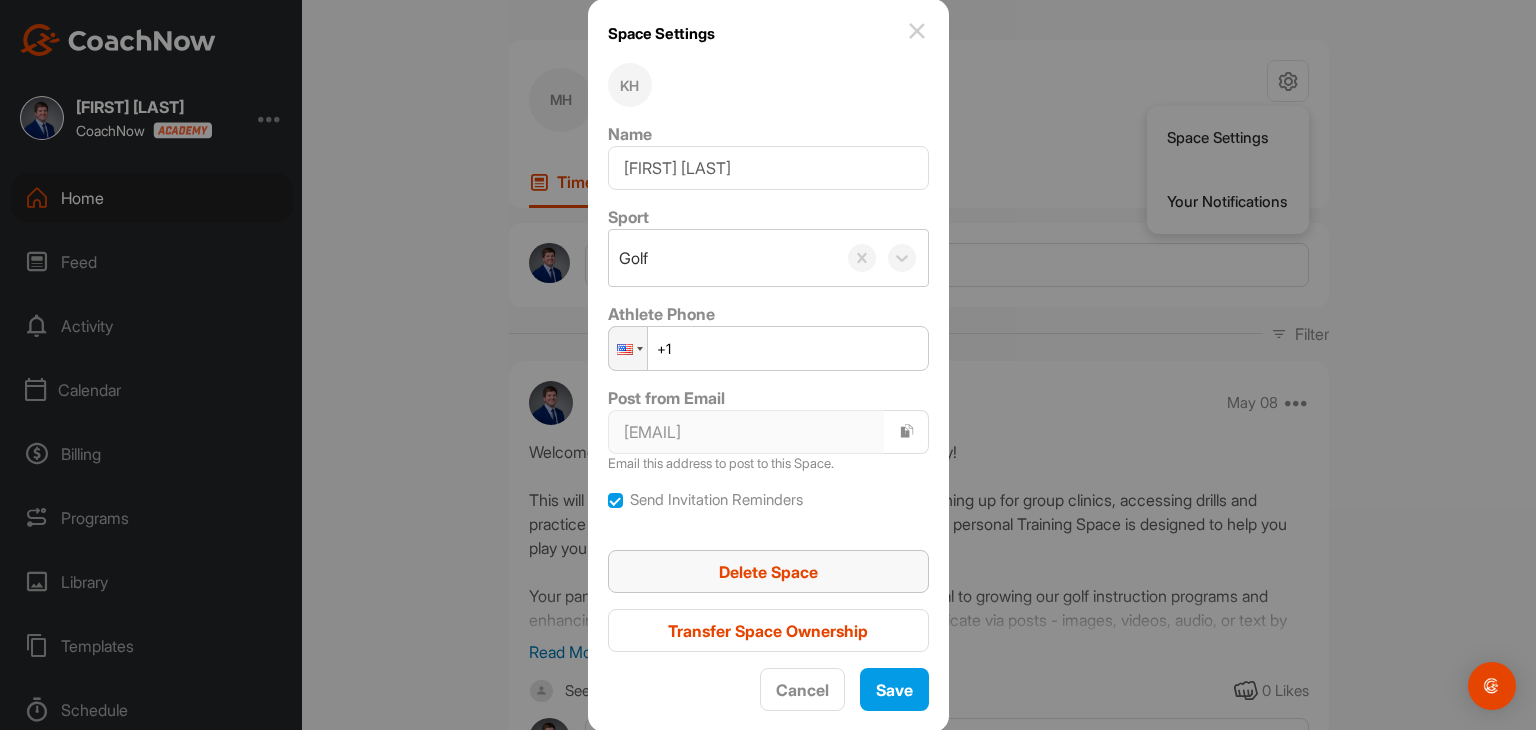 scroll, scrollTop: 0, scrollLeft: 0, axis: both 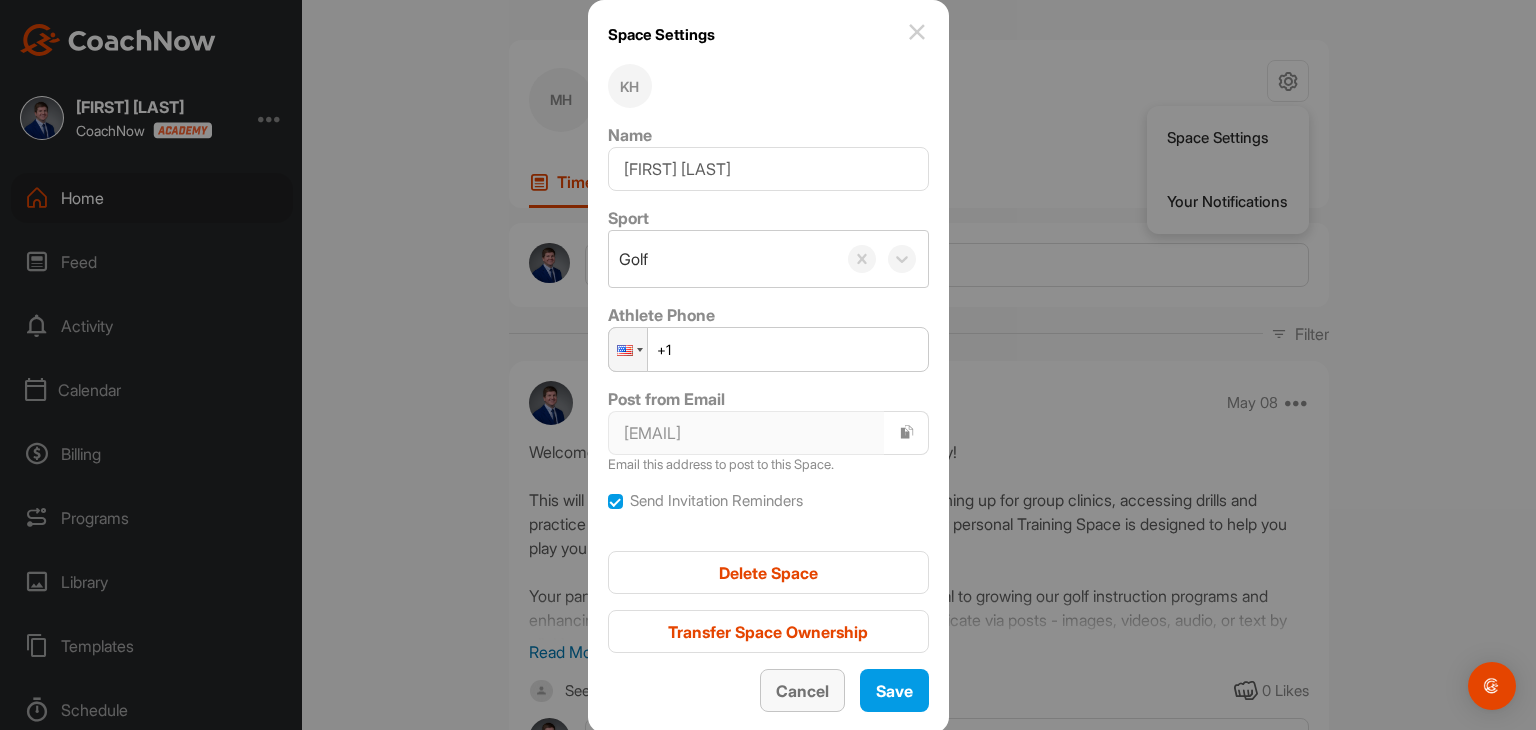 click on "Cancel" at bounding box center [802, 691] 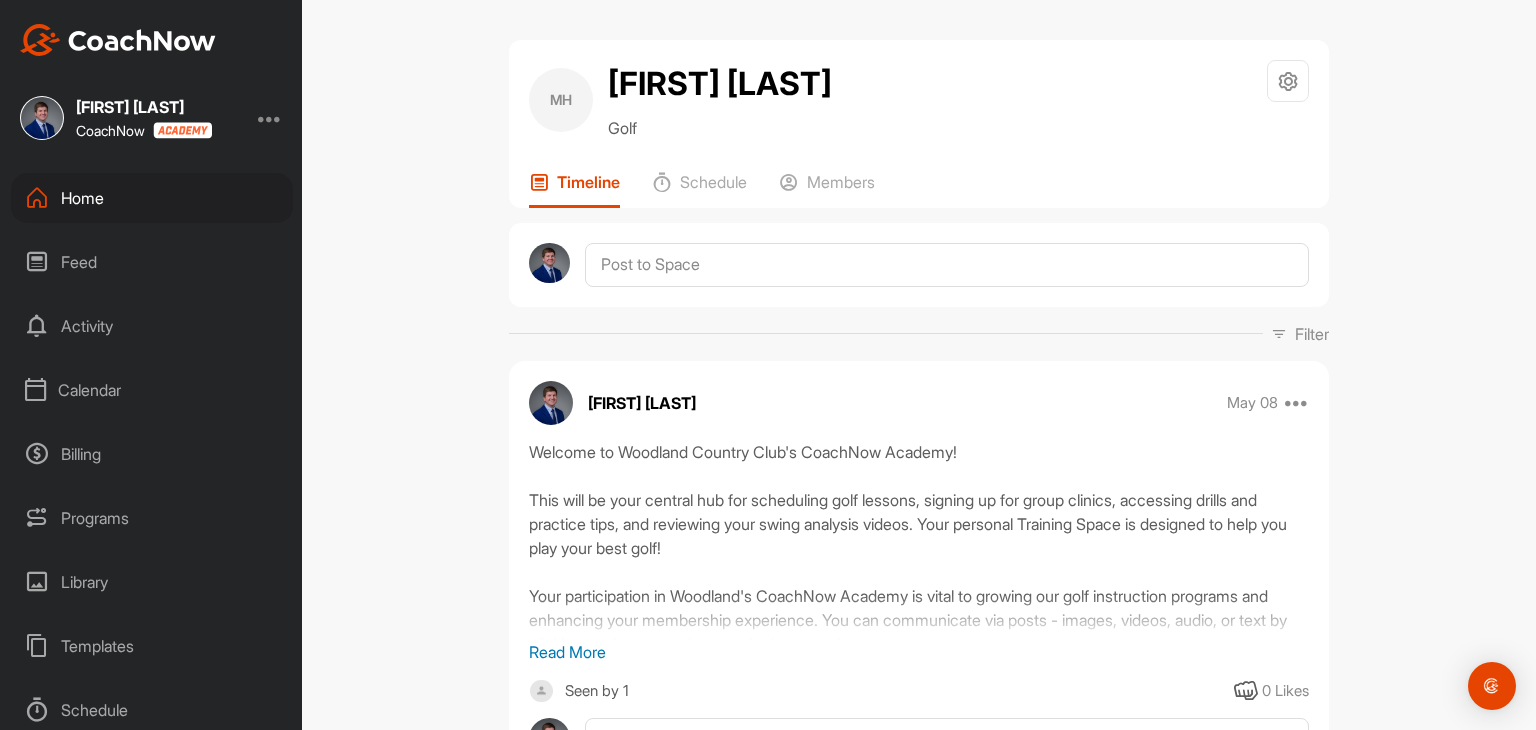 click on "Home" at bounding box center [152, 198] 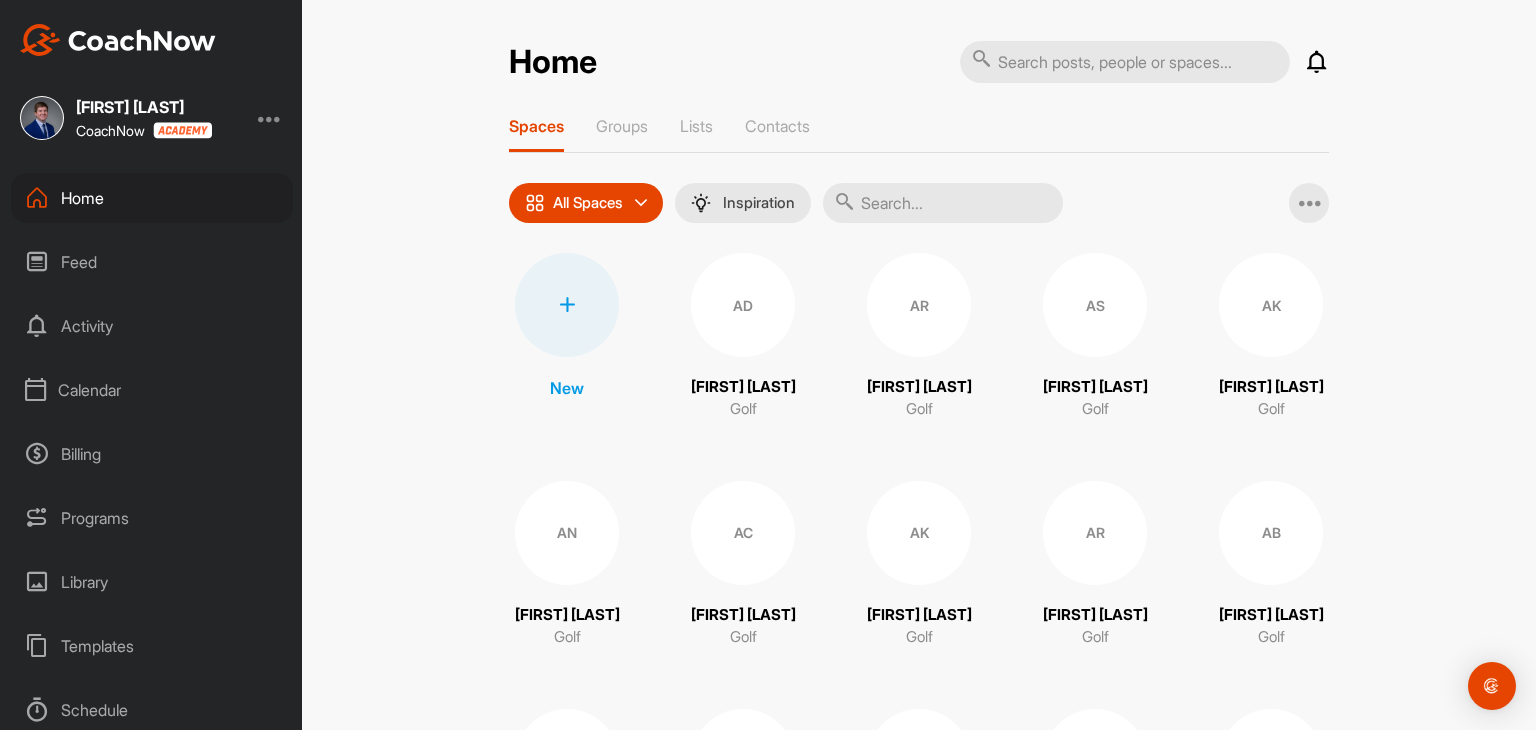 click on "Calendar" at bounding box center [152, 390] 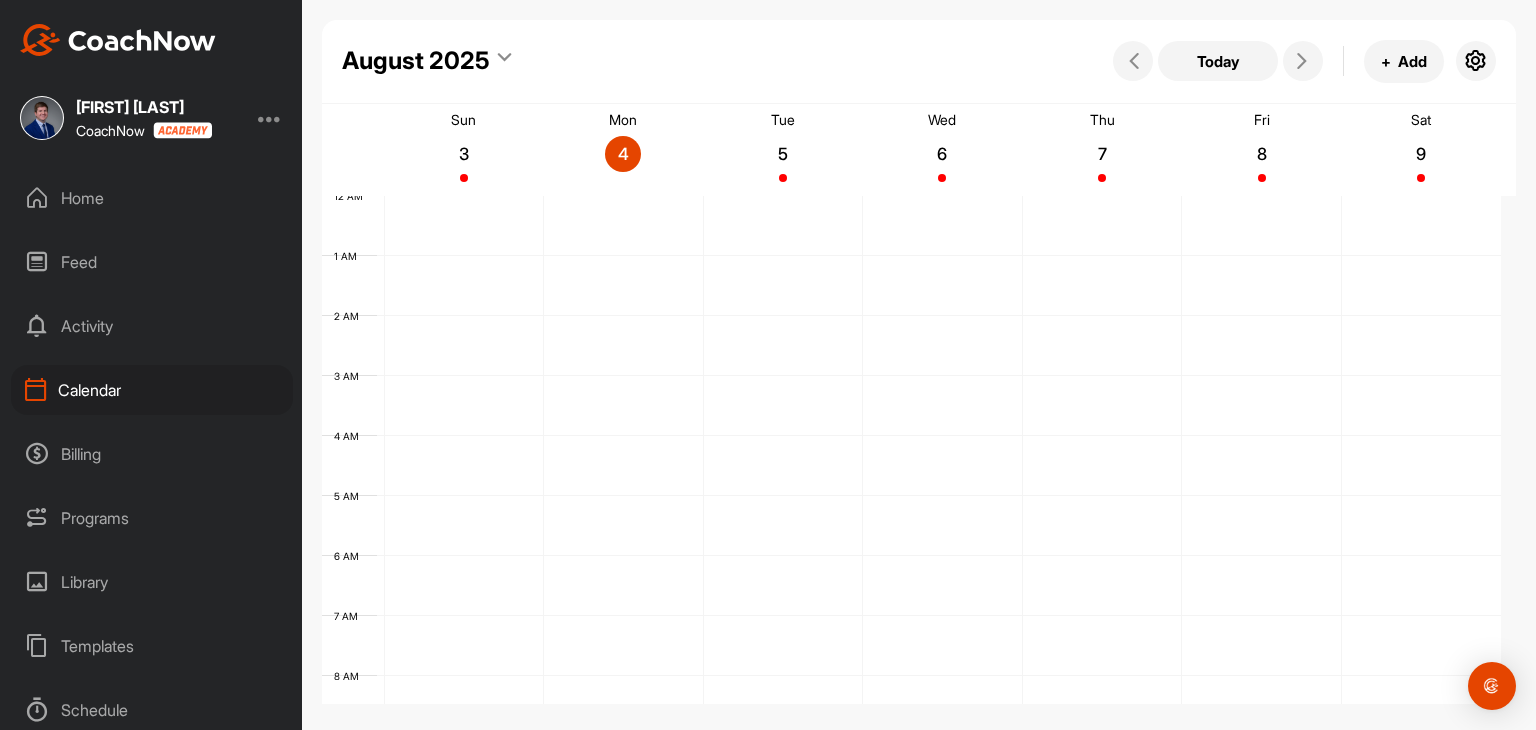 scroll, scrollTop: 347, scrollLeft: 0, axis: vertical 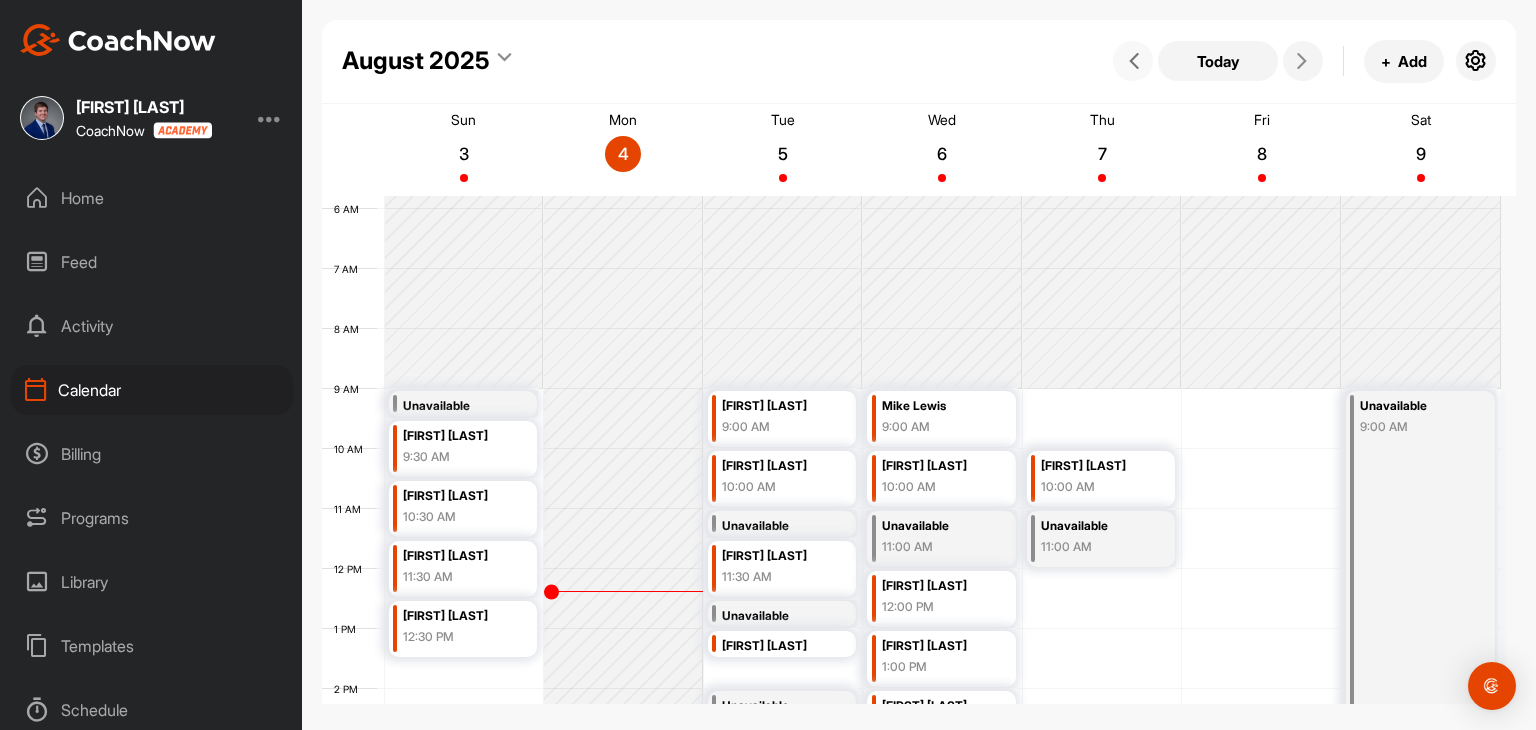 click at bounding box center (1133, 61) 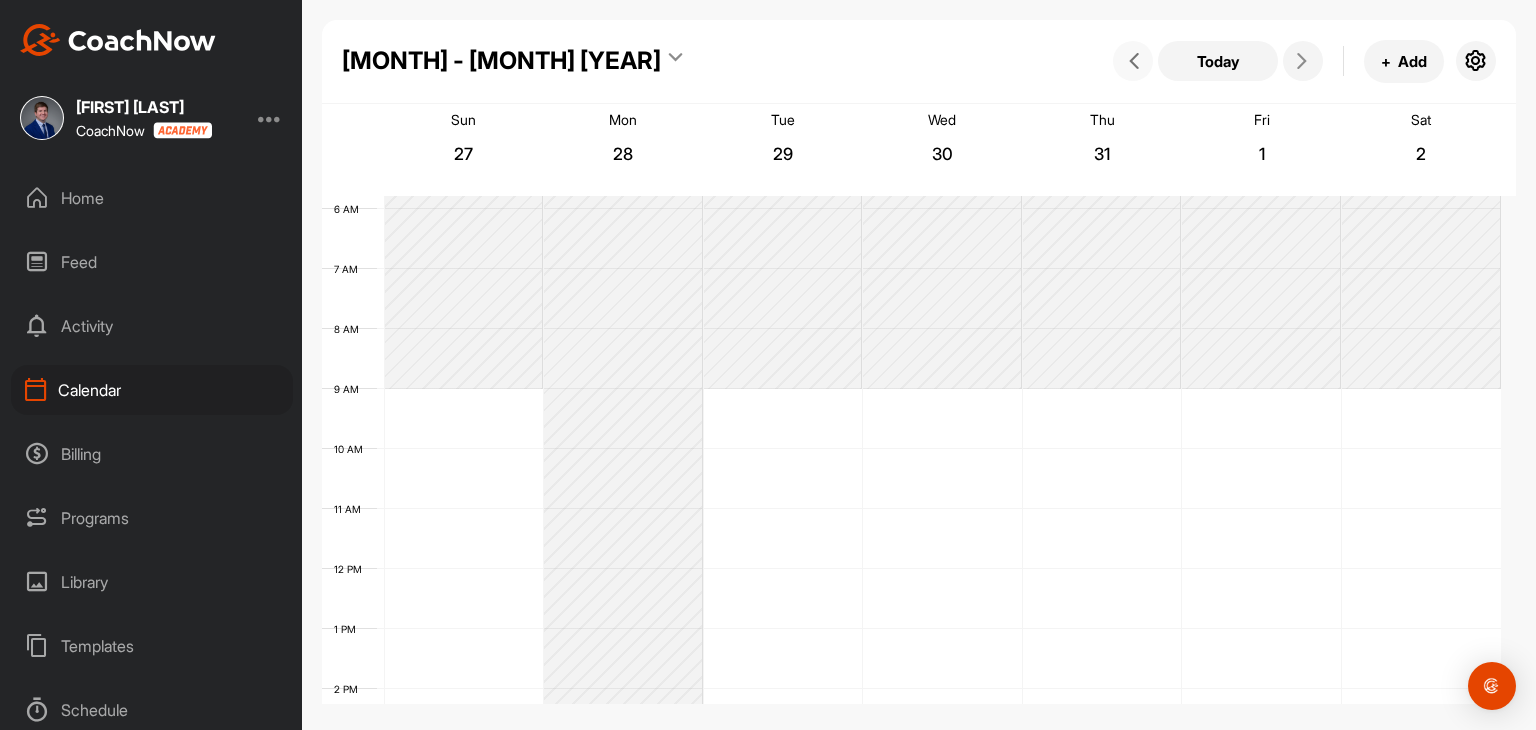 click at bounding box center (1133, 61) 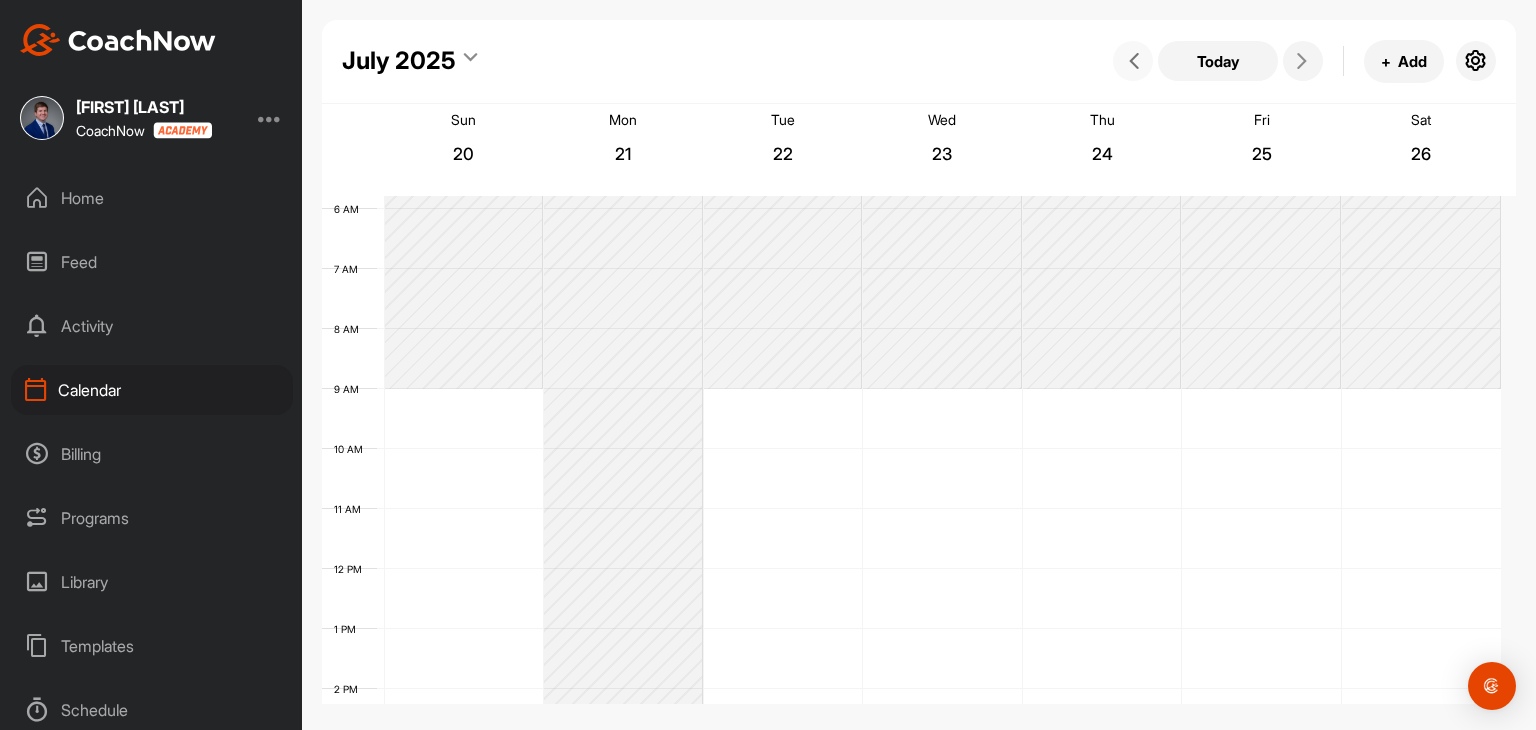 click at bounding box center (1133, 61) 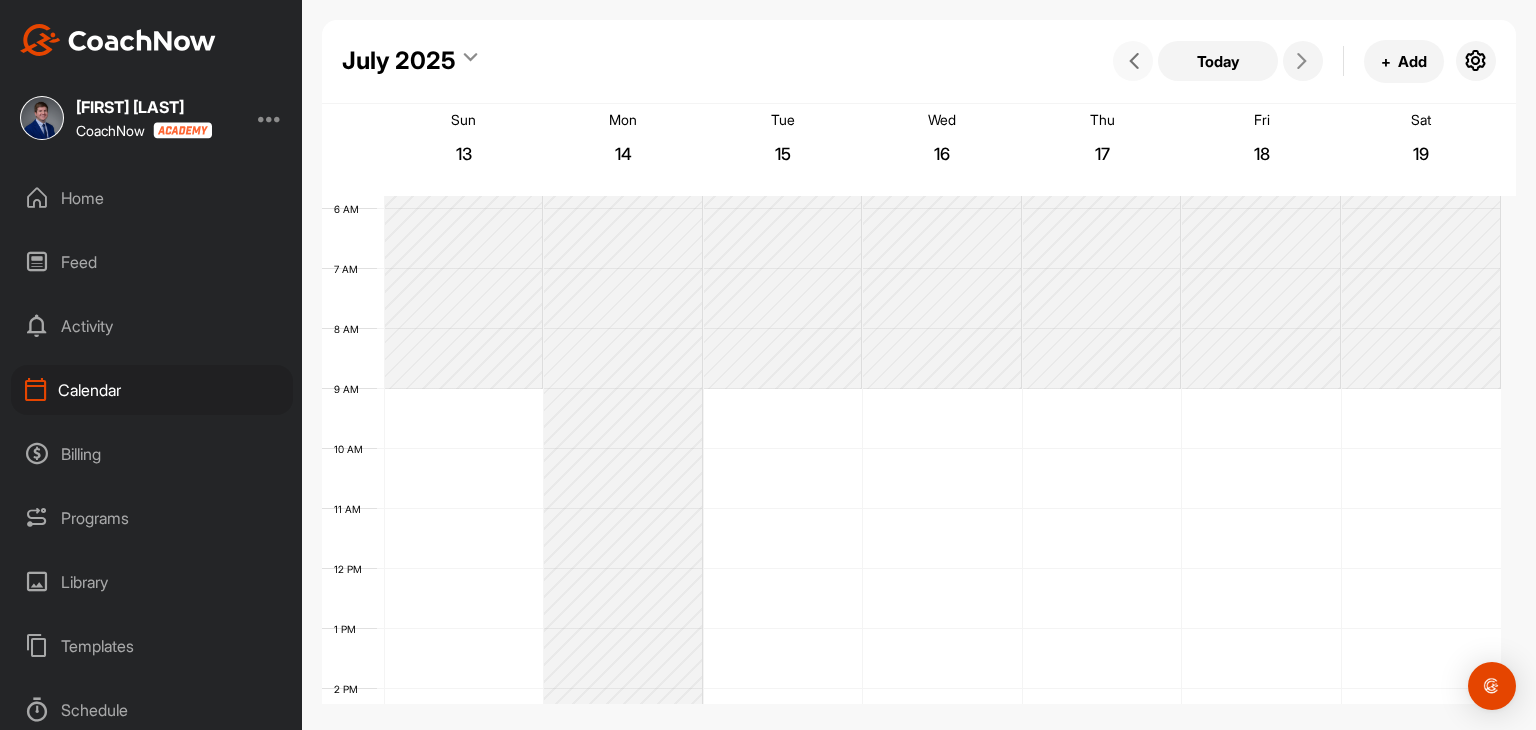 click at bounding box center [1133, 61] 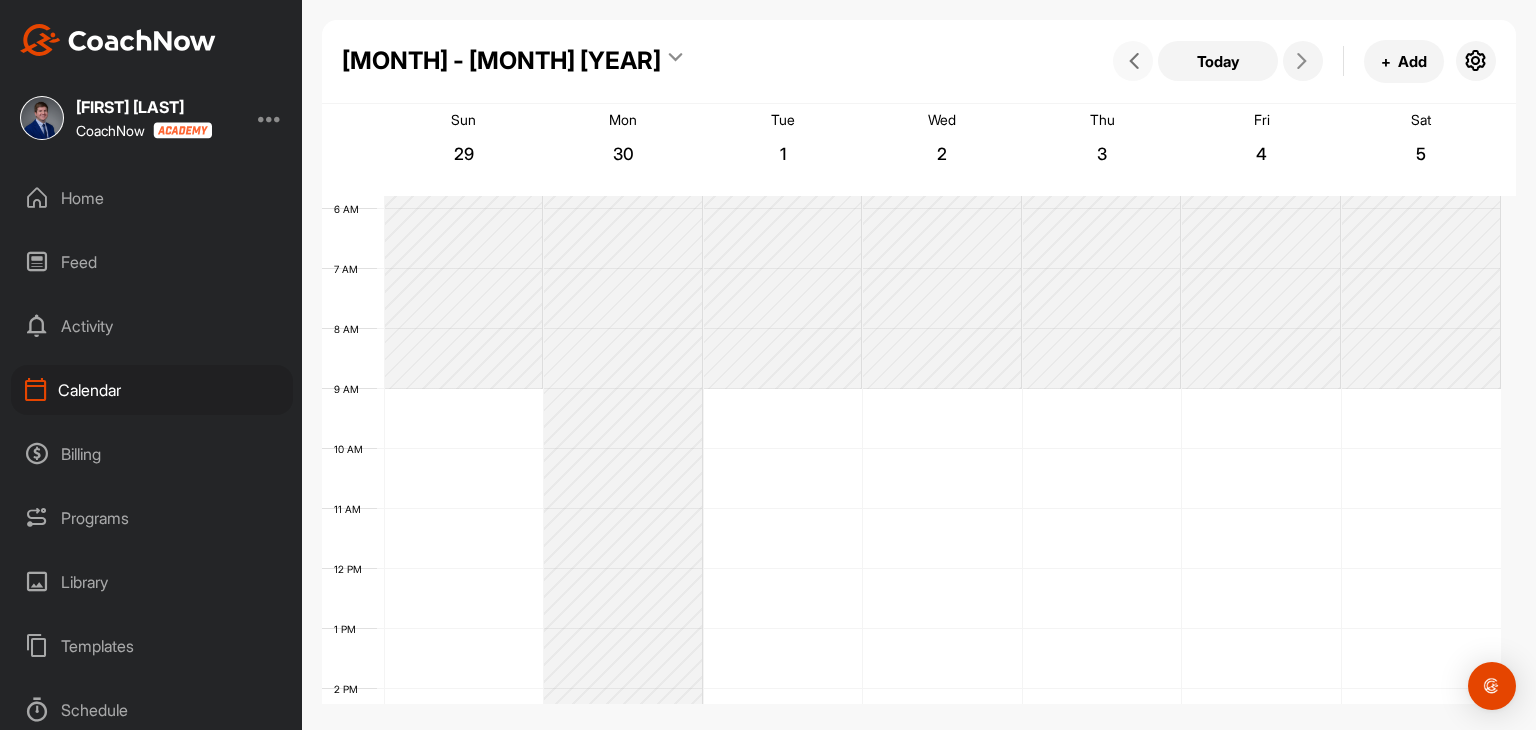 click at bounding box center [1133, 61] 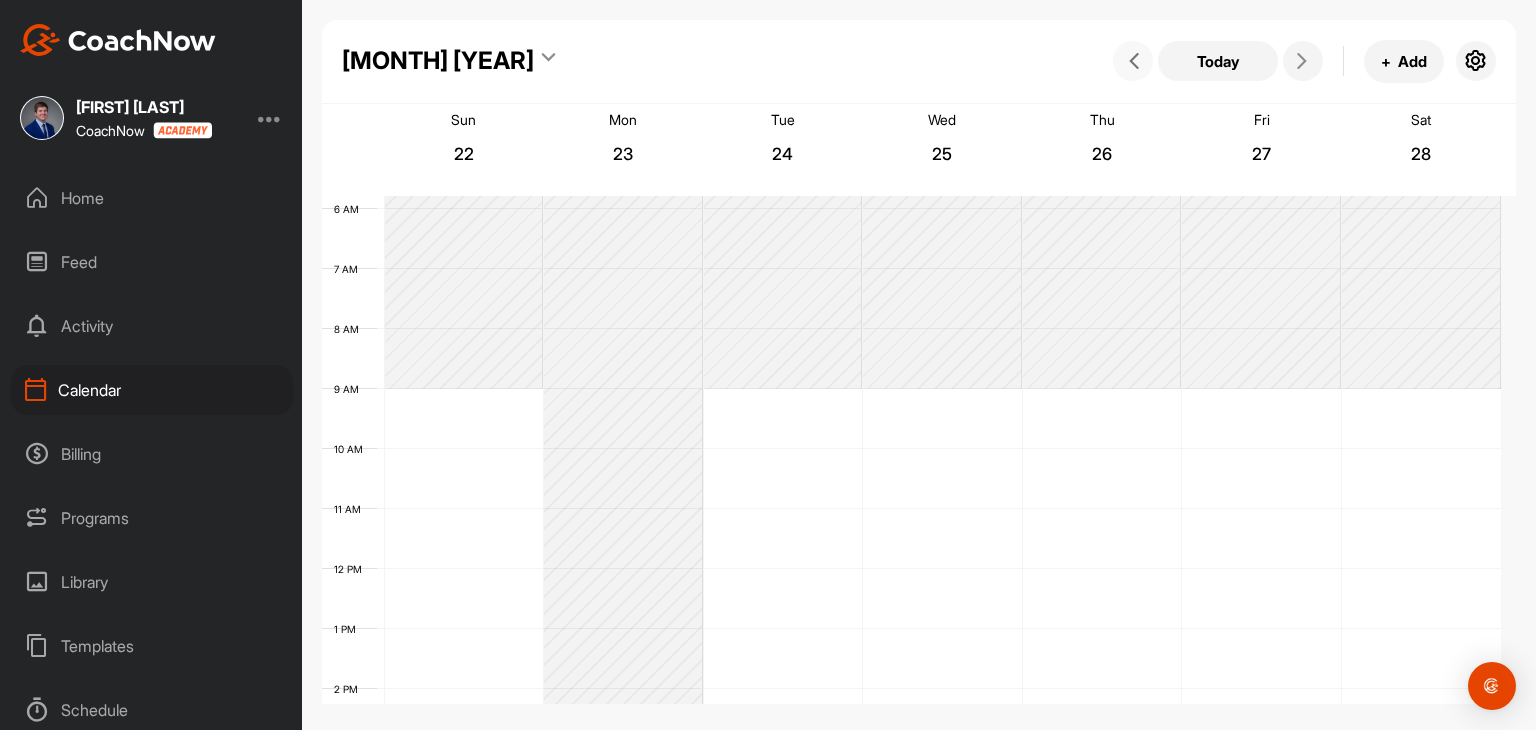 click at bounding box center (1133, 61) 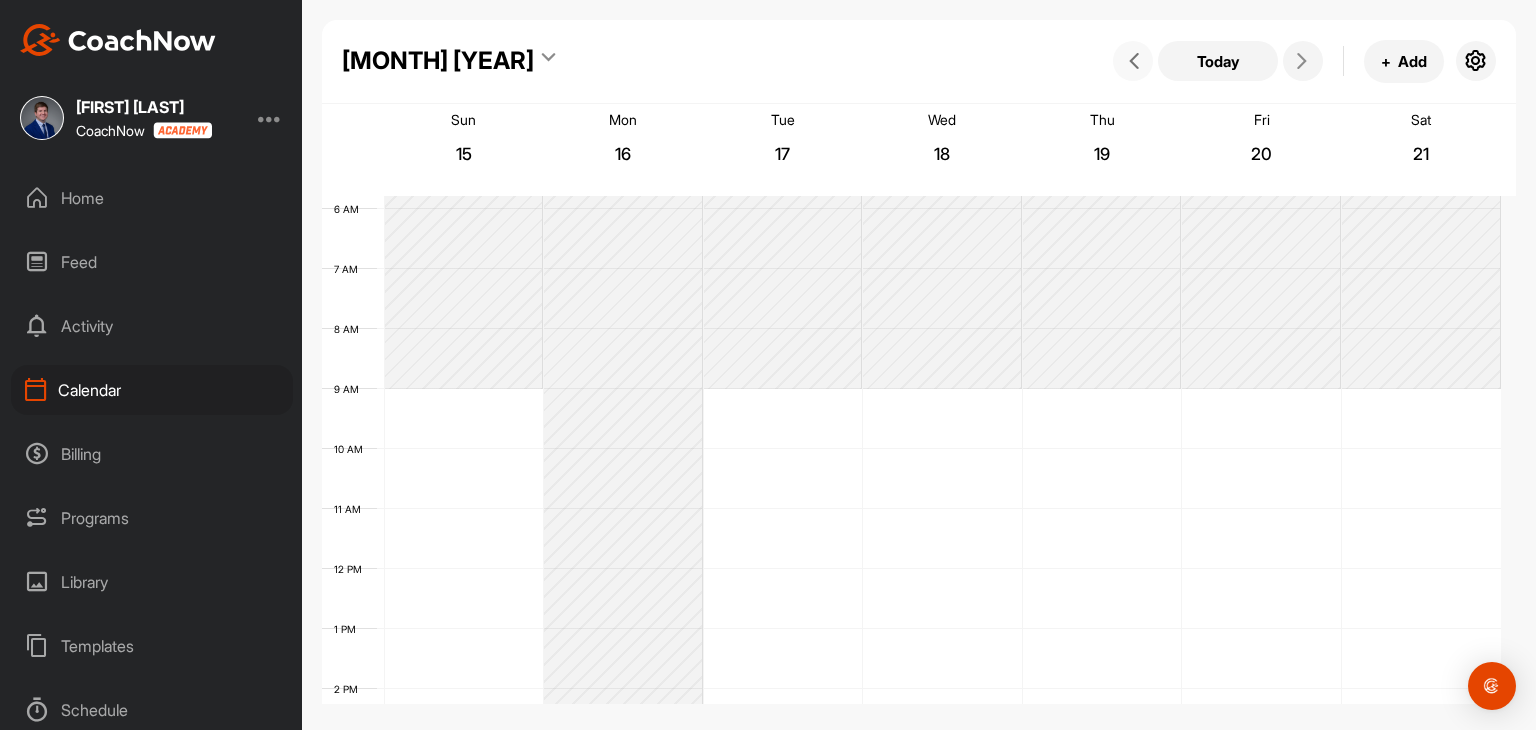 click at bounding box center [1133, 61] 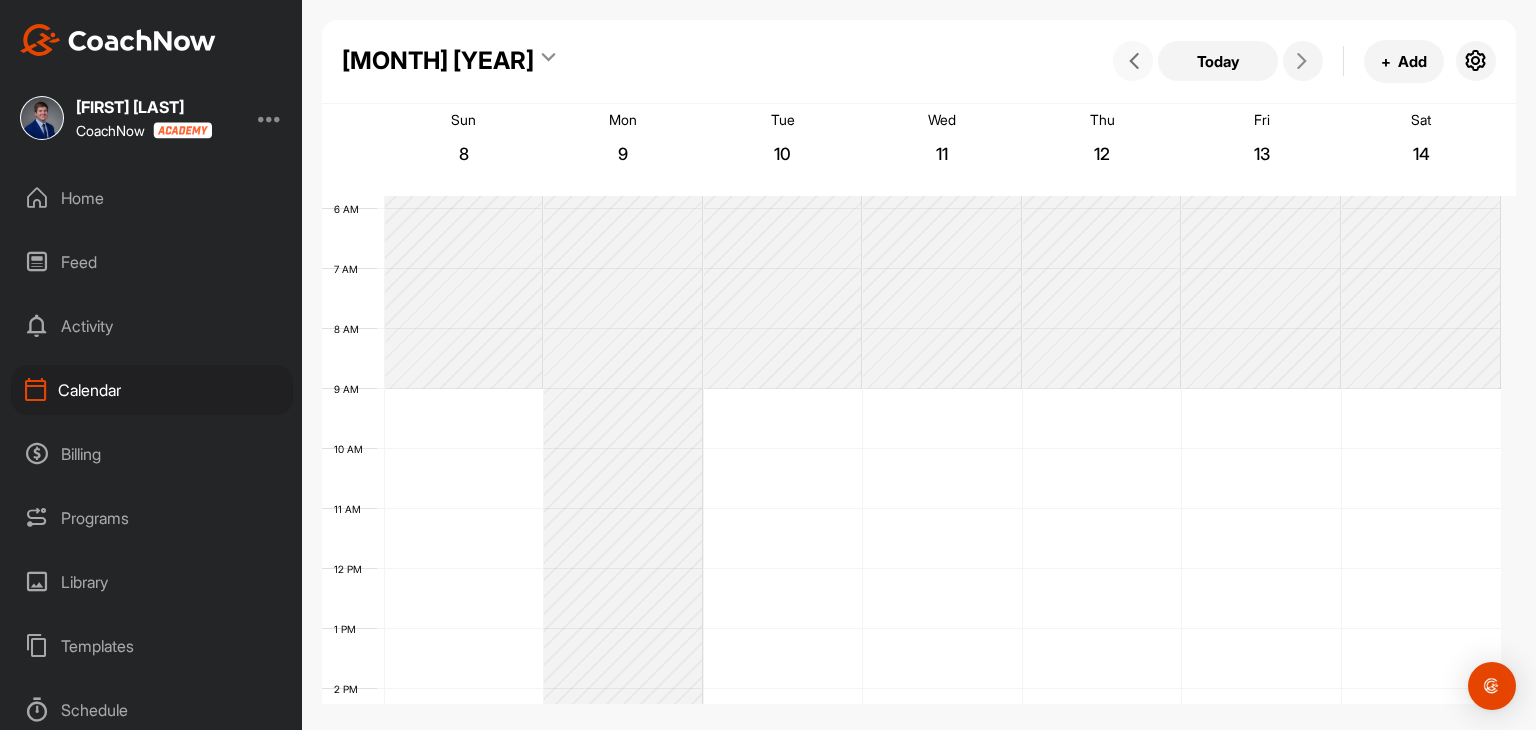 click at bounding box center (1133, 61) 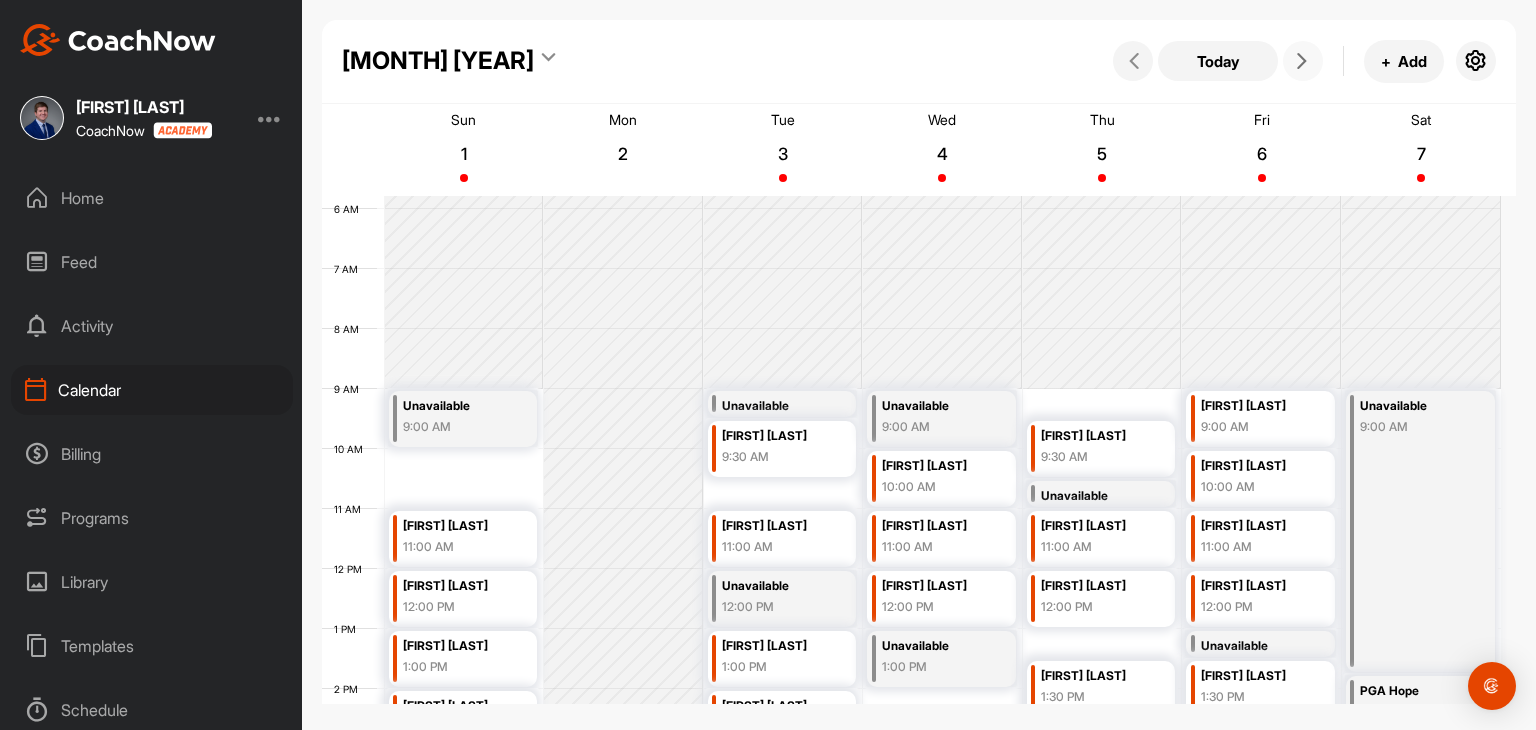 click at bounding box center (1302, 61) 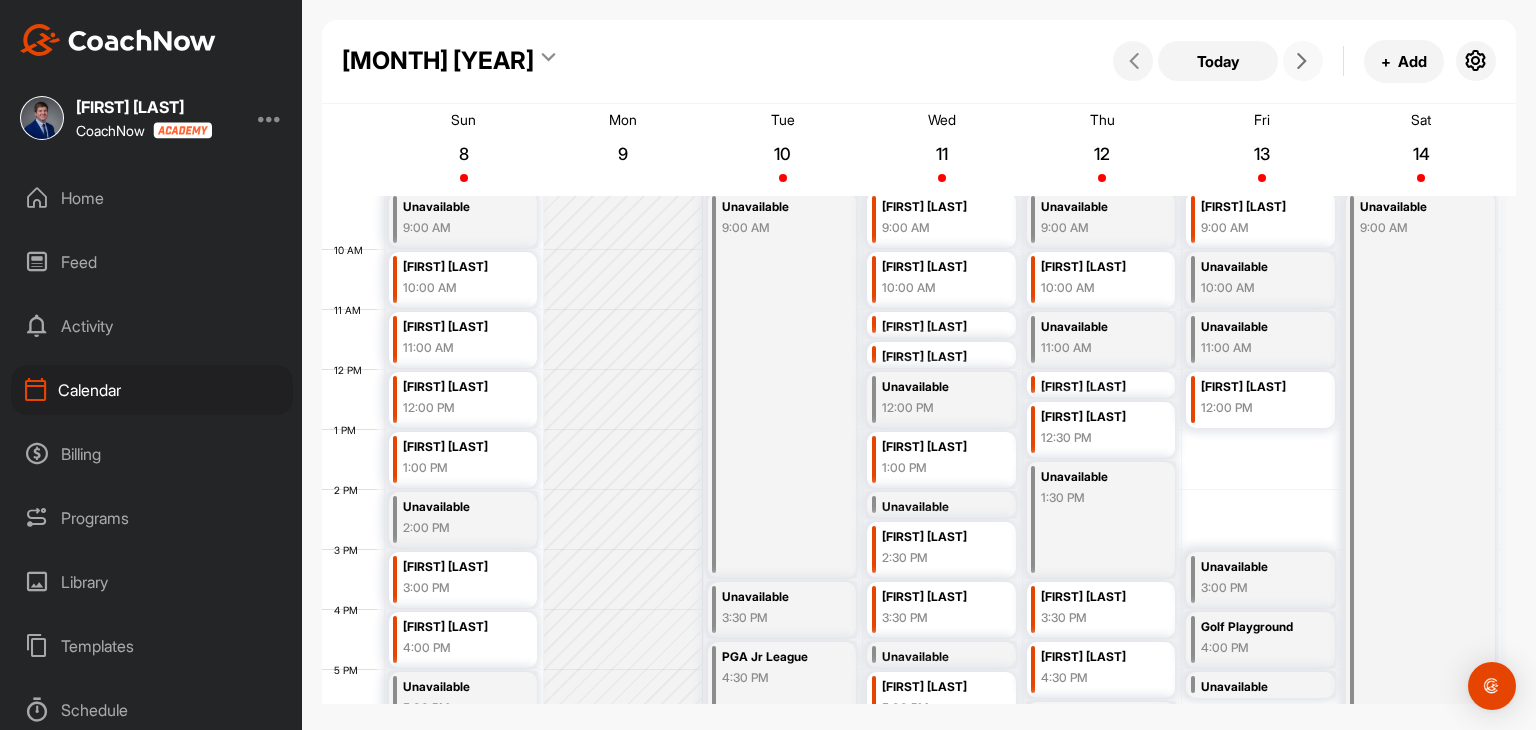 scroll, scrollTop: 647, scrollLeft: 0, axis: vertical 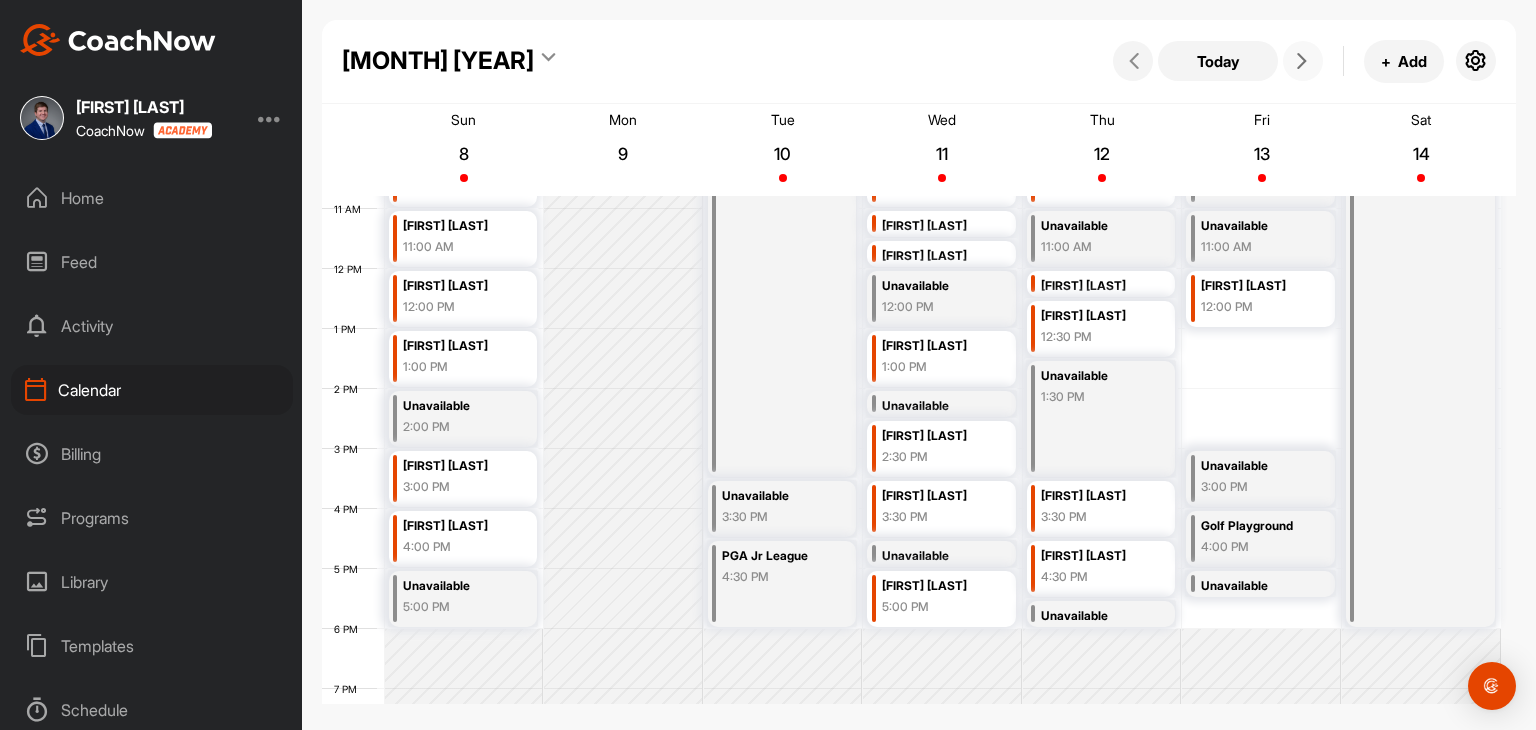 click on "[FIRST] [LAST]" at bounding box center [459, 526] 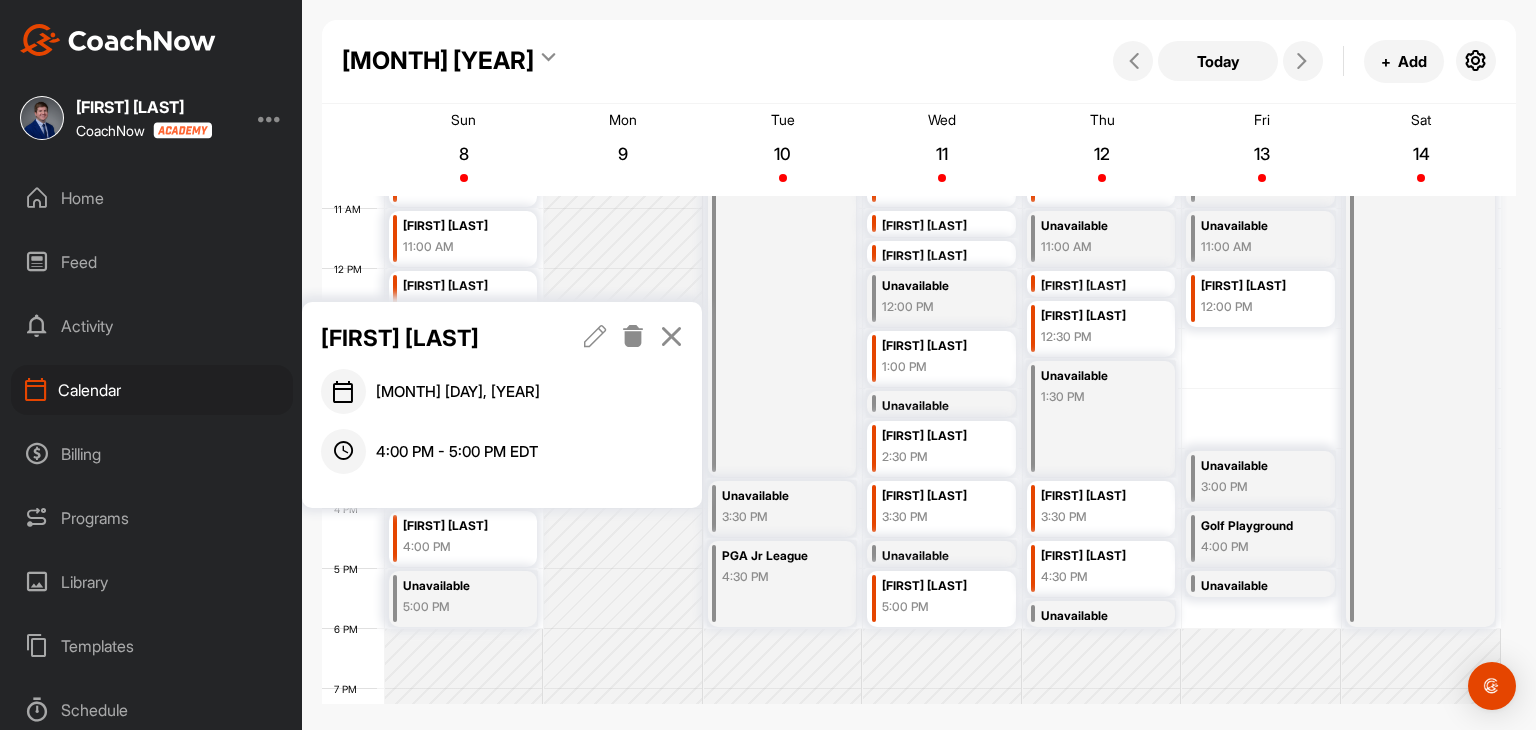 click at bounding box center (671, 336) 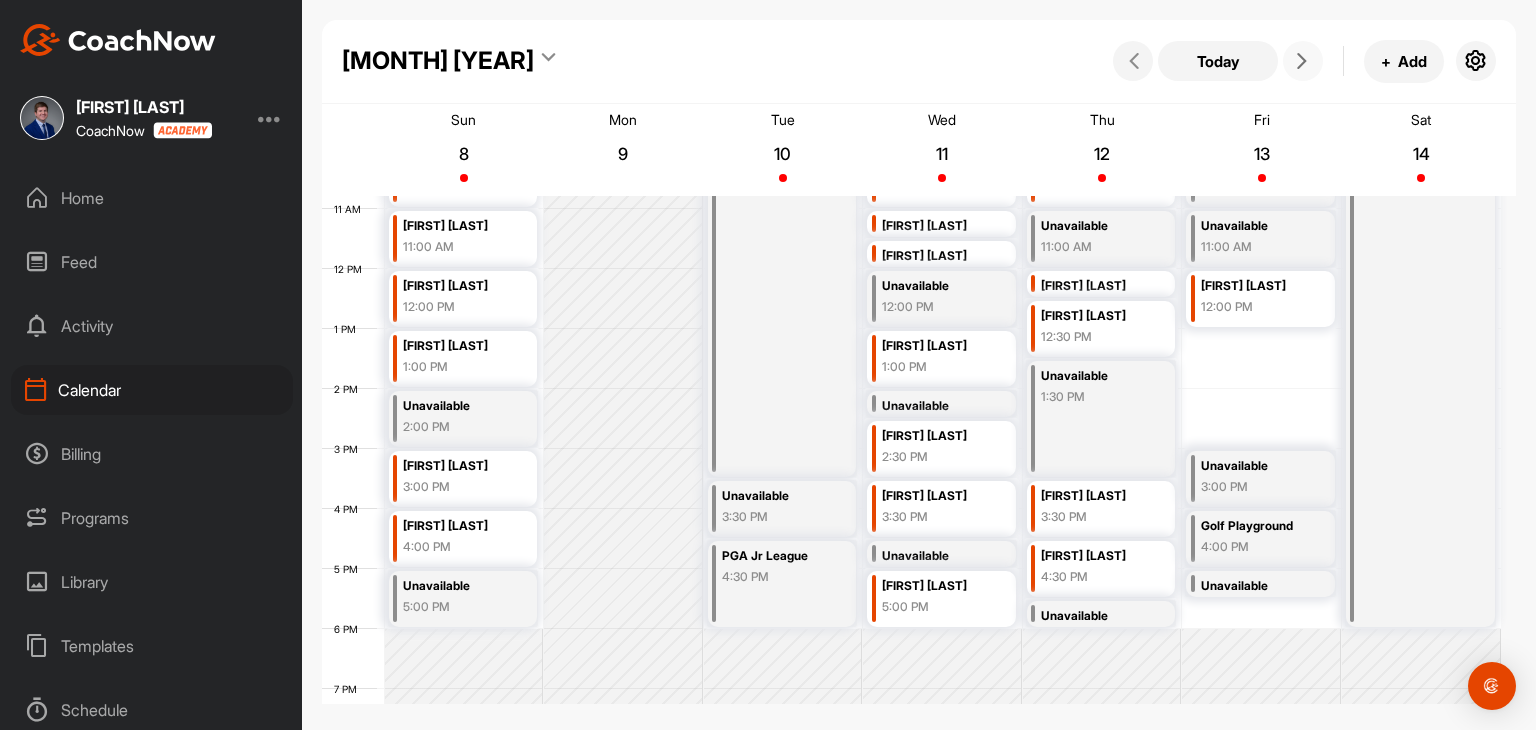 click at bounding box center (1303, 61) 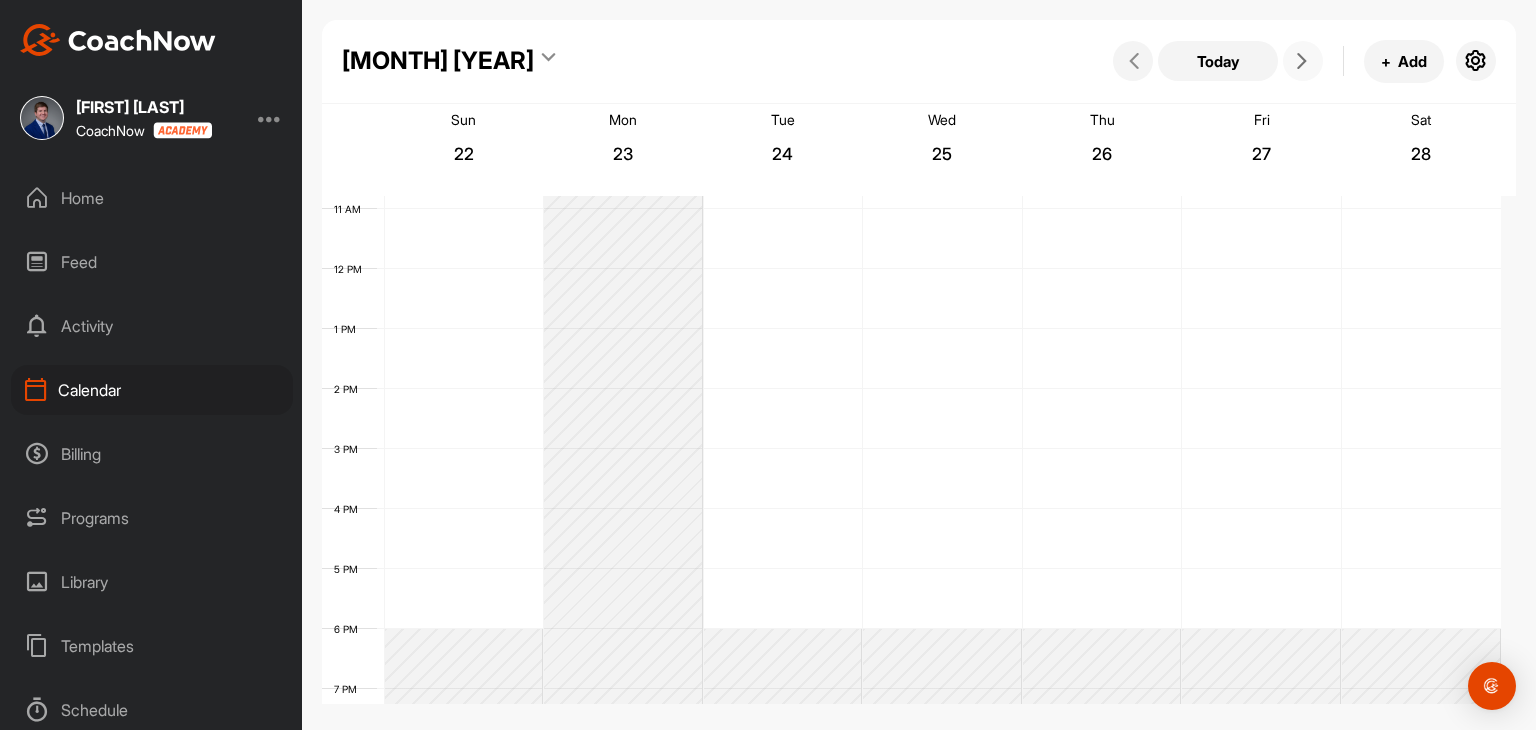 click at bounding box center [1303, 61] 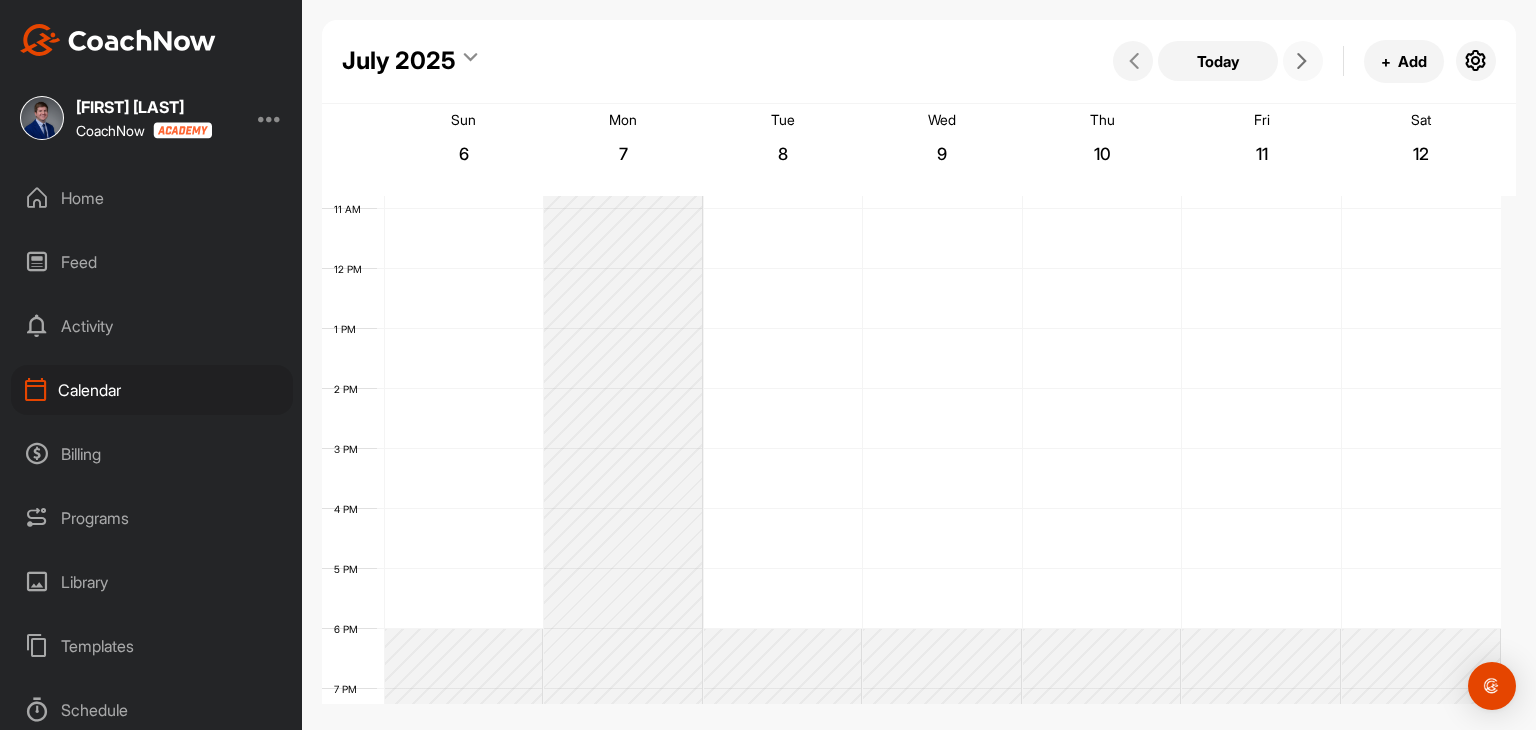 click at bounding box center (1303, 61) 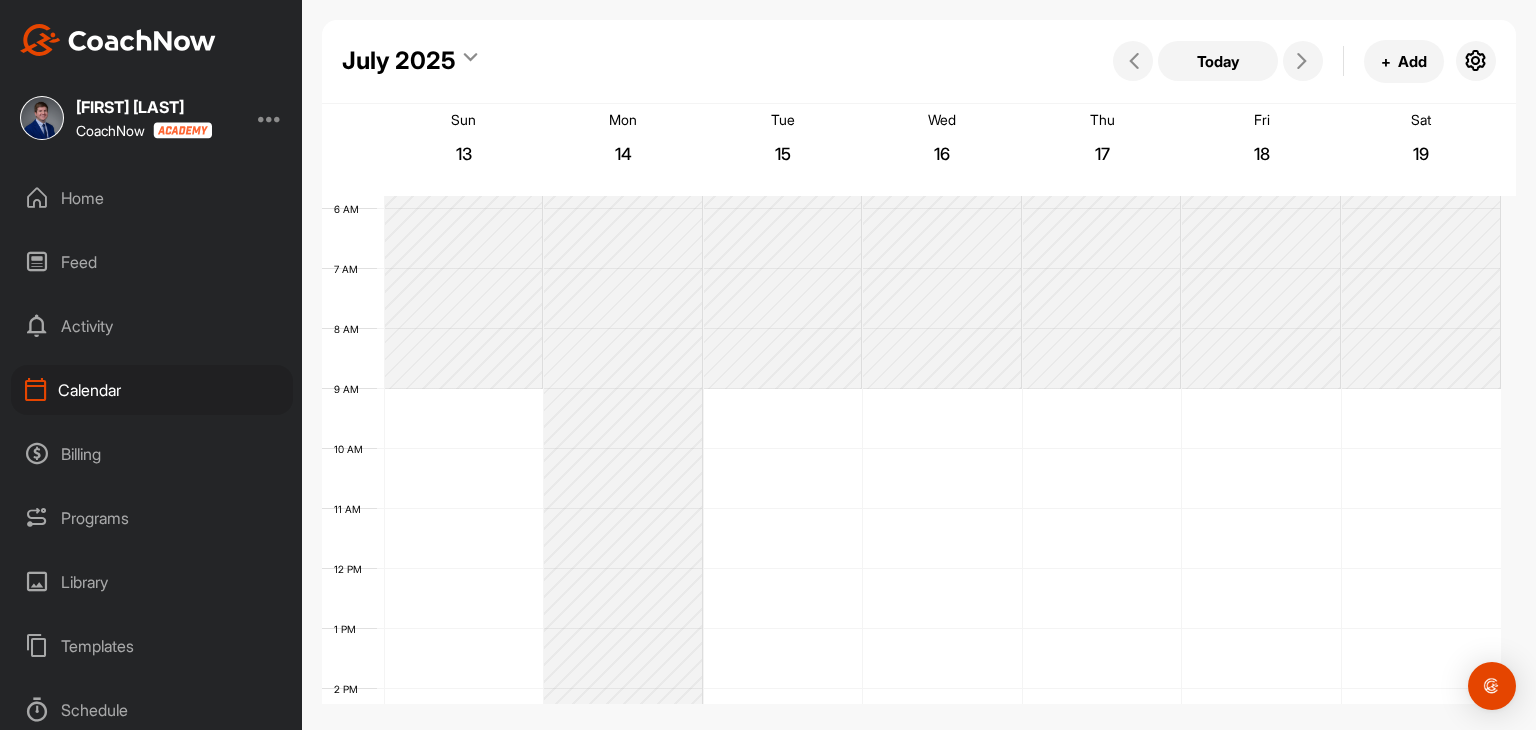 click on "[MONTH] [YEAR] [GENERAL]" at bounding box center [919, 62] 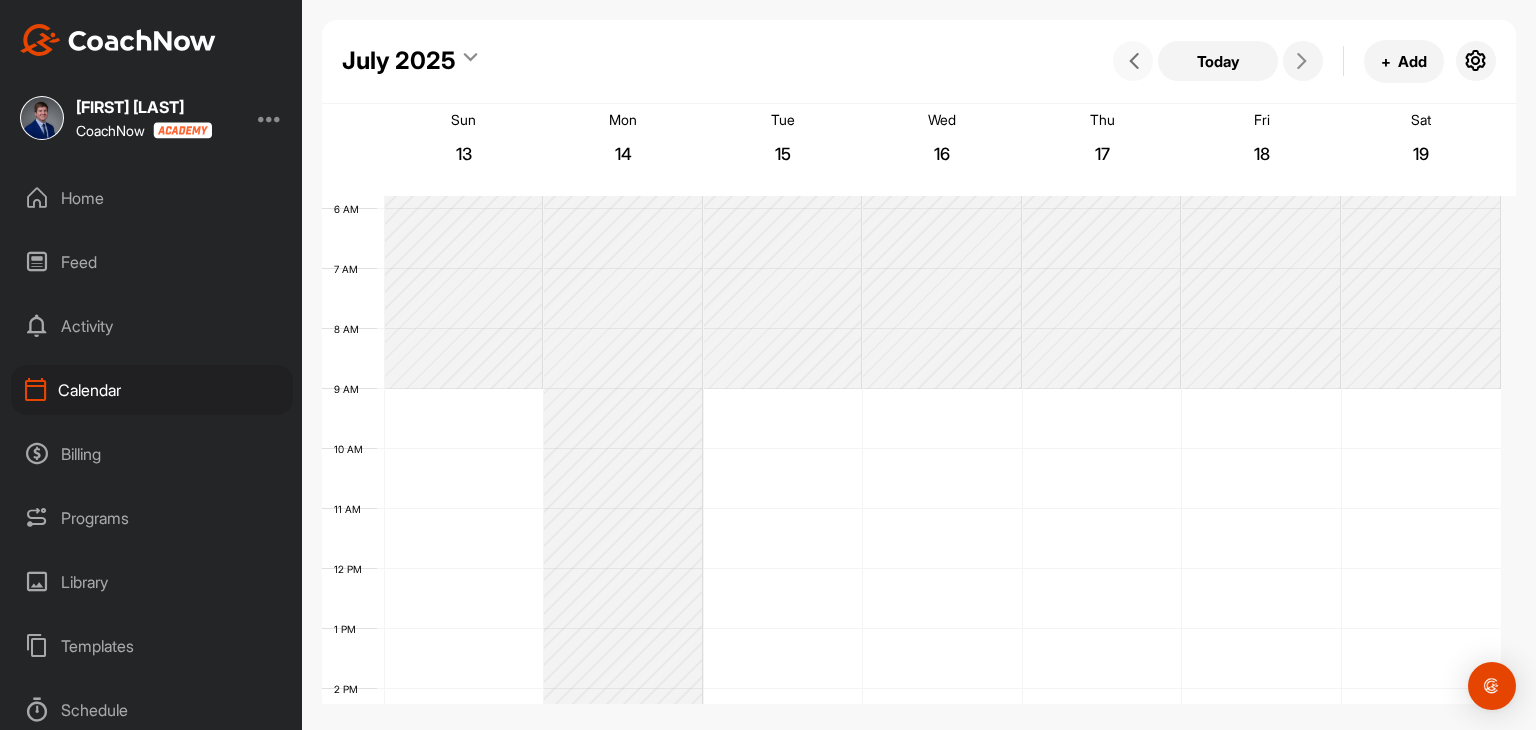 click at bounding box center (1134, 61) 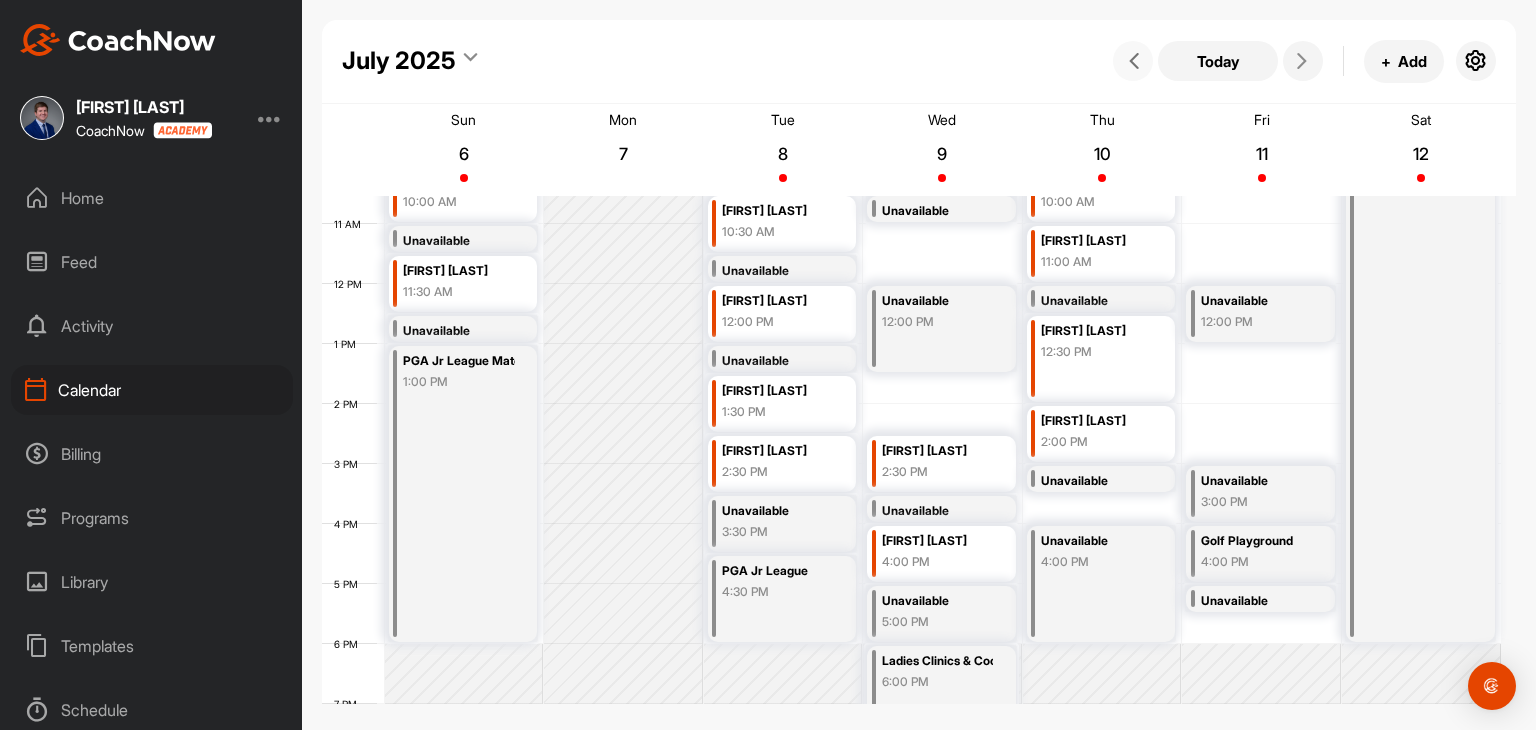 scroll, scrollTop: 747, scrollLeft: 0, axis: vertical 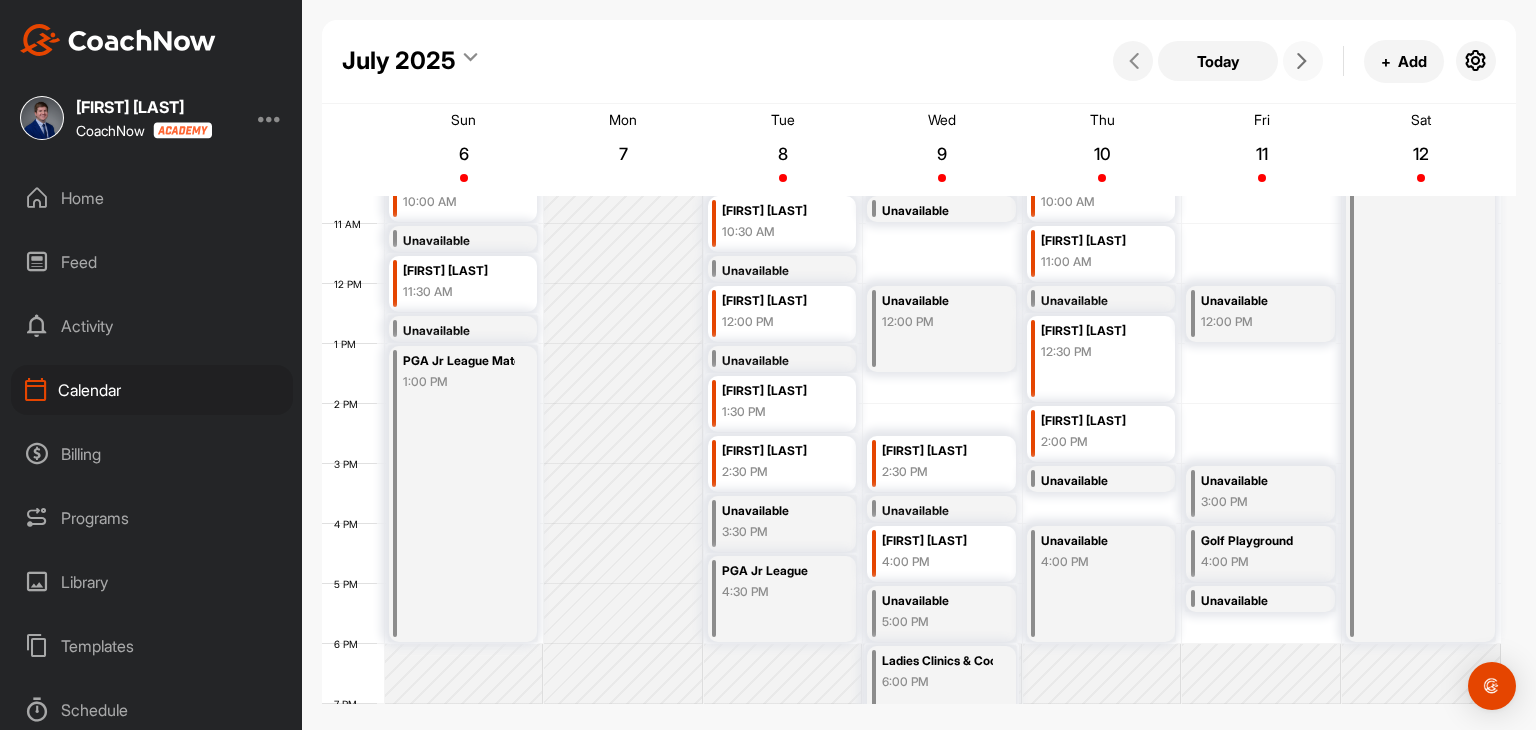click at bounding box center [1303, 61] 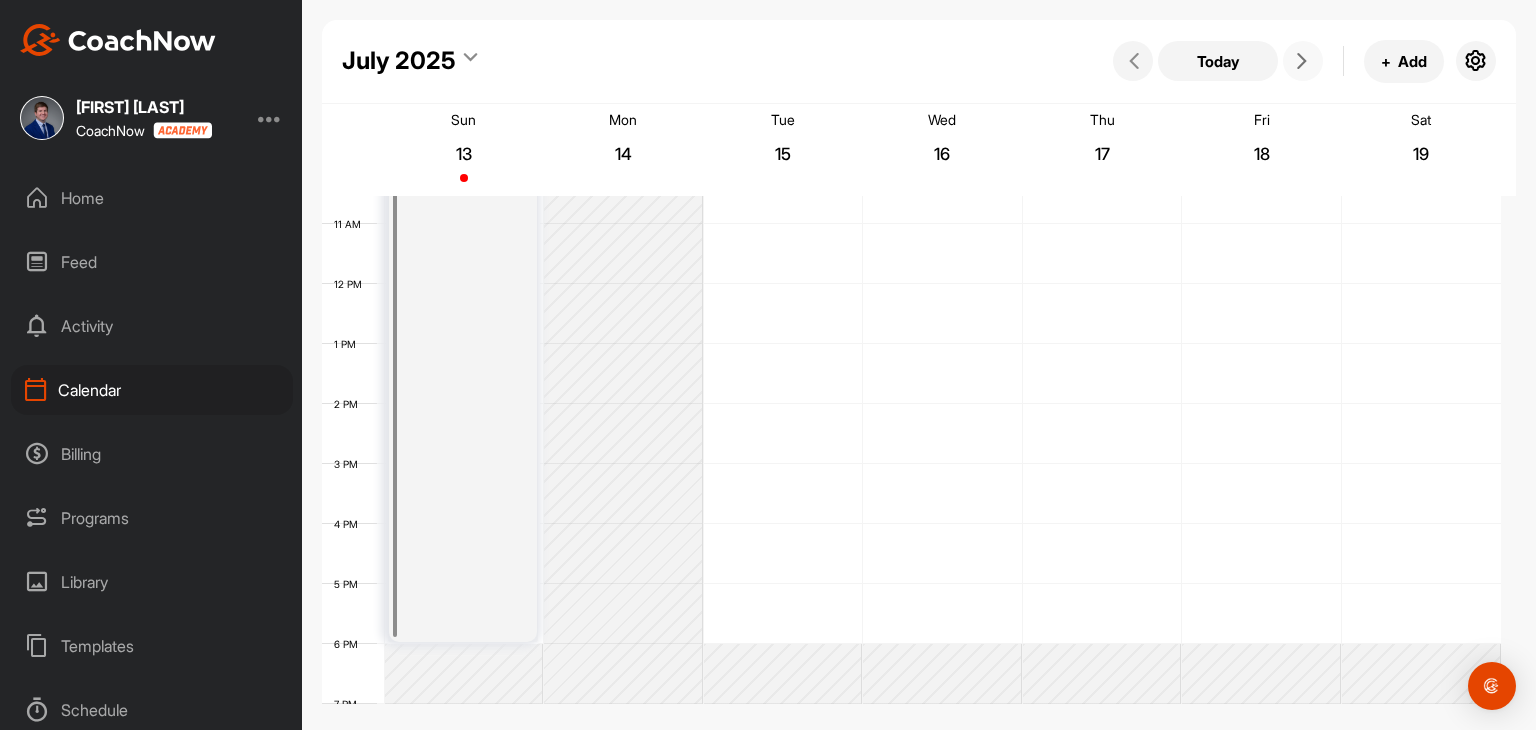 scroll, scrollTop: 347, scrollLeft: 0, axis: vertical 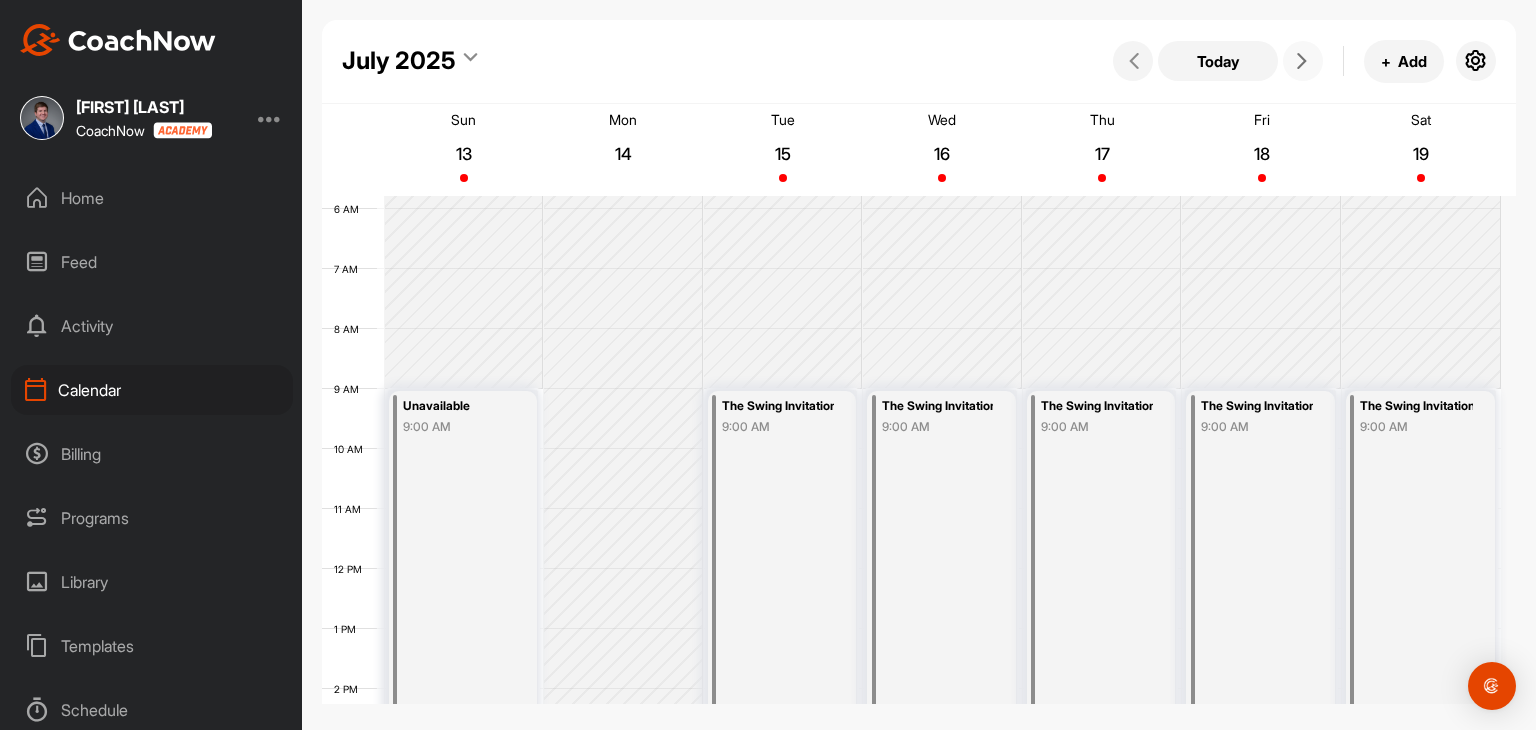 click at bounding box center [1303, 61] 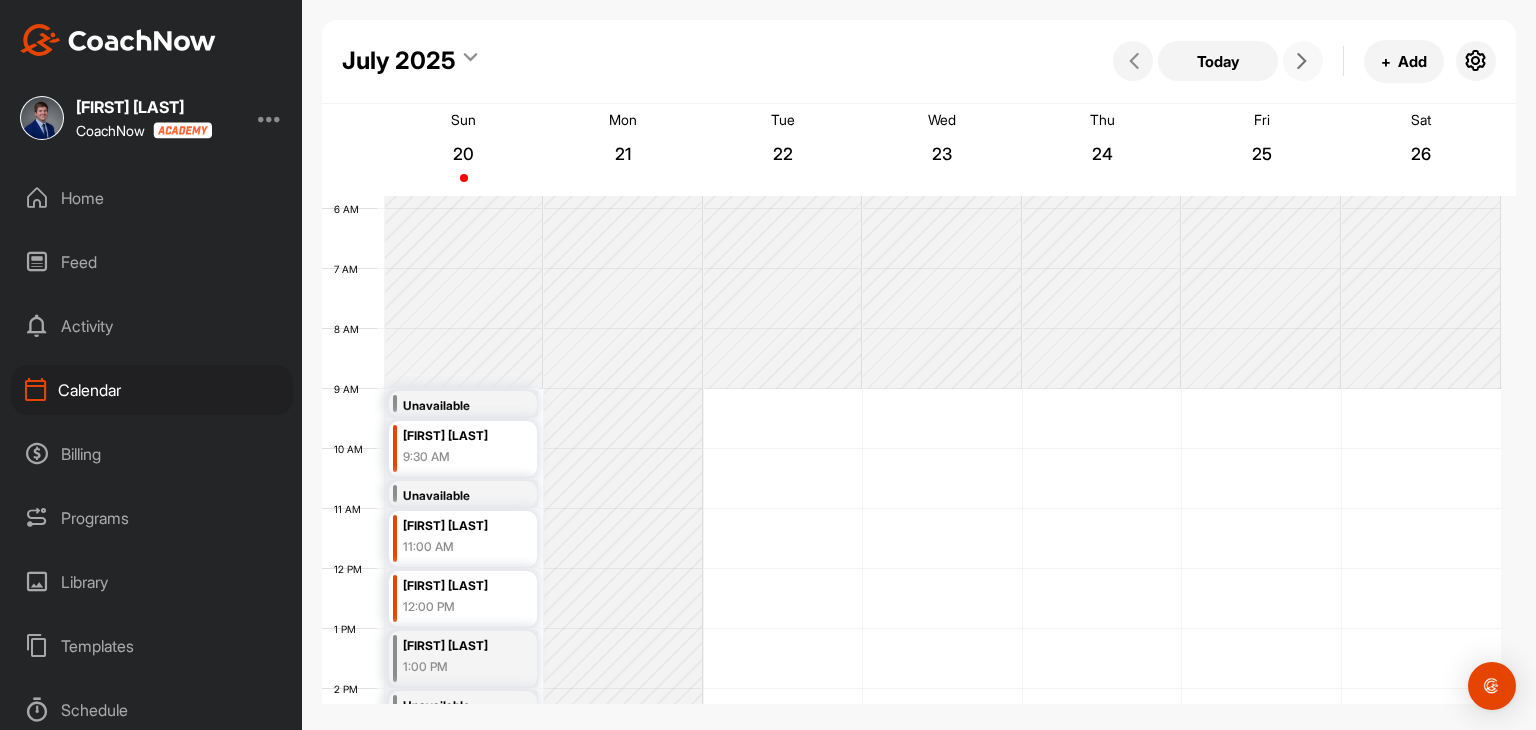 click at bounding box center (1303, 61) 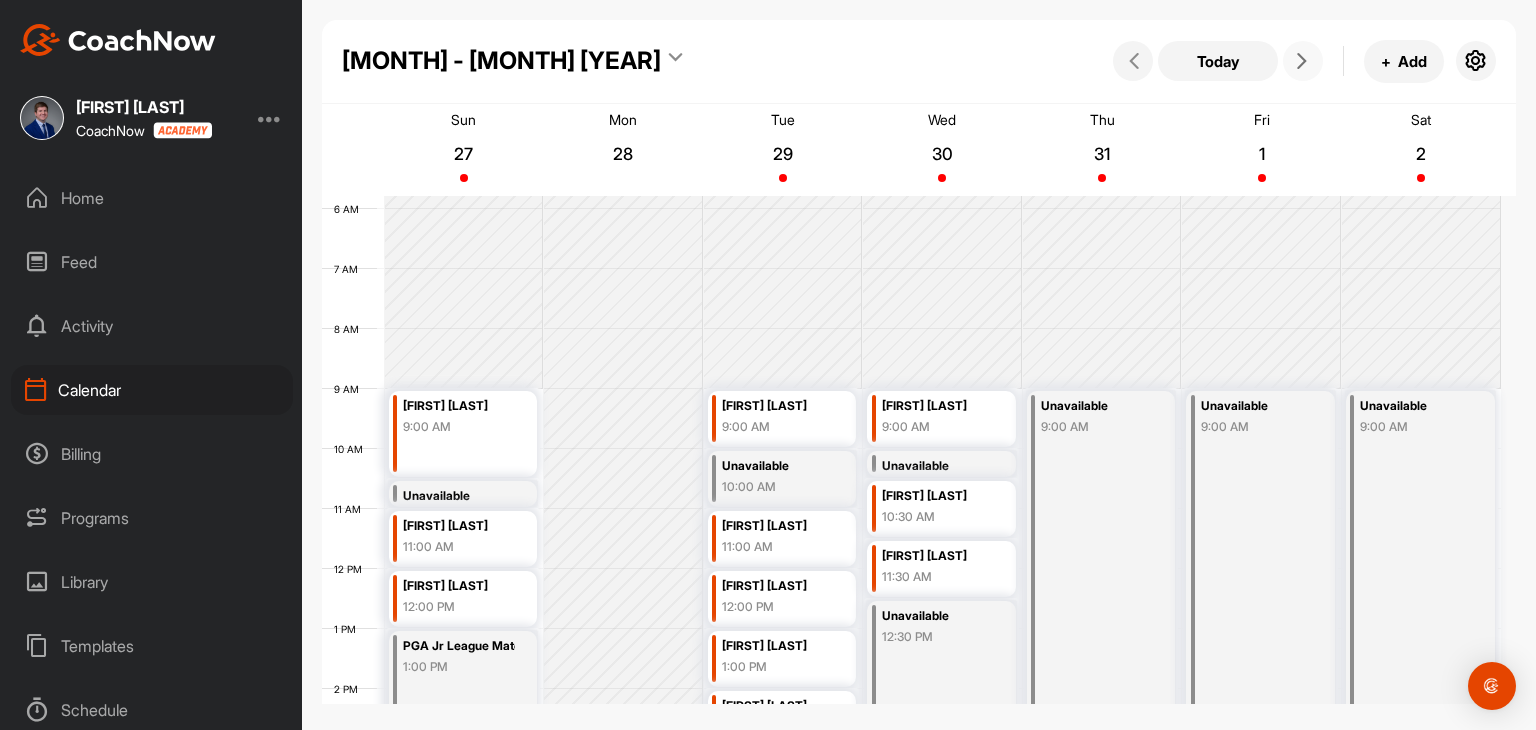 click at bounding box center [1302, 61] 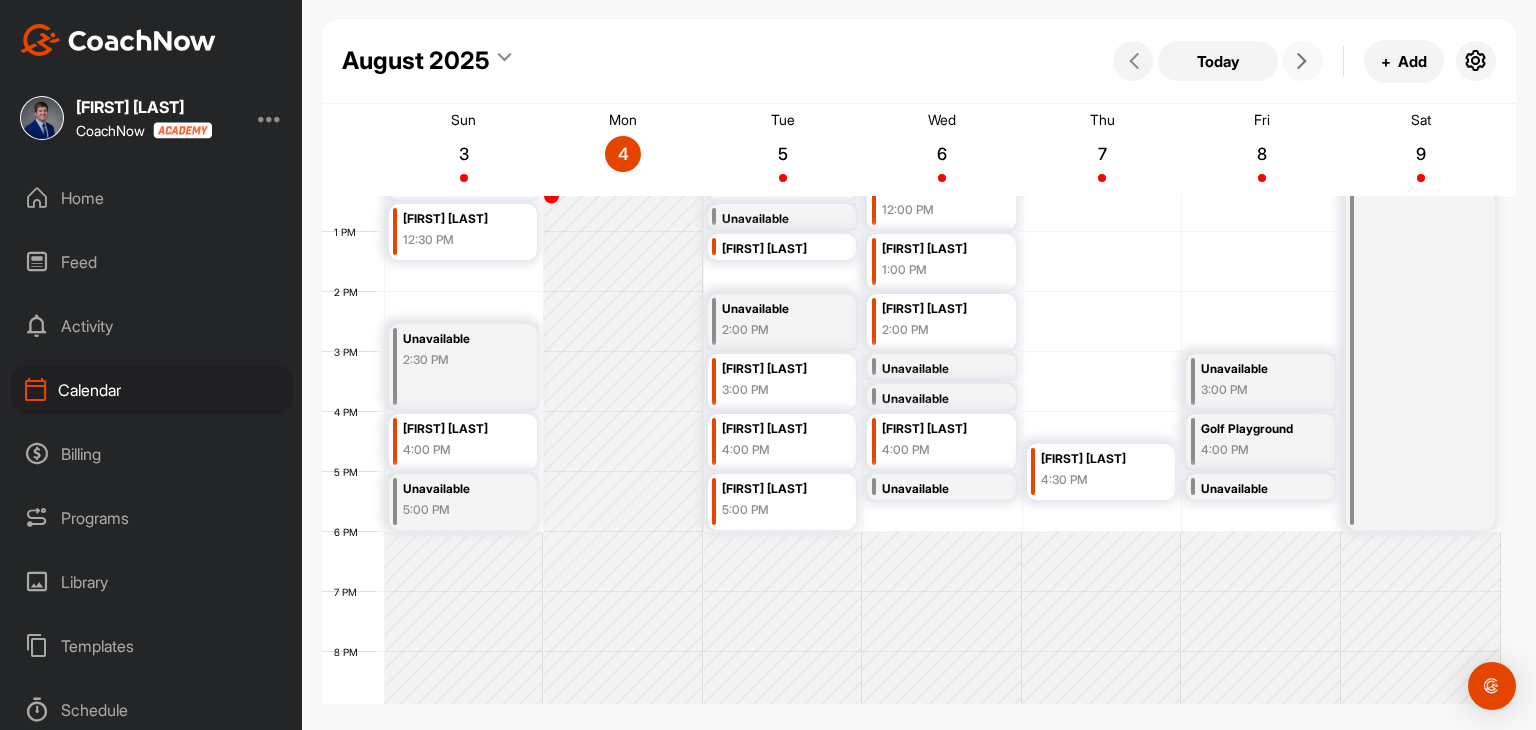 scroll, scrollTop: 747, scrollLeft: 0, axis: vertical 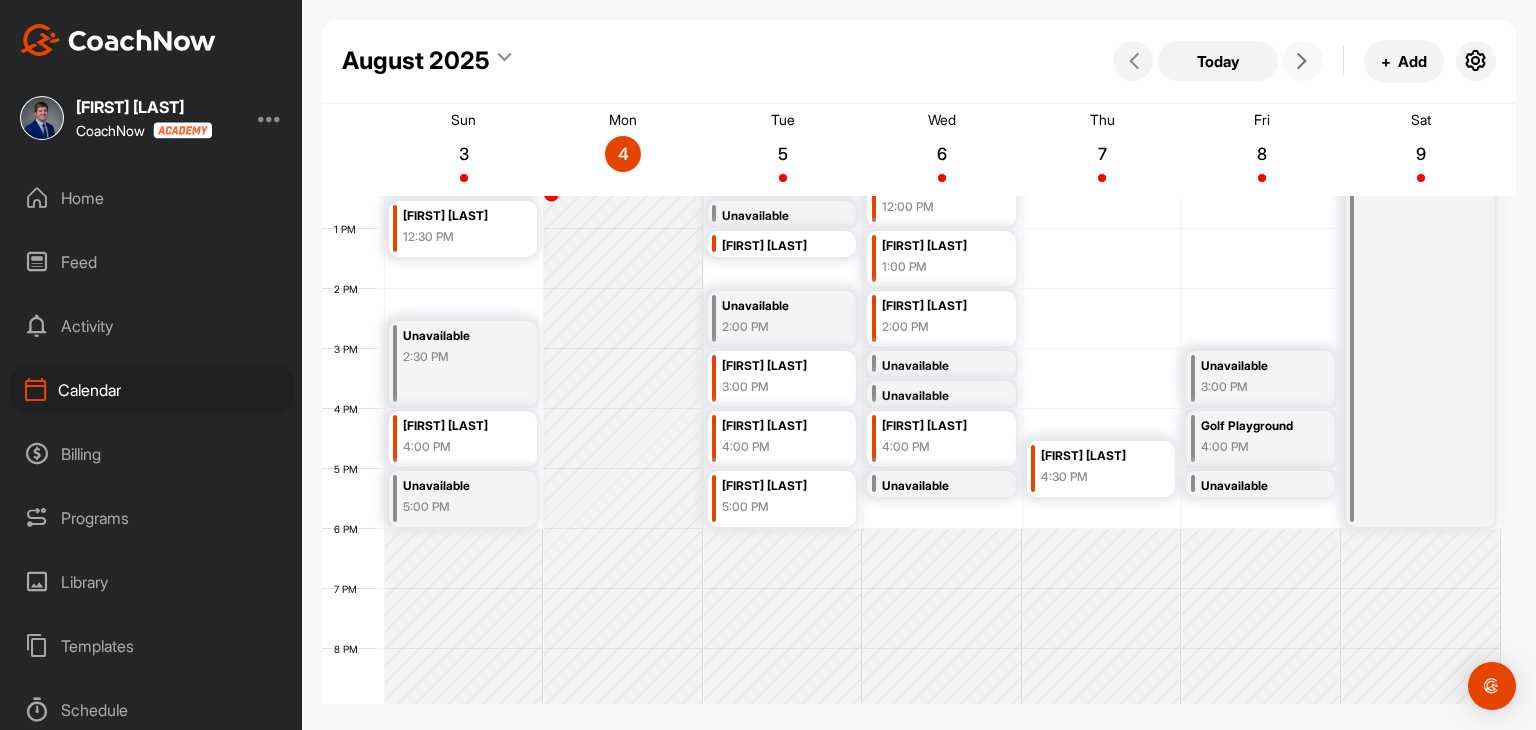 click at bounding box center [1303, 61] 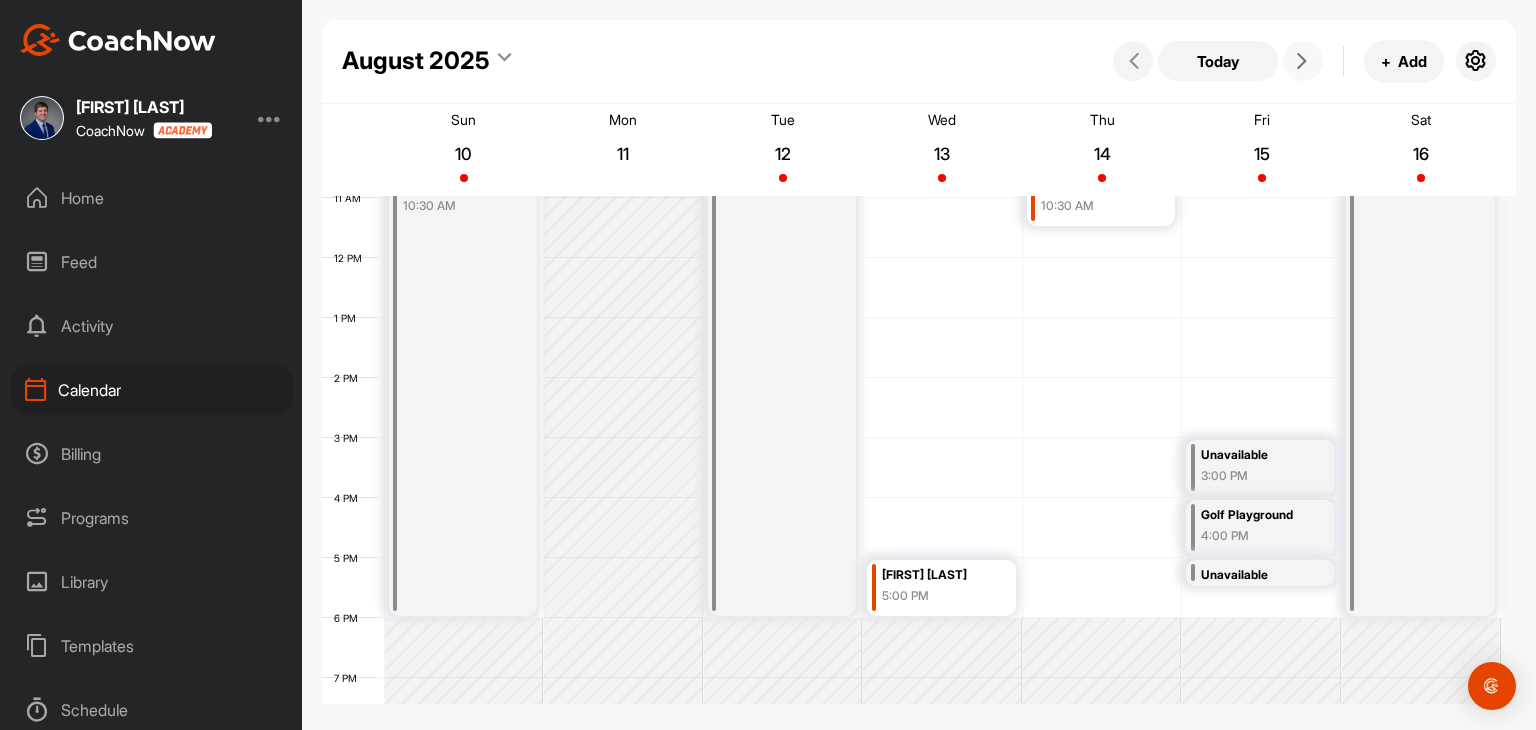 scroll, scrollTop: 747, scrollLeft: 0, axis: vertical 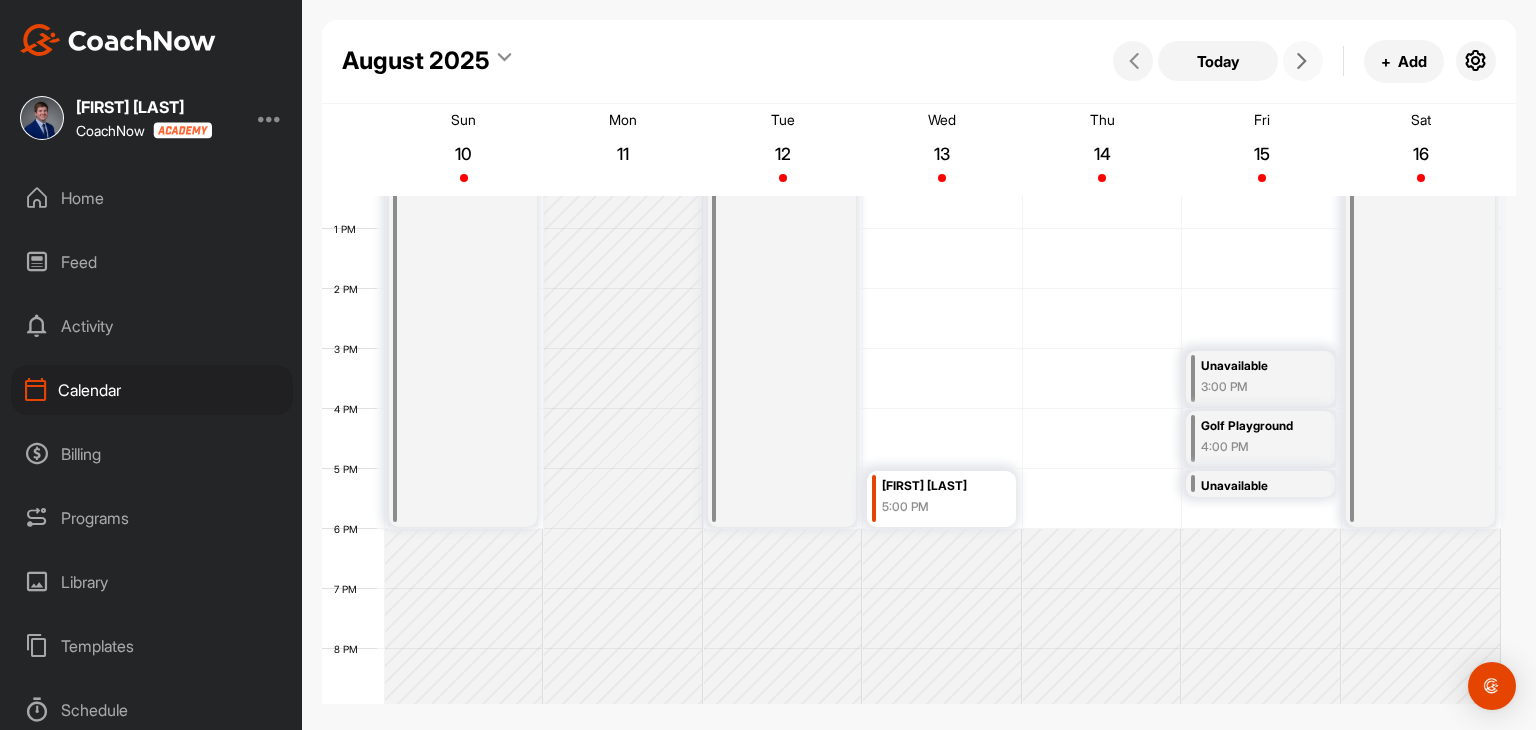 click at bounding box center (1303, 61) 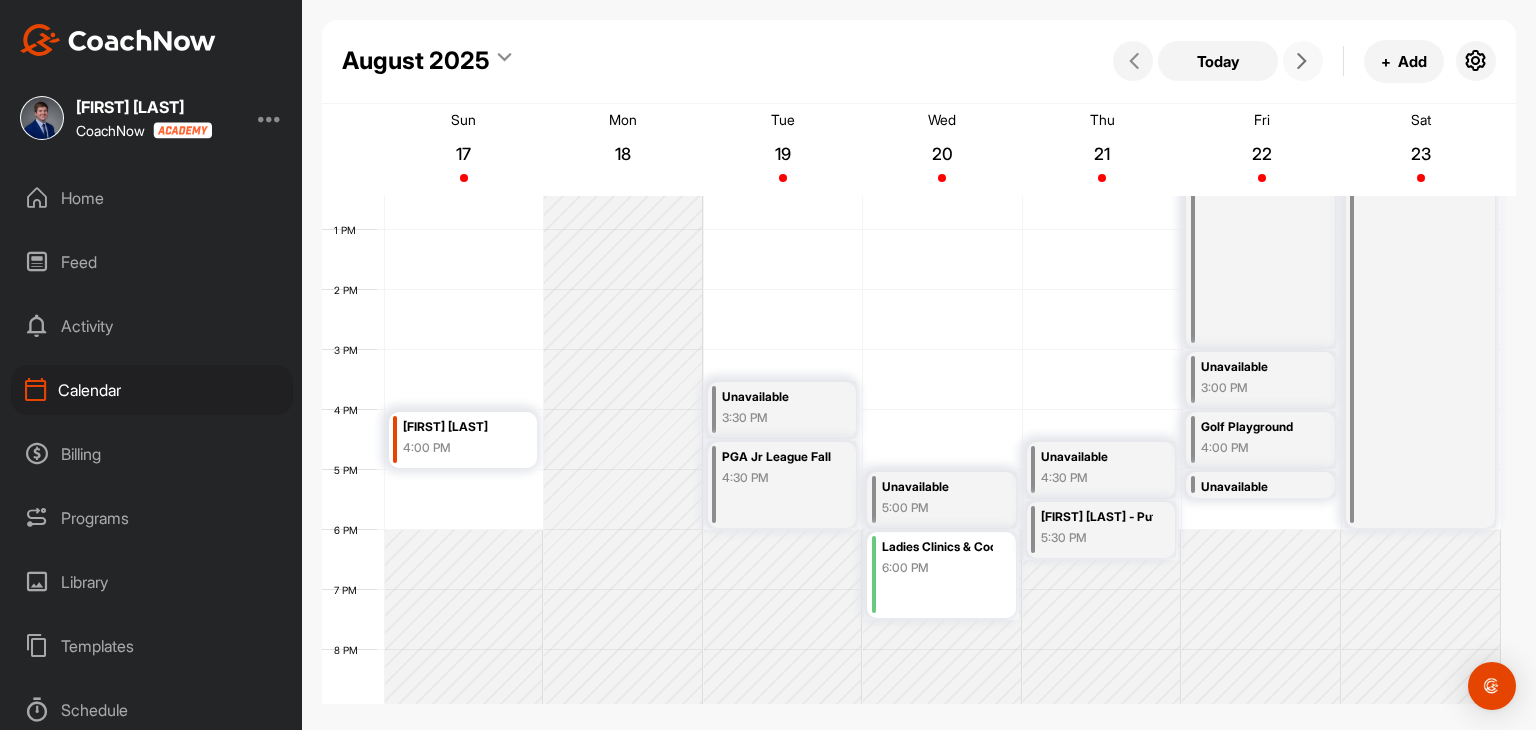 scroll, scrollTop: 747, scrollLeft: 0, axis: vertical 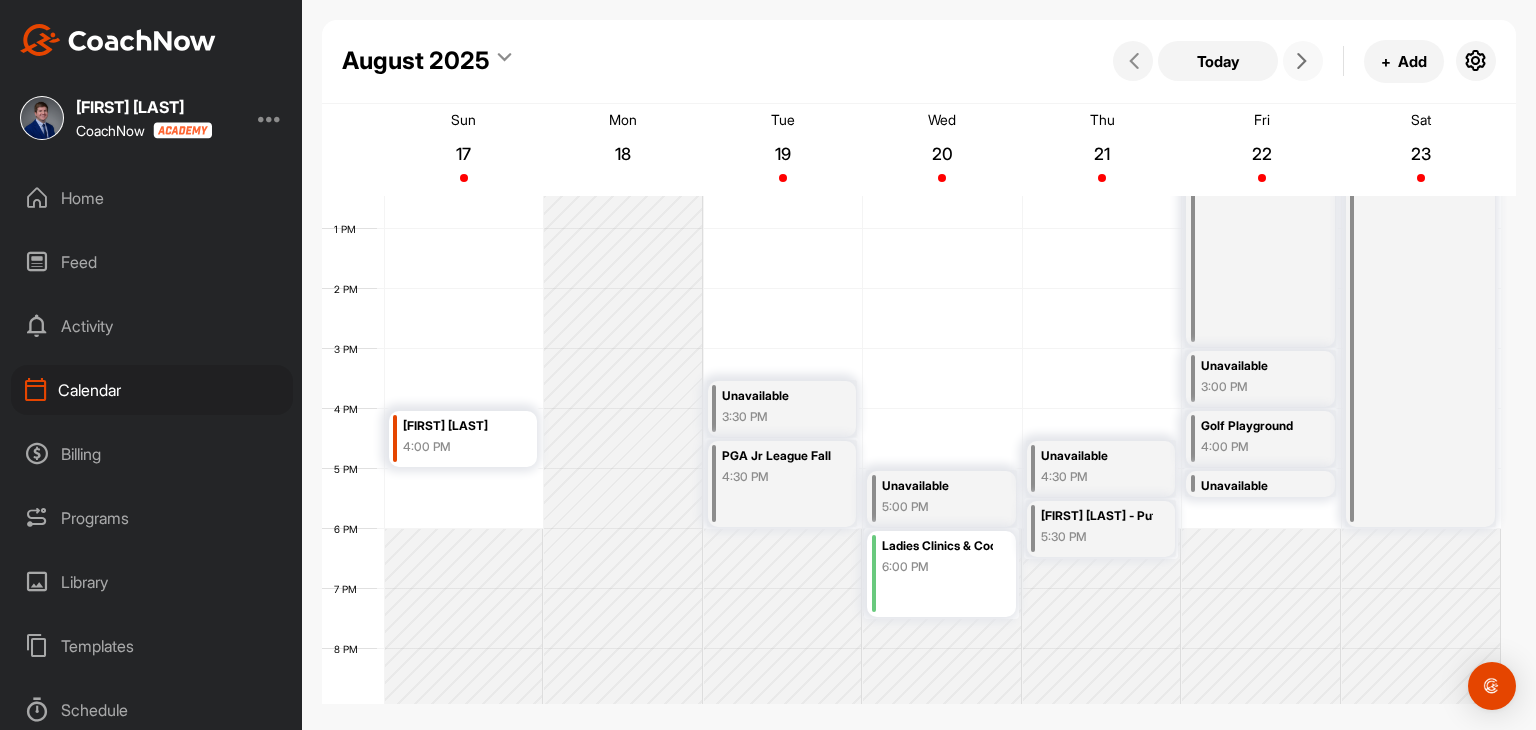 click at bounding box center [1302, 61] 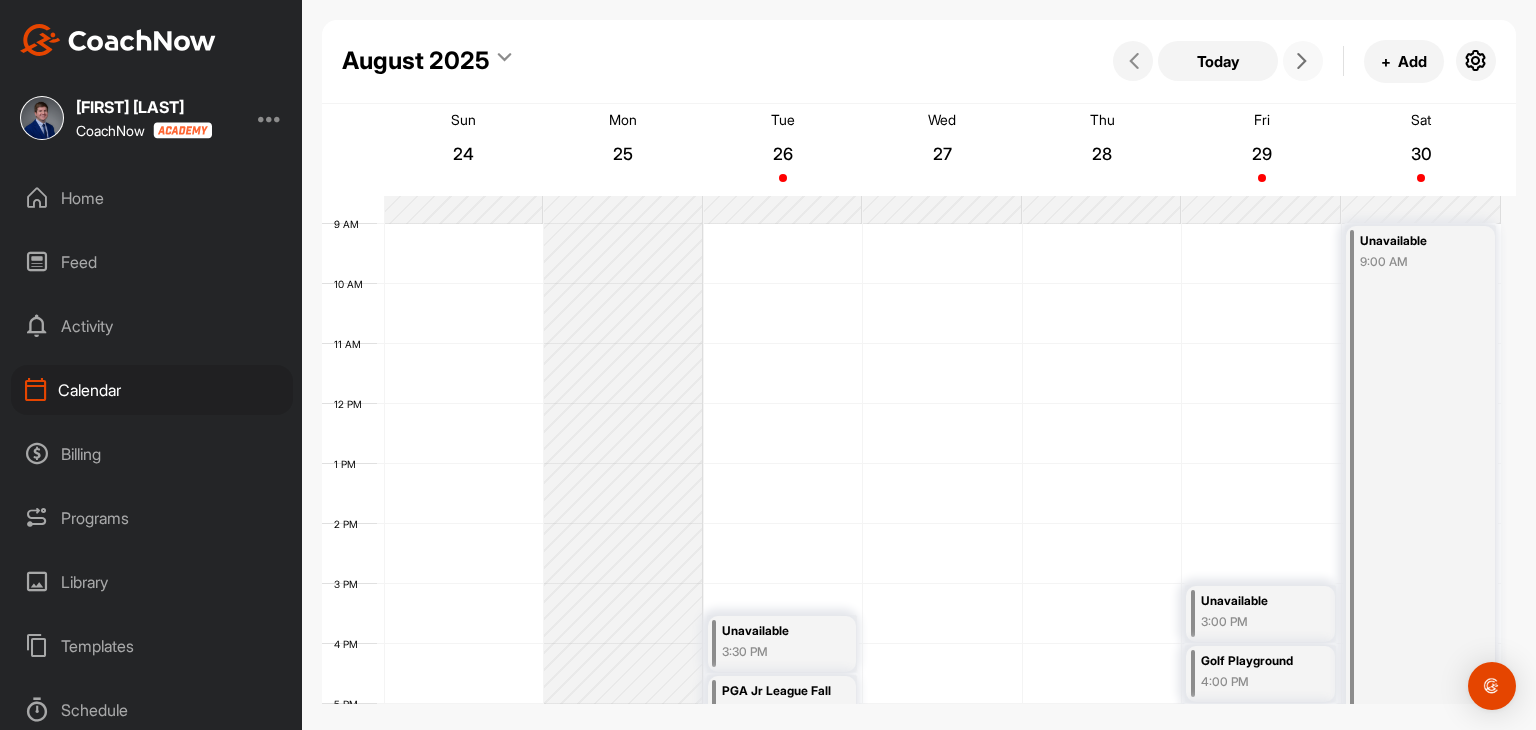scroll, scrollTop: 347, scrollLeft: 0, axis: vertical 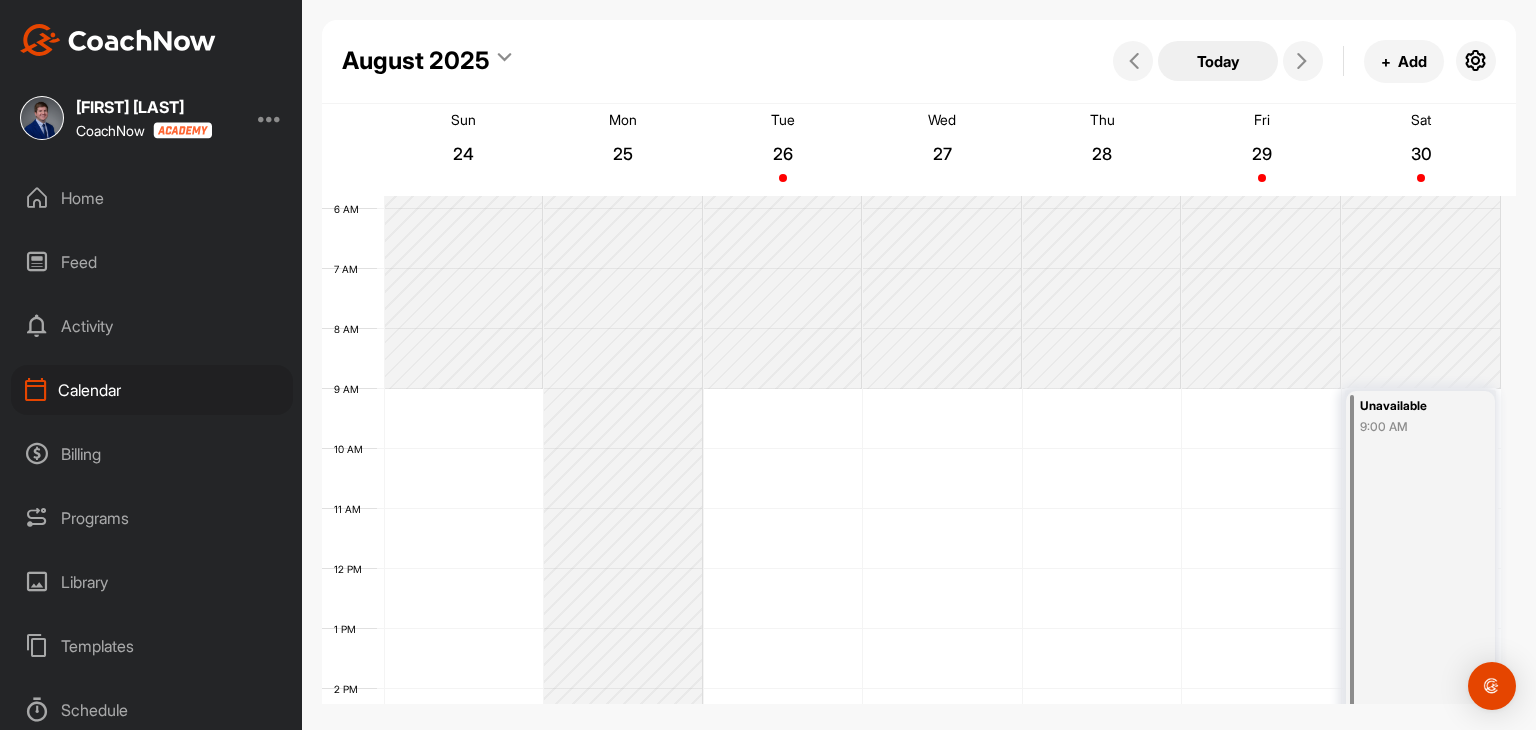 click on "Today" at bounding box center (1218, 61) 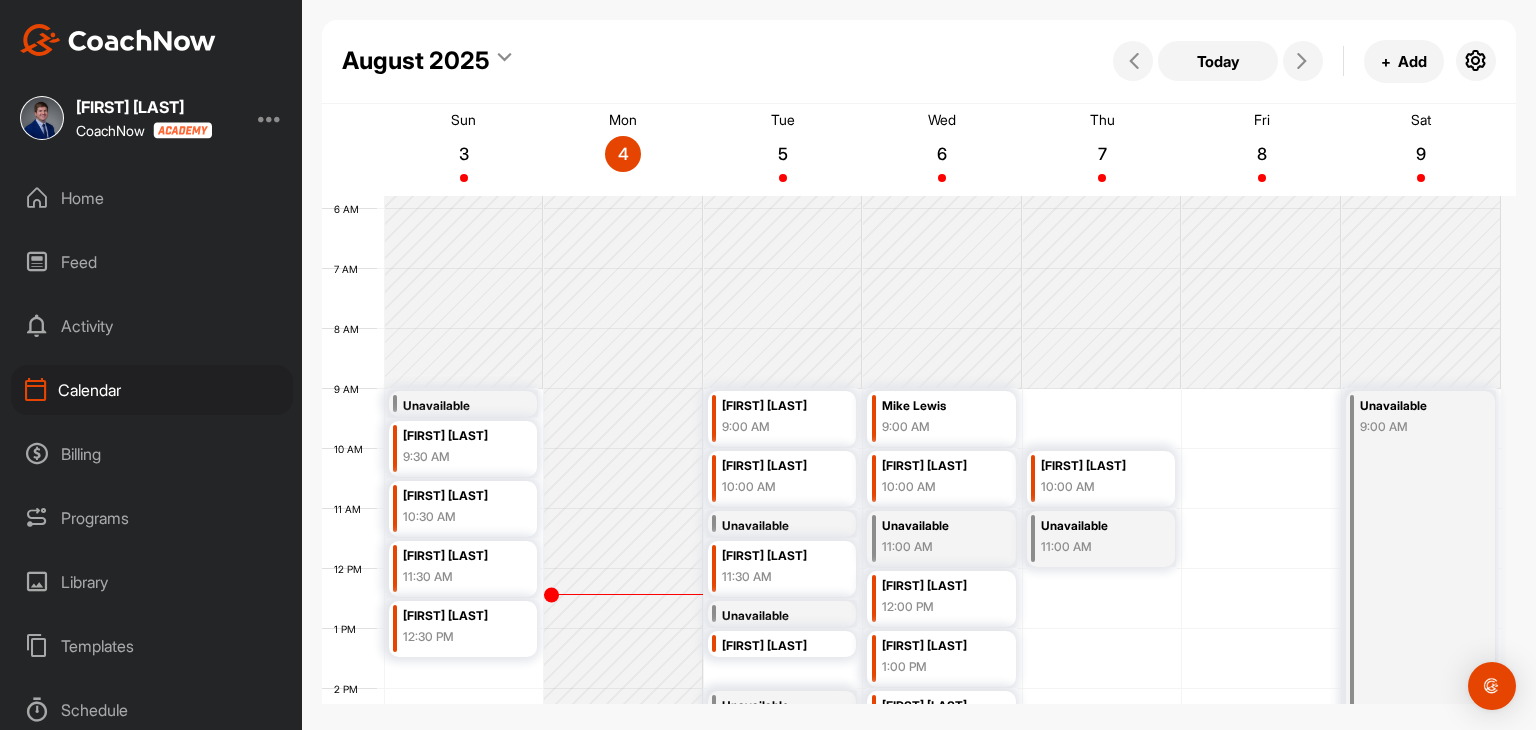 click on "Home" at bounding box center [152, 198] 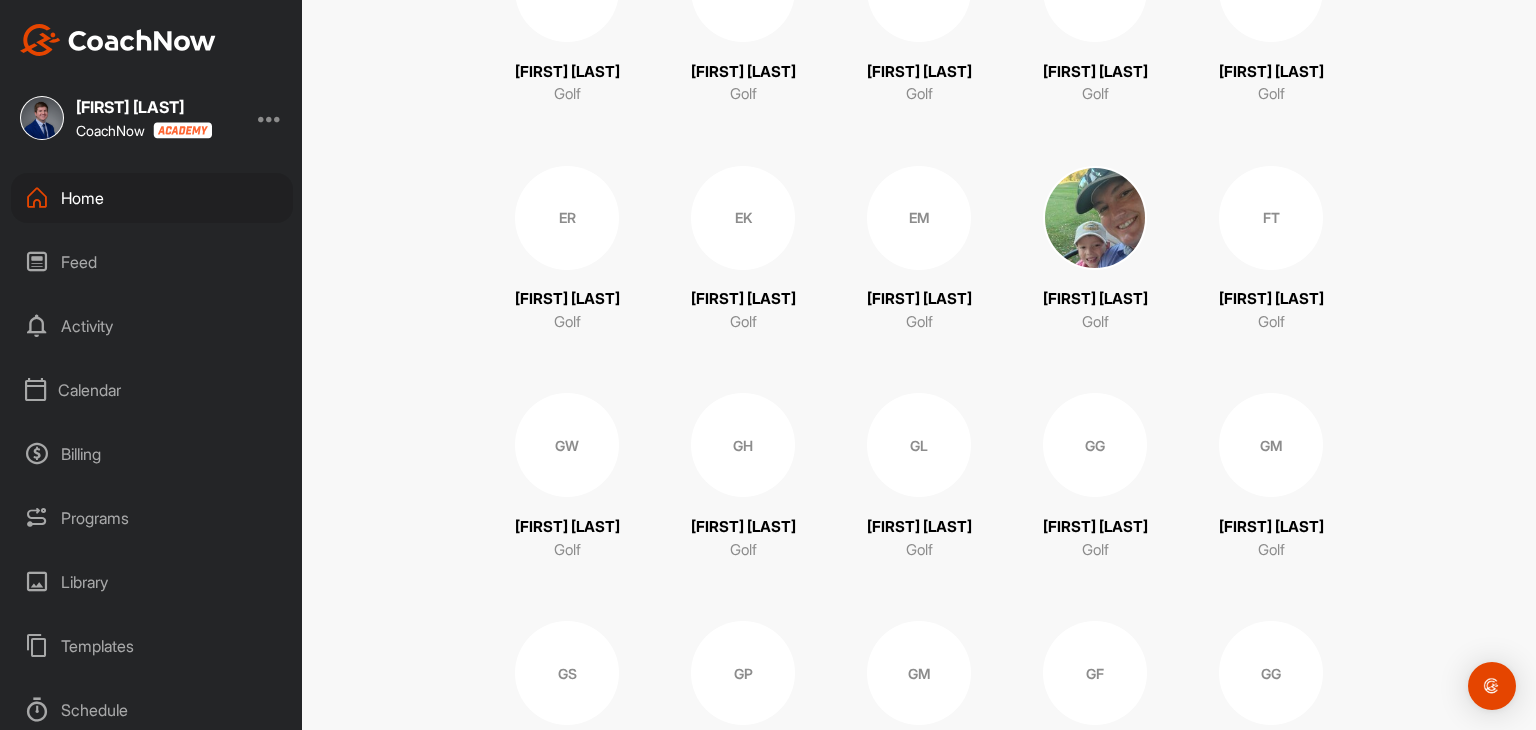 scroll, scrollTop: 3400, scrollLeft: 0, axis: vertical 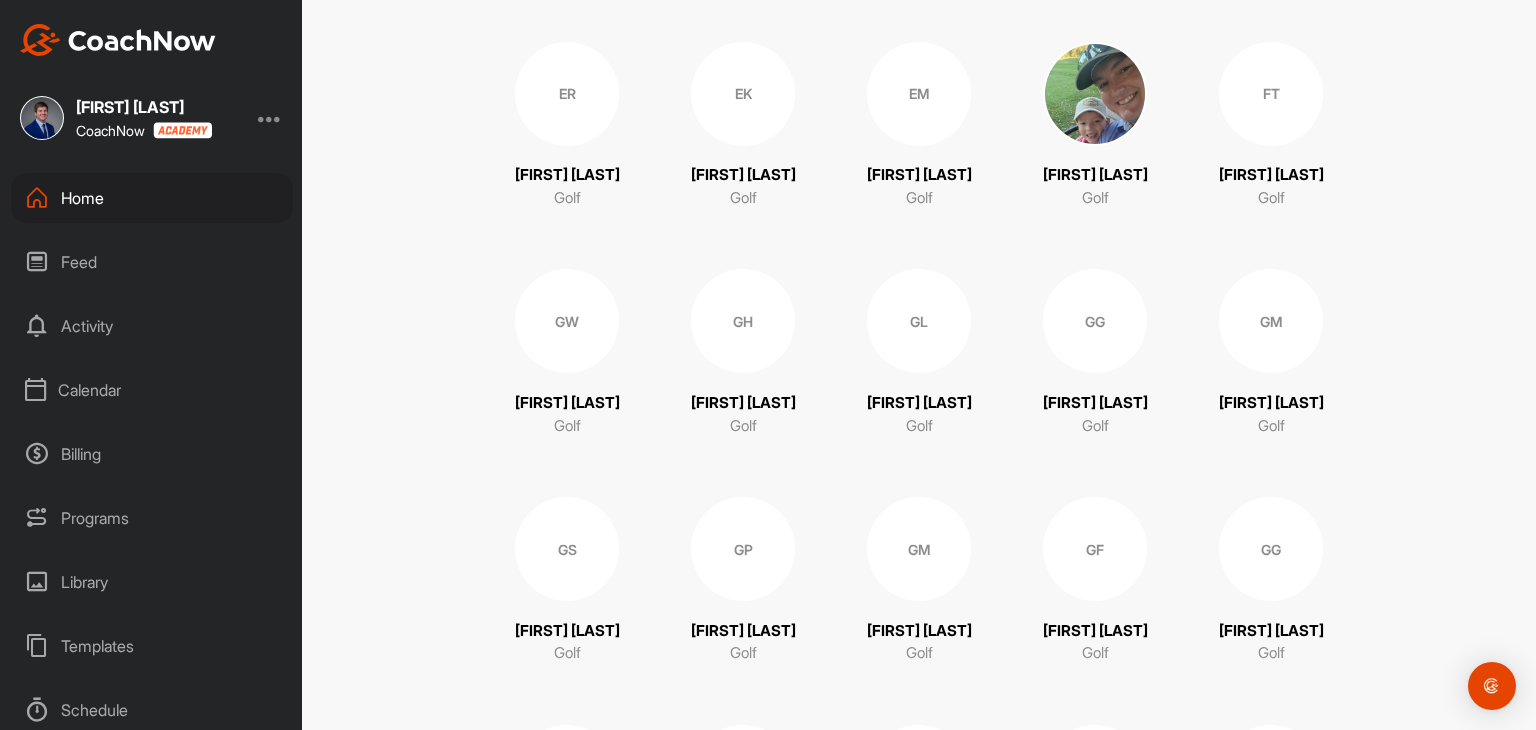 click on "GW" at bounding box center [567, 321] 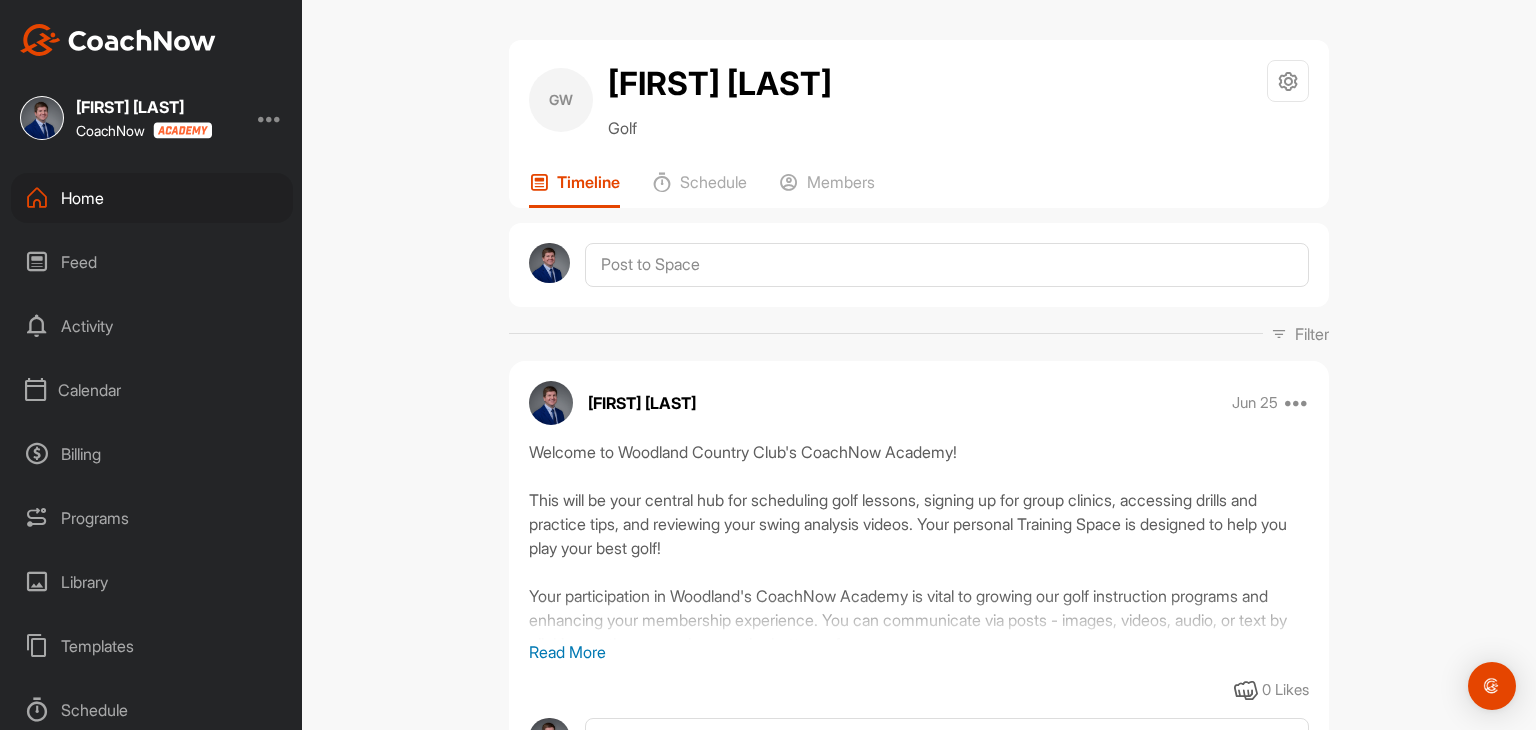 click on "Home" at bounding box center (152, 198) 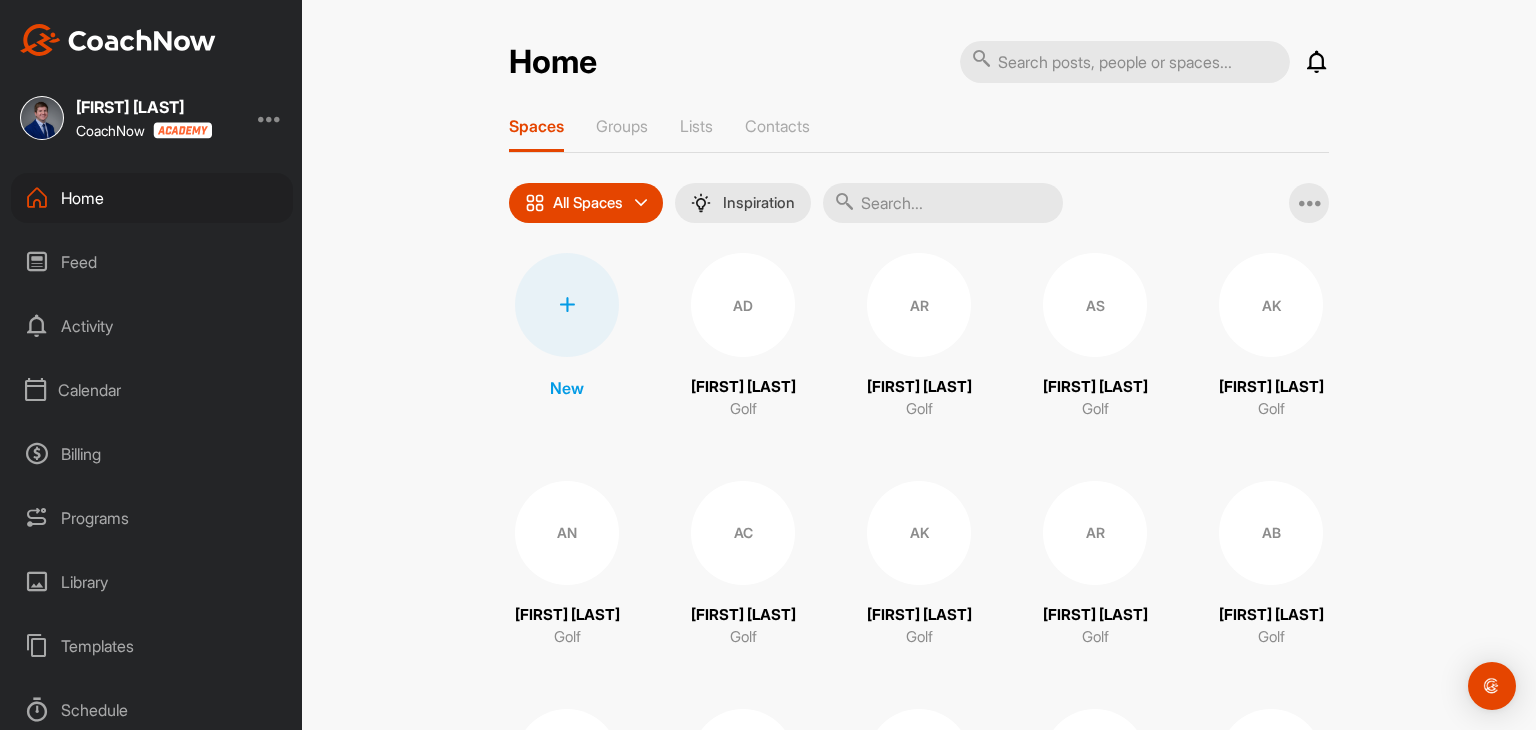 click on "Programs" at bounding box center (152, 518) 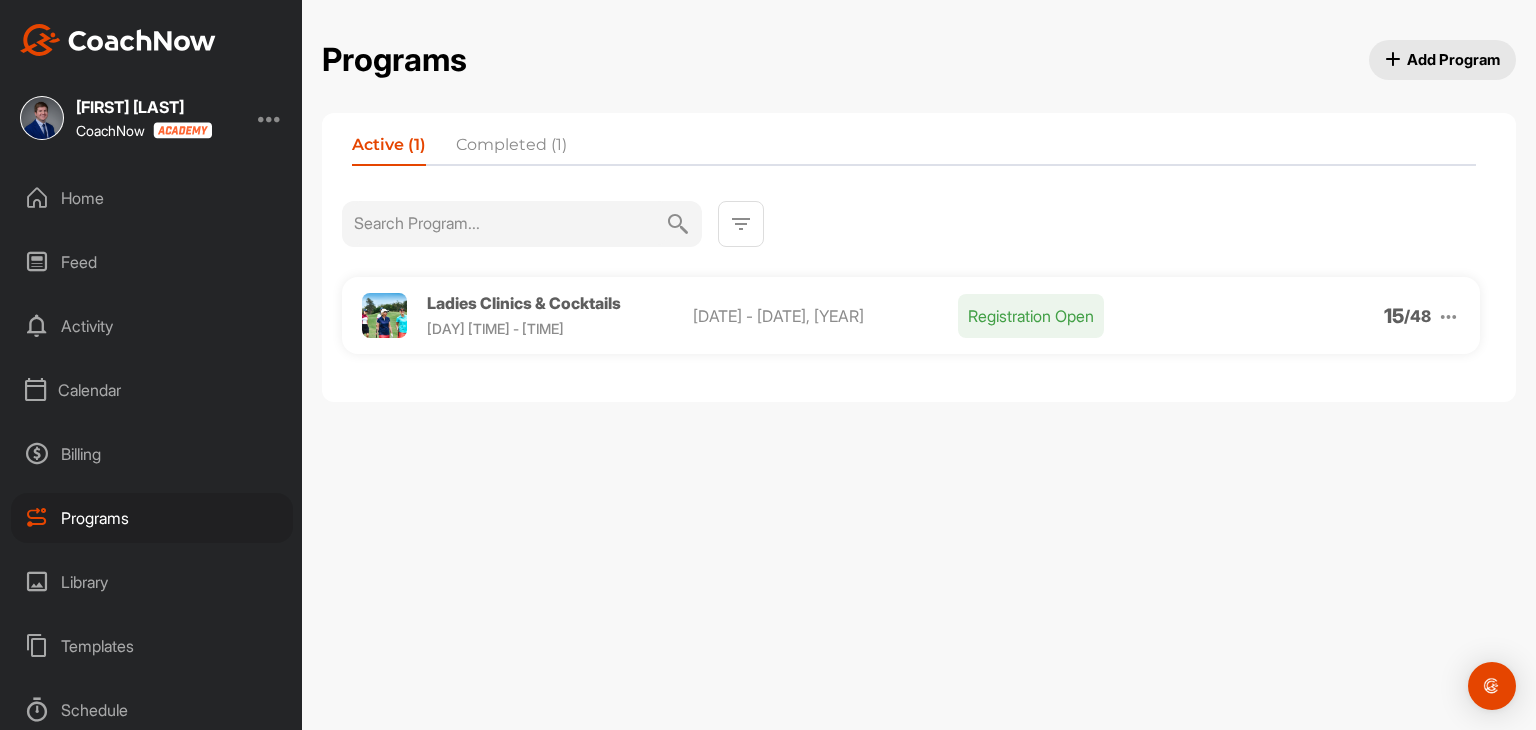click on "Billing" at bounding box center (152, 454) 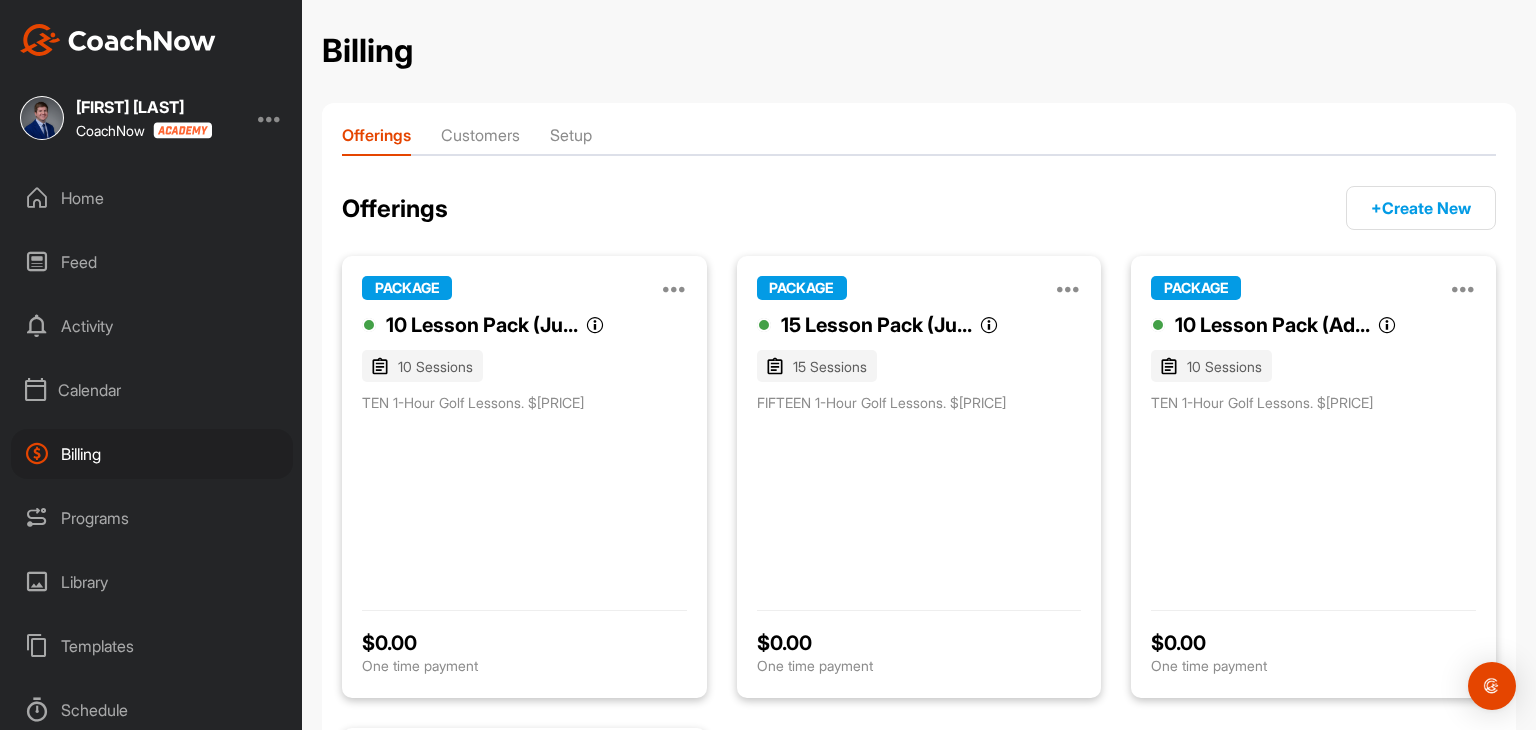 scroll, scrollTop: 0, scrollLeft: 0, axis: both 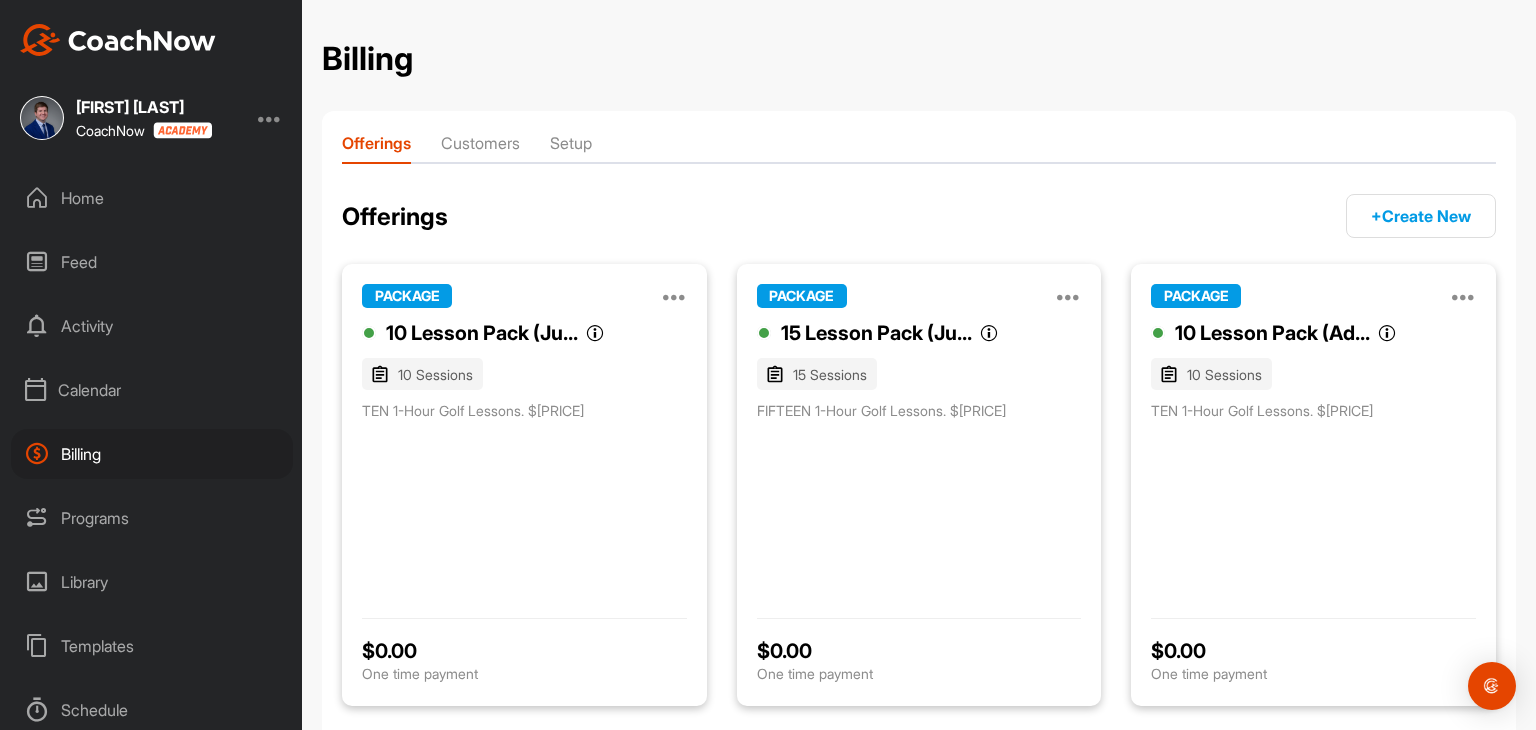 click on "Home" at bounding box center (152, 198) 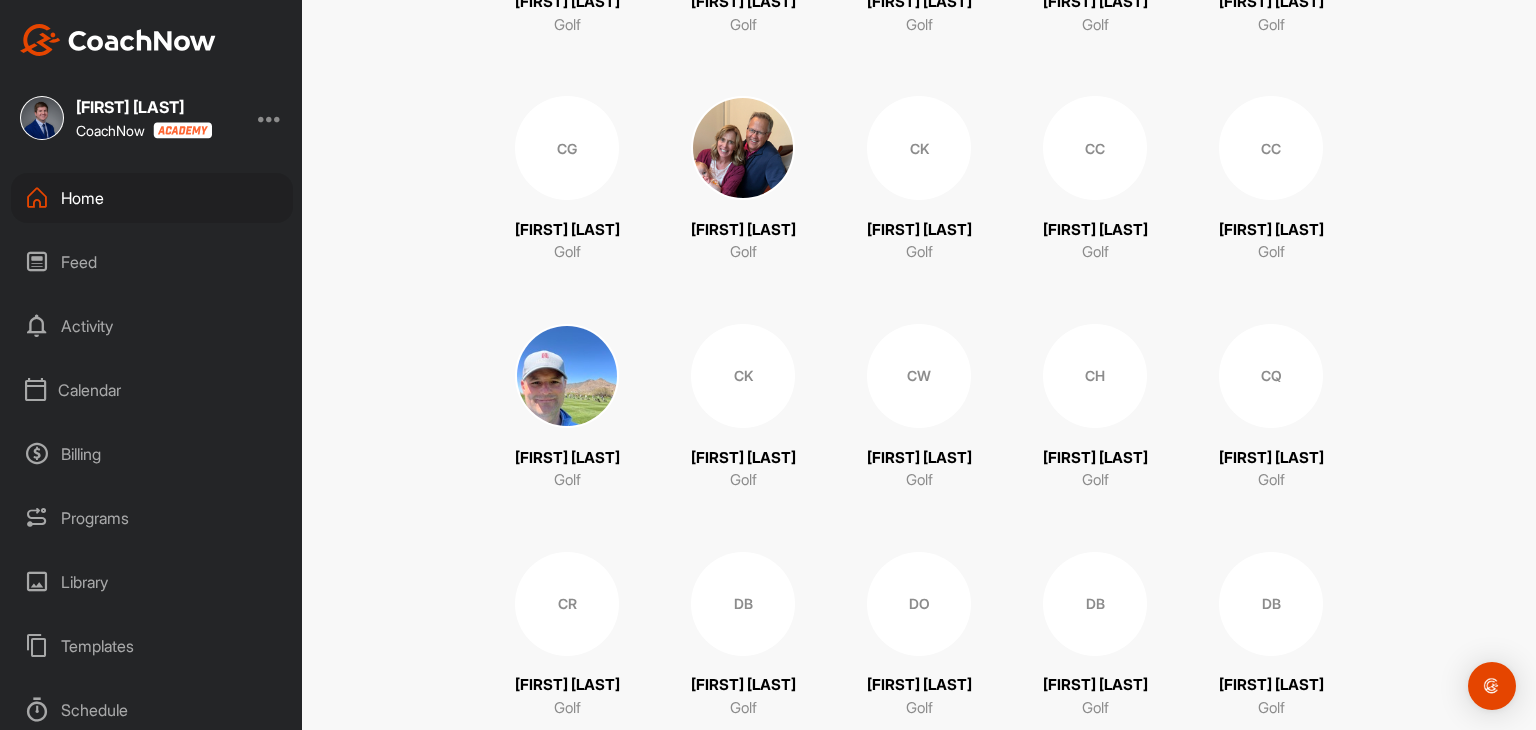scroll, scrollTop: 2200, scrollLeft: 0, axis: vertical 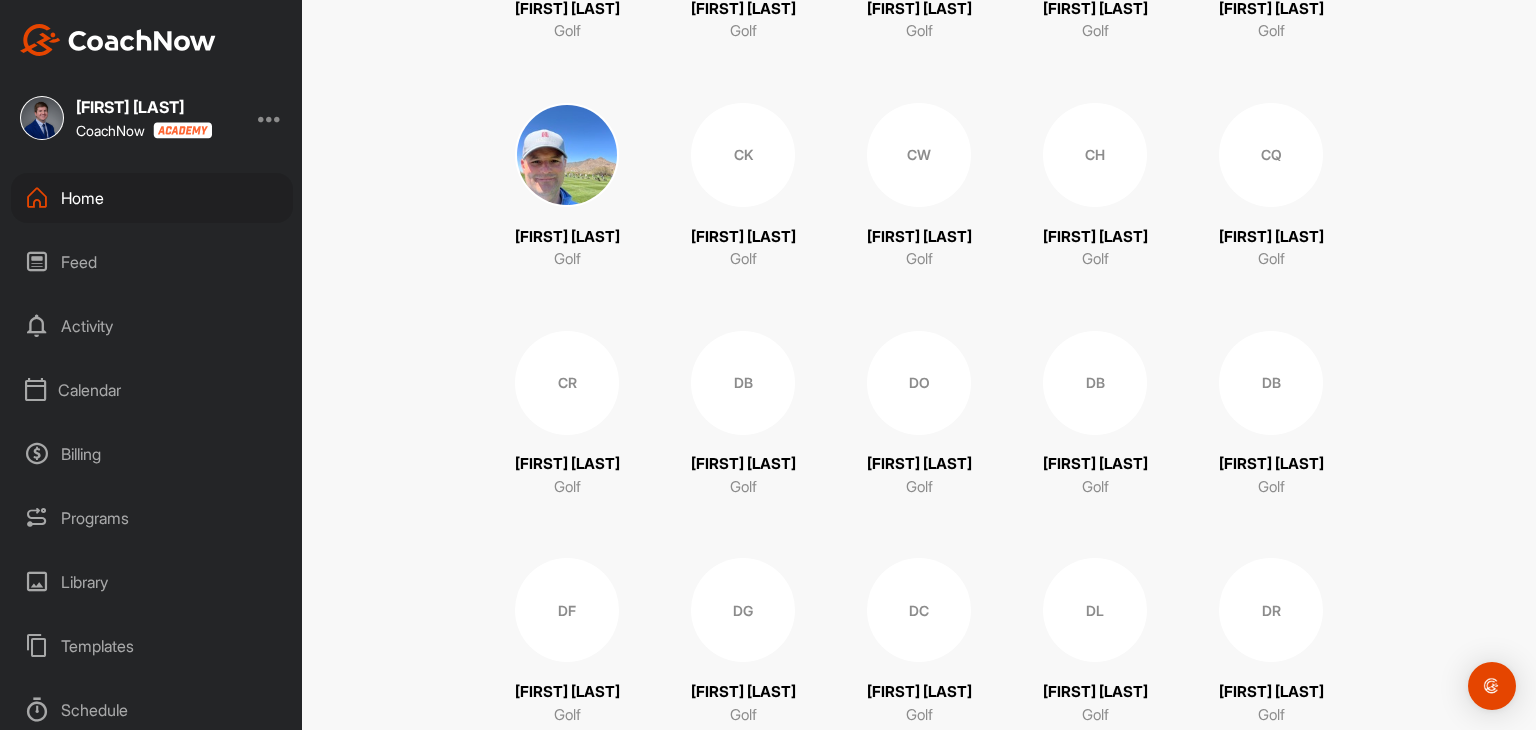click on "CK" at bounding box center [743, 155] 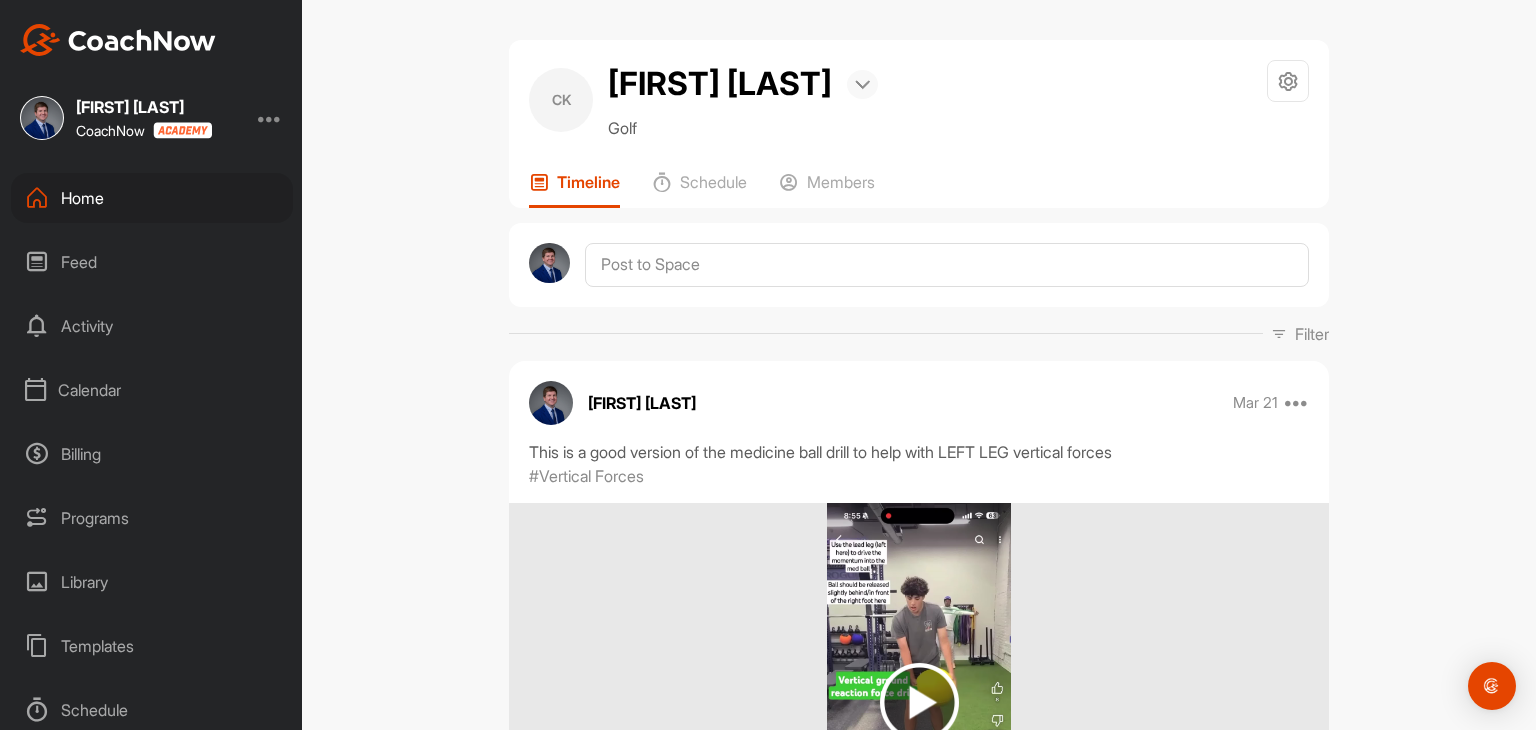click at bounding box center (862, 85) 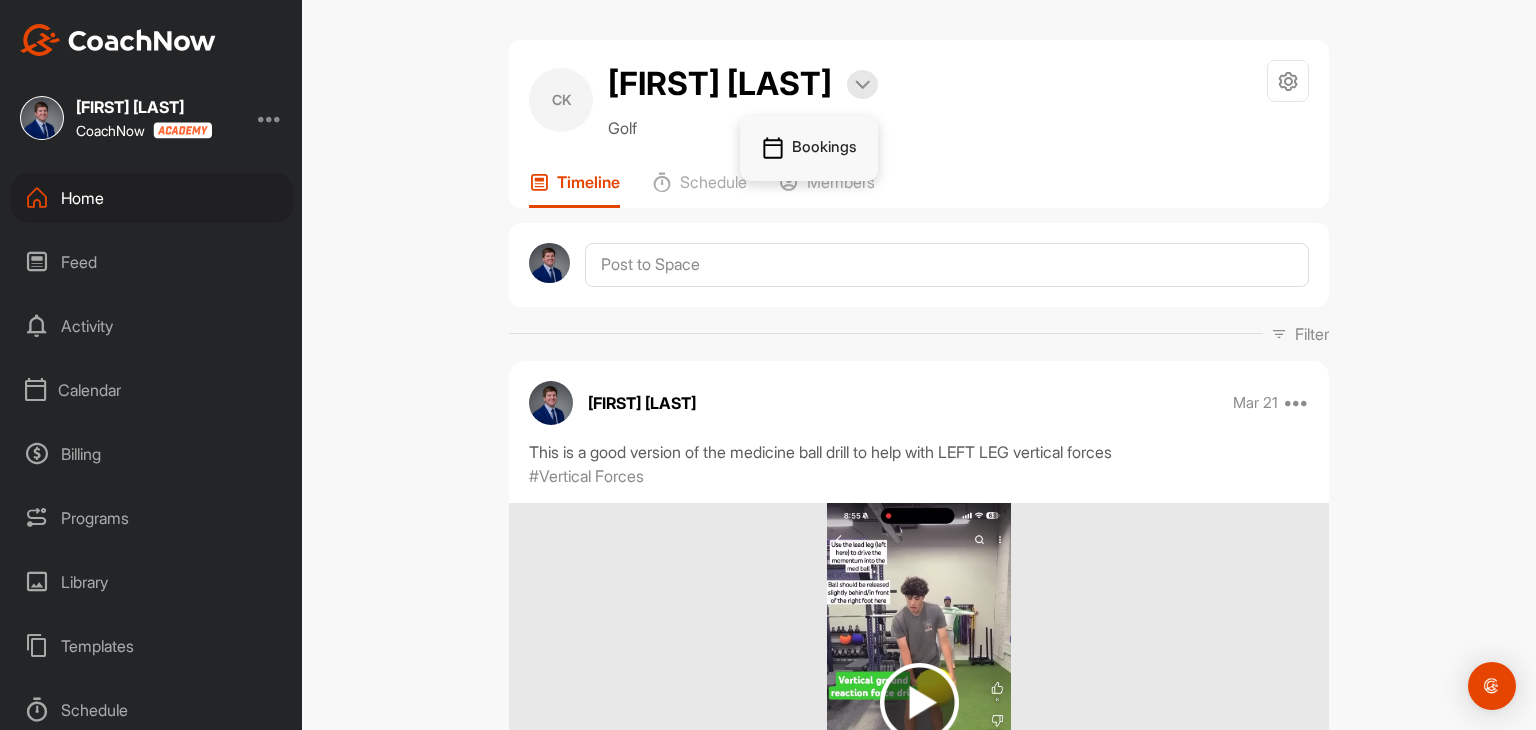 click on "Bookings" at bounding box center (809, 149) 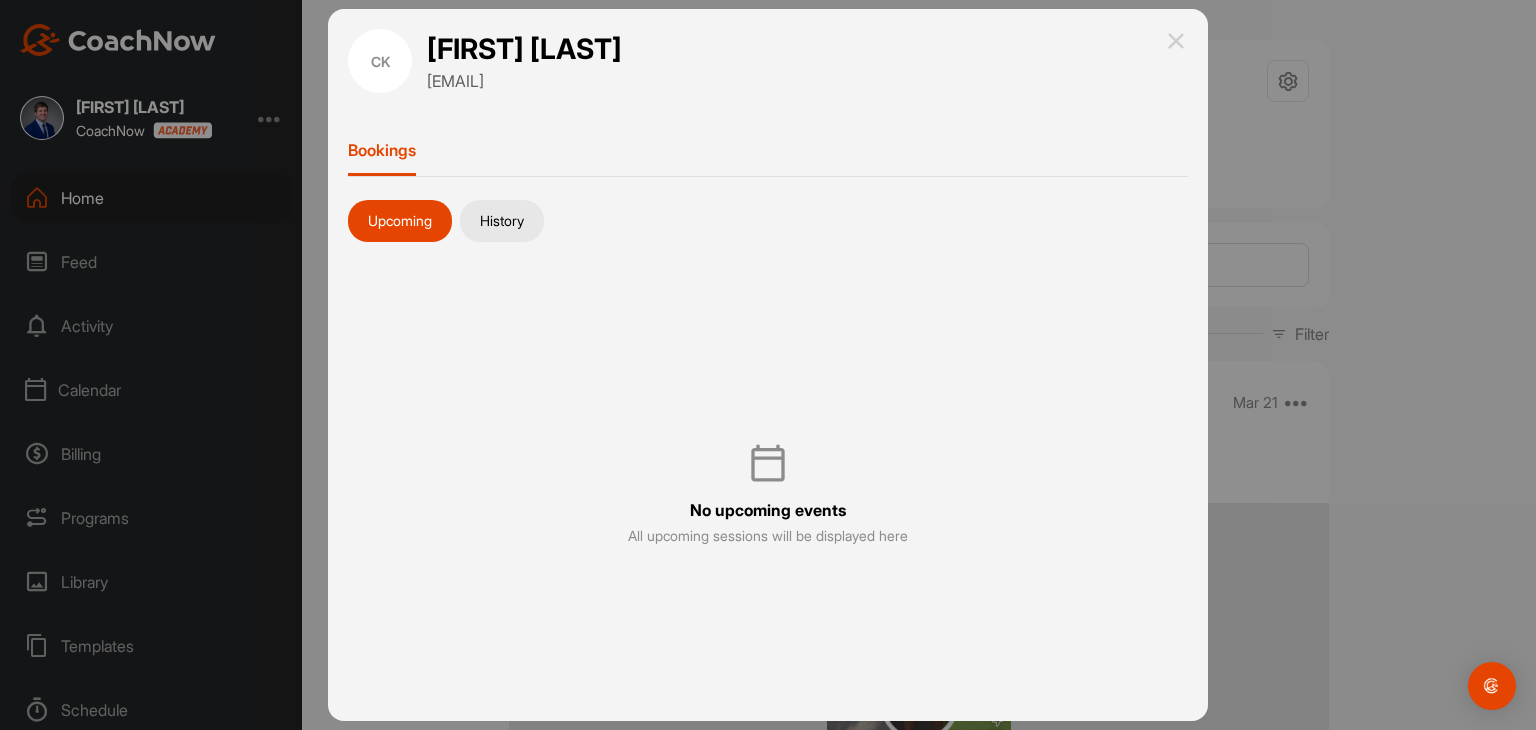 click on "History" at bounding box center [502, 221] 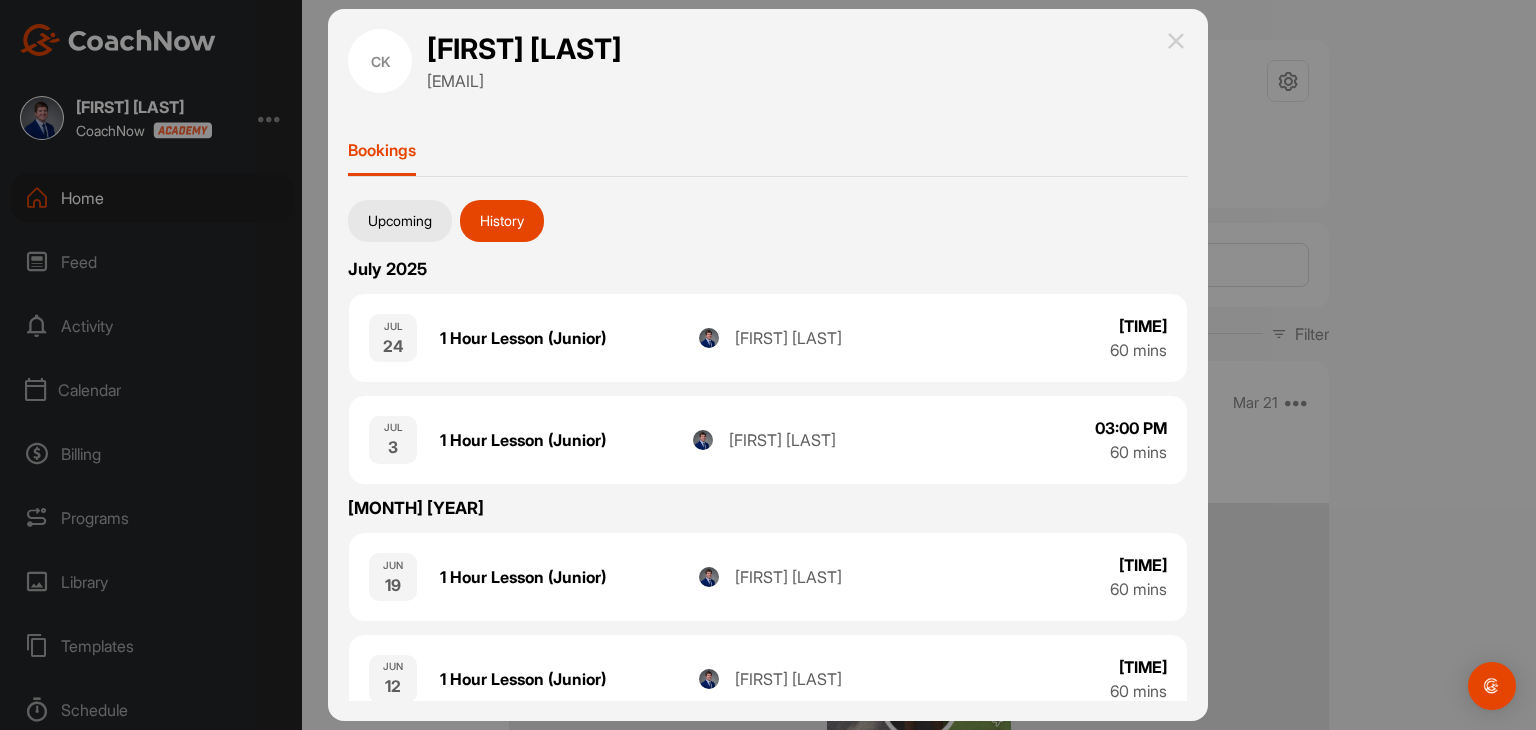 click at bounding box center (1176, 41) 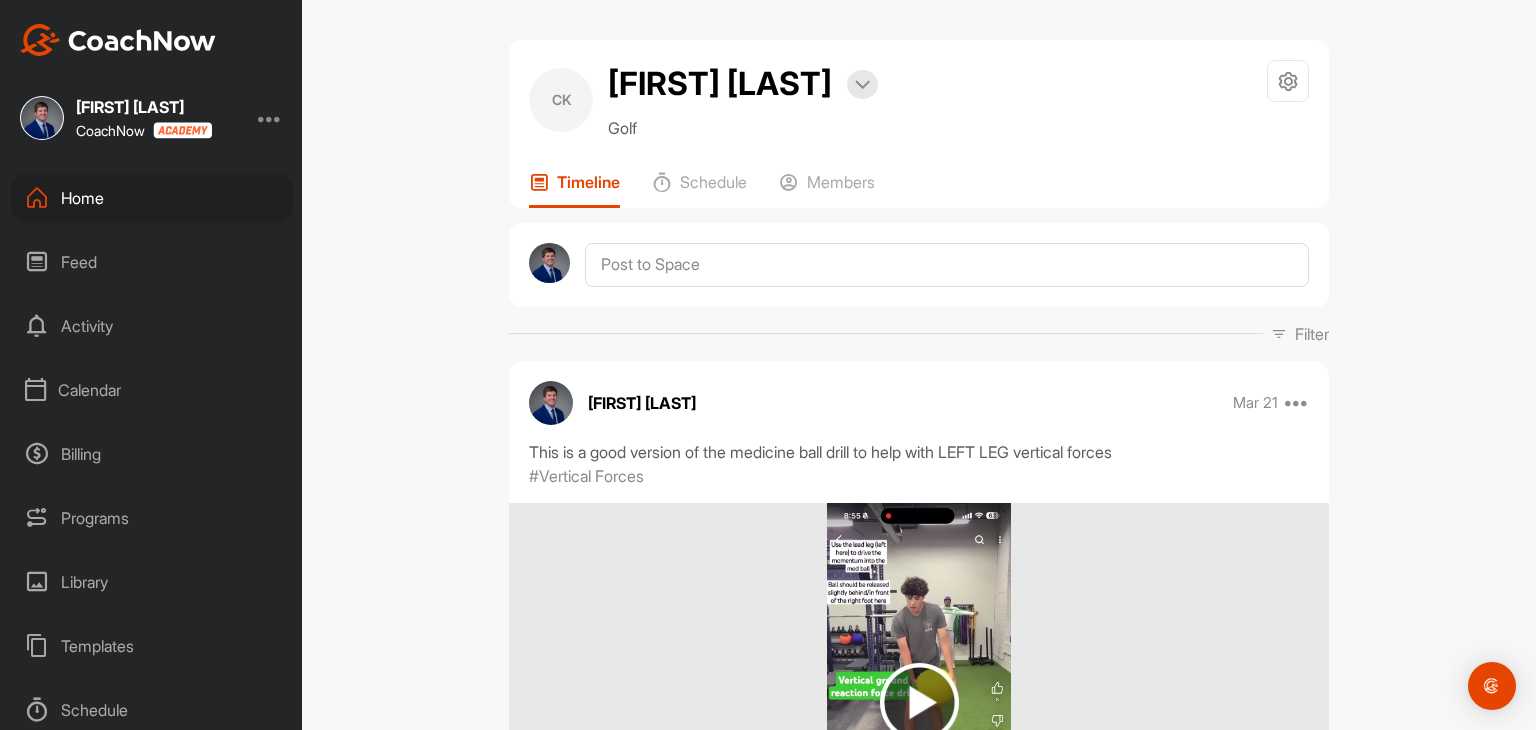 click on "Home" at bounding box center (152, 198) 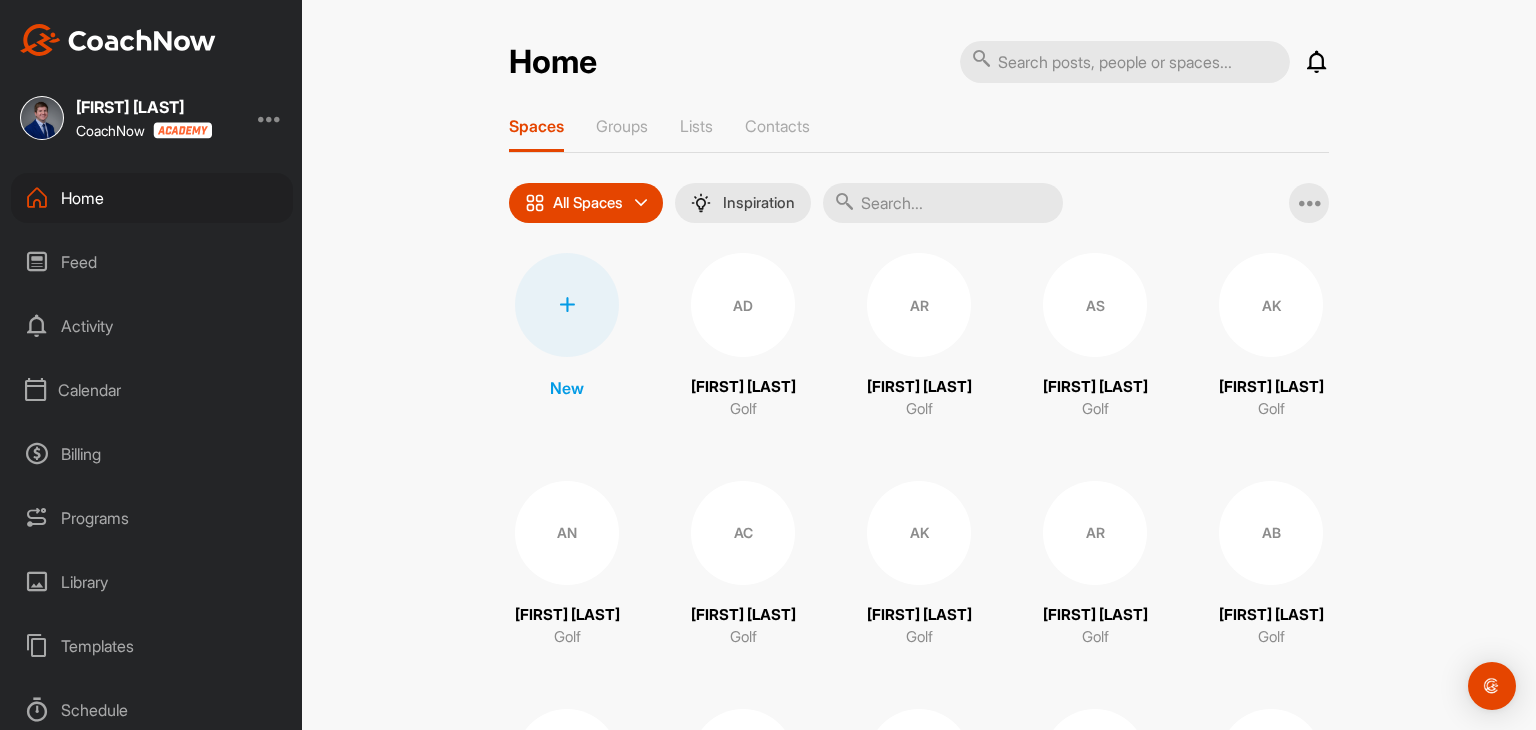 click on "Calendar" at bounding box center [152, 390] 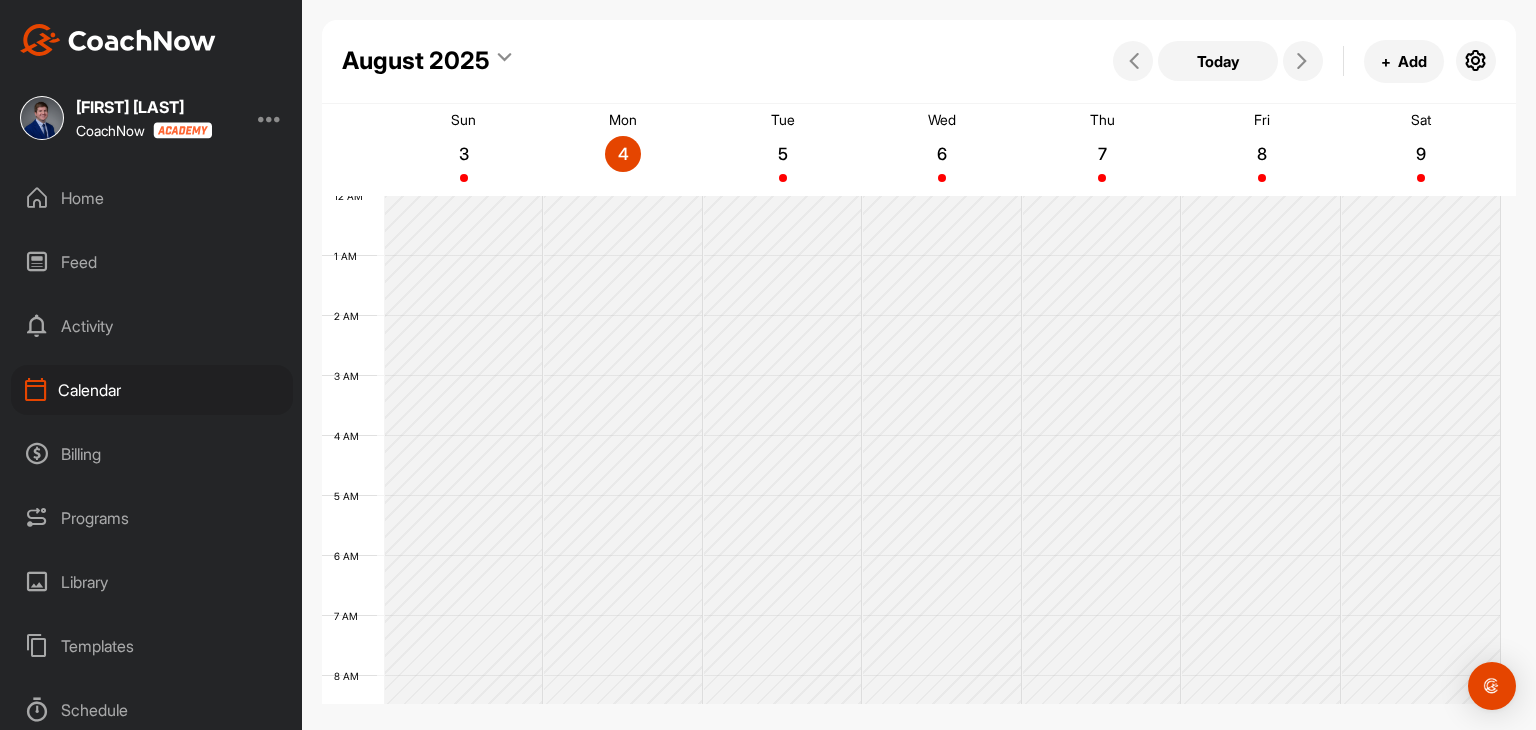 scroll, scrollTop: 347, scrollLeft: 0, axis: vertical 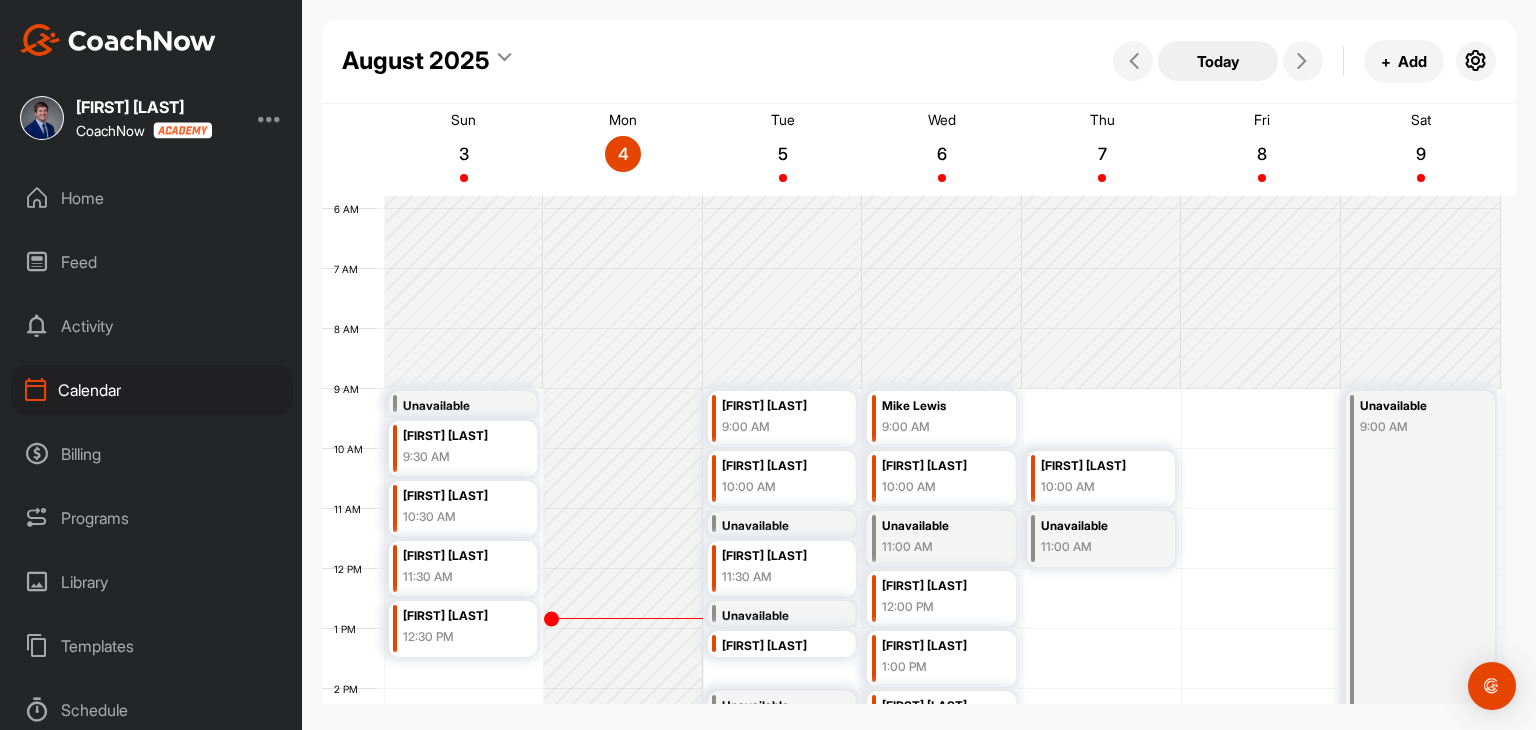 click on "Today" at bounding box center [1218, 61] 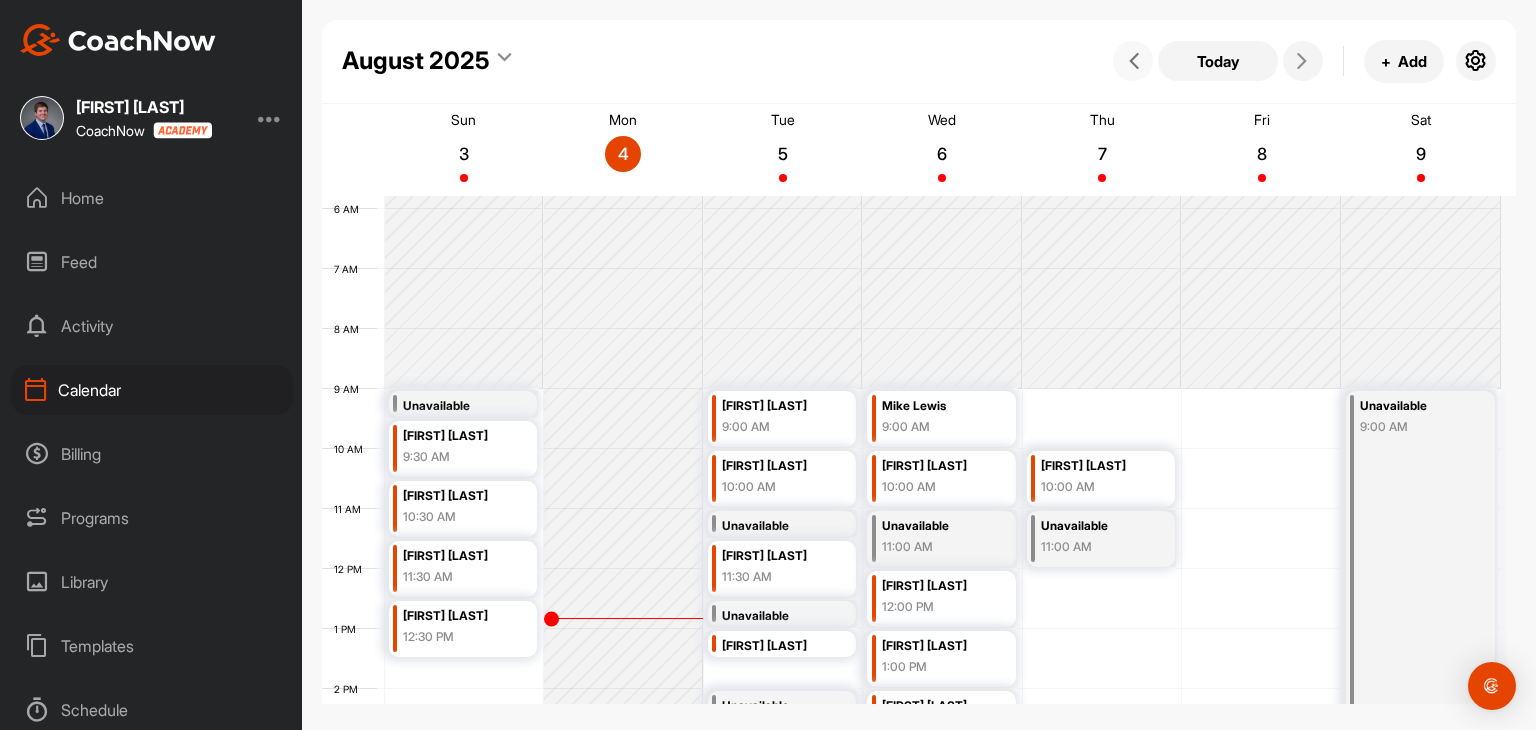 click at bounding box center (1133, 61) 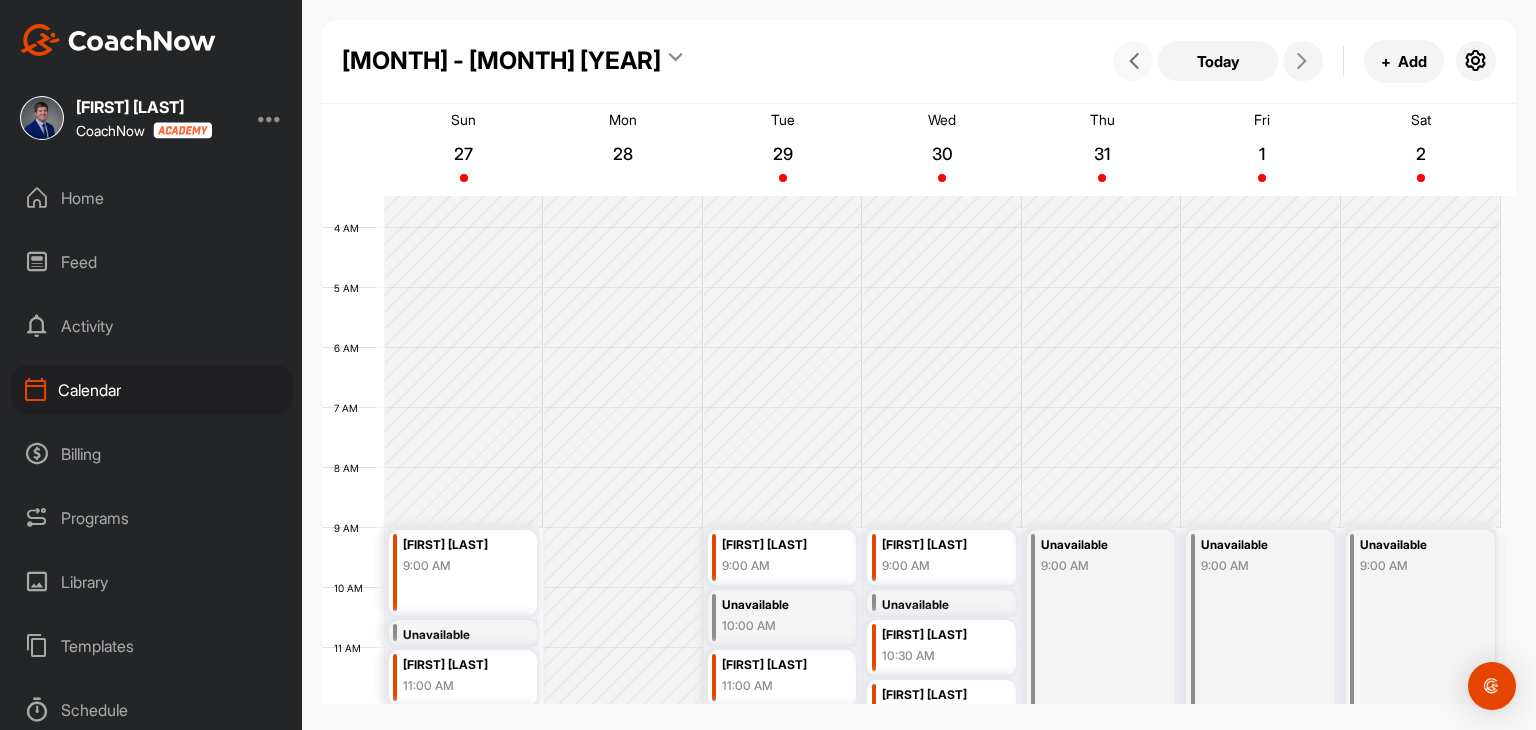 scroll, scrollTop: 0, scrollLeft: 0, axis: both 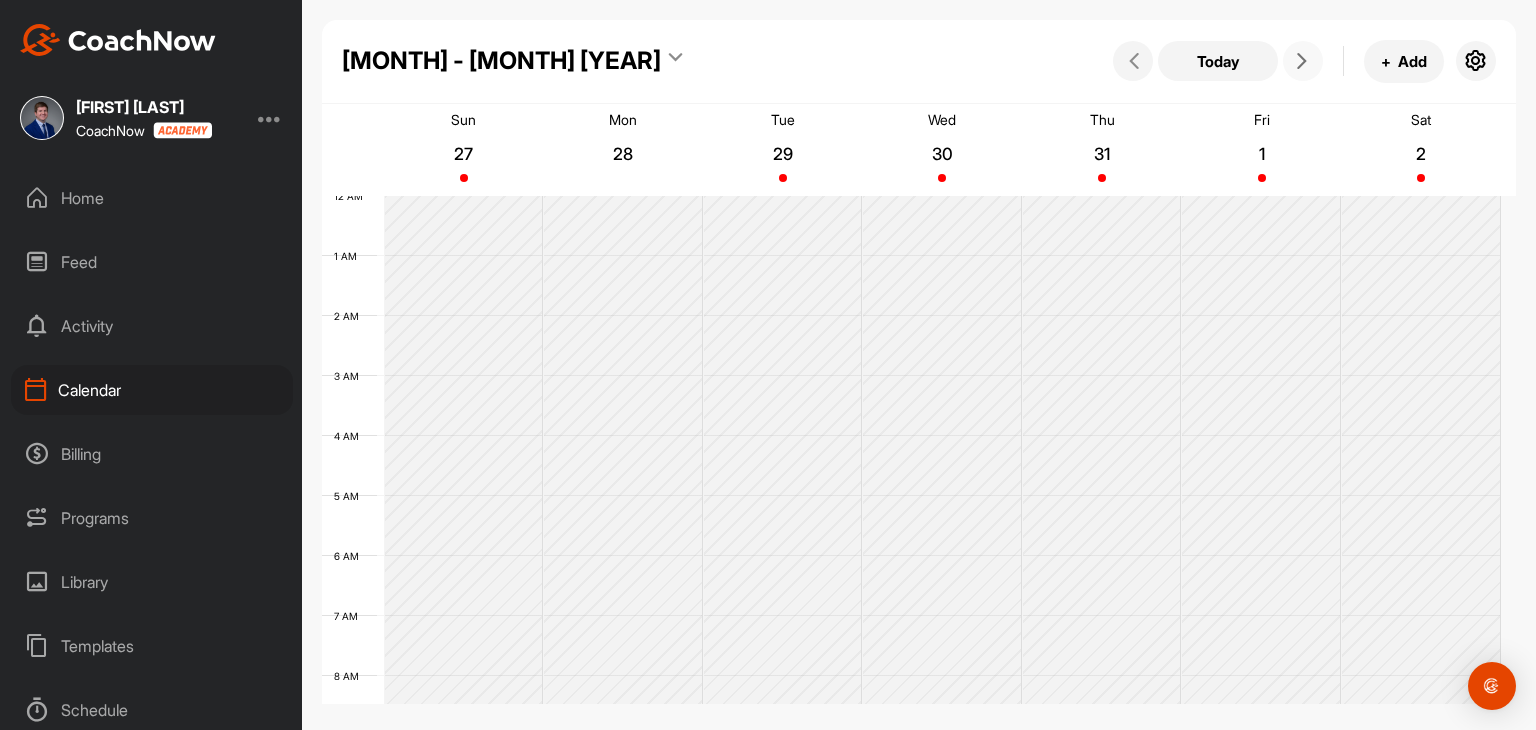 click at bounding box center (1302, 61) 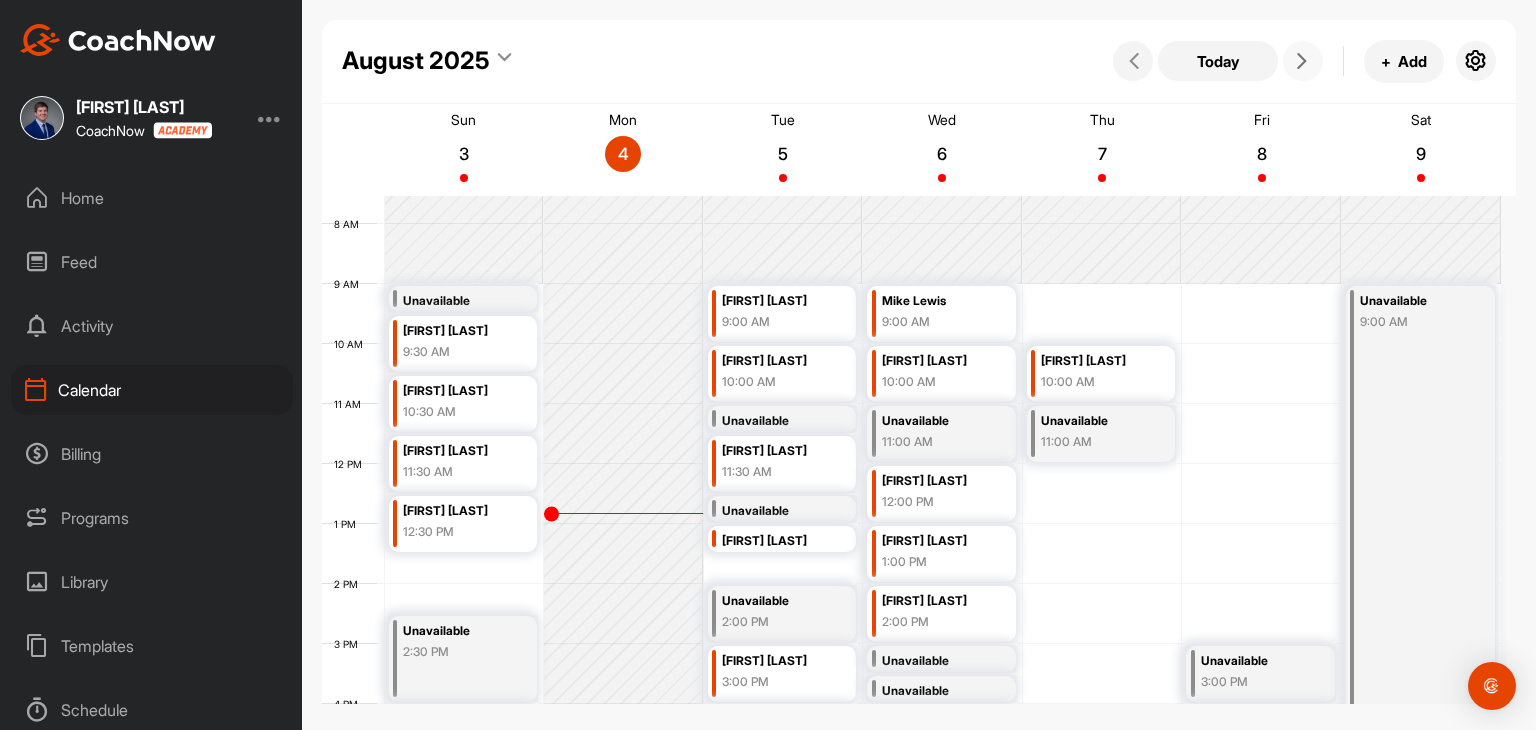 scroll, scrollTop: 447, scrollLeft: 0, axis: vertical 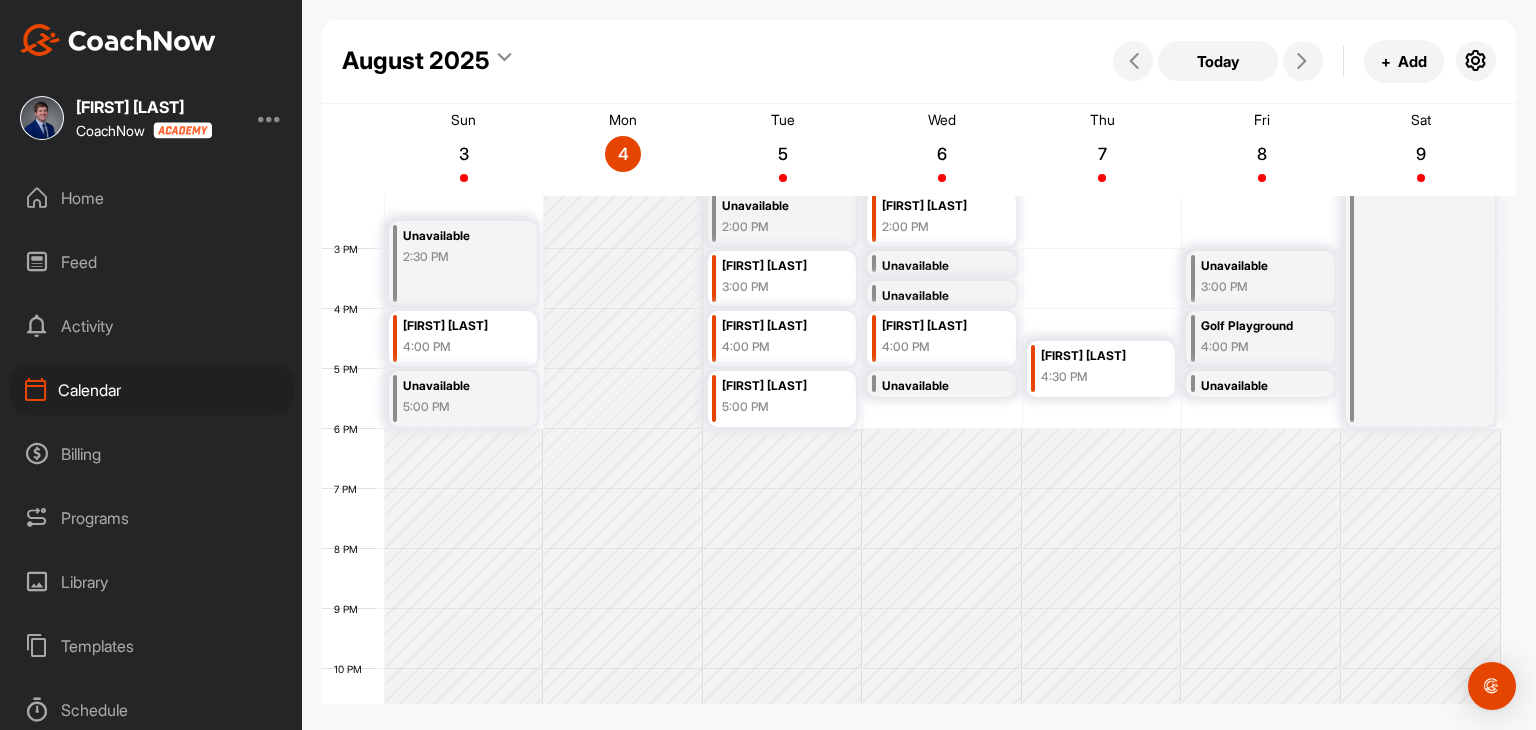 click on "Home" at bounding box center (152, 198) 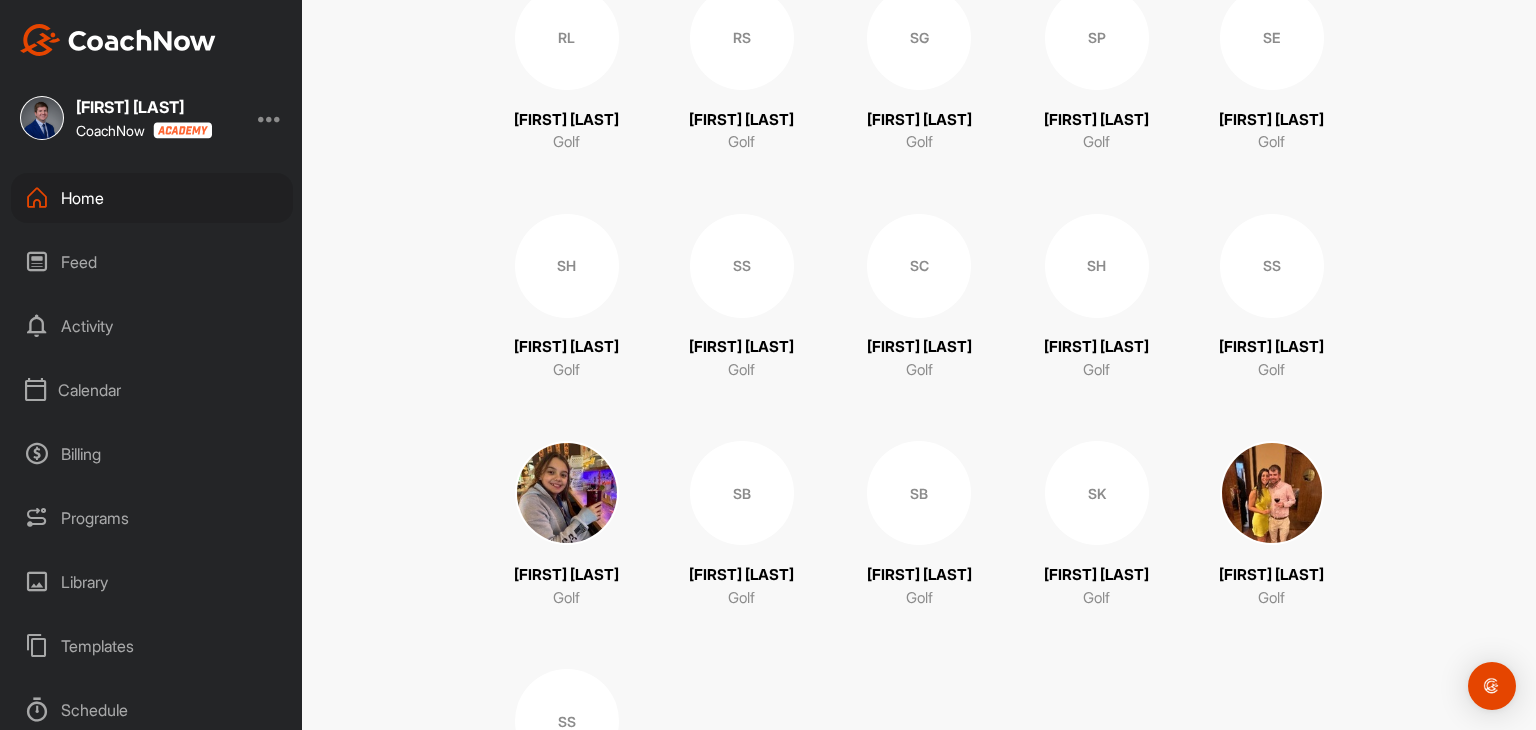 scroll, scrollTop: 8772, scrollLeft: 0, axis: vertical 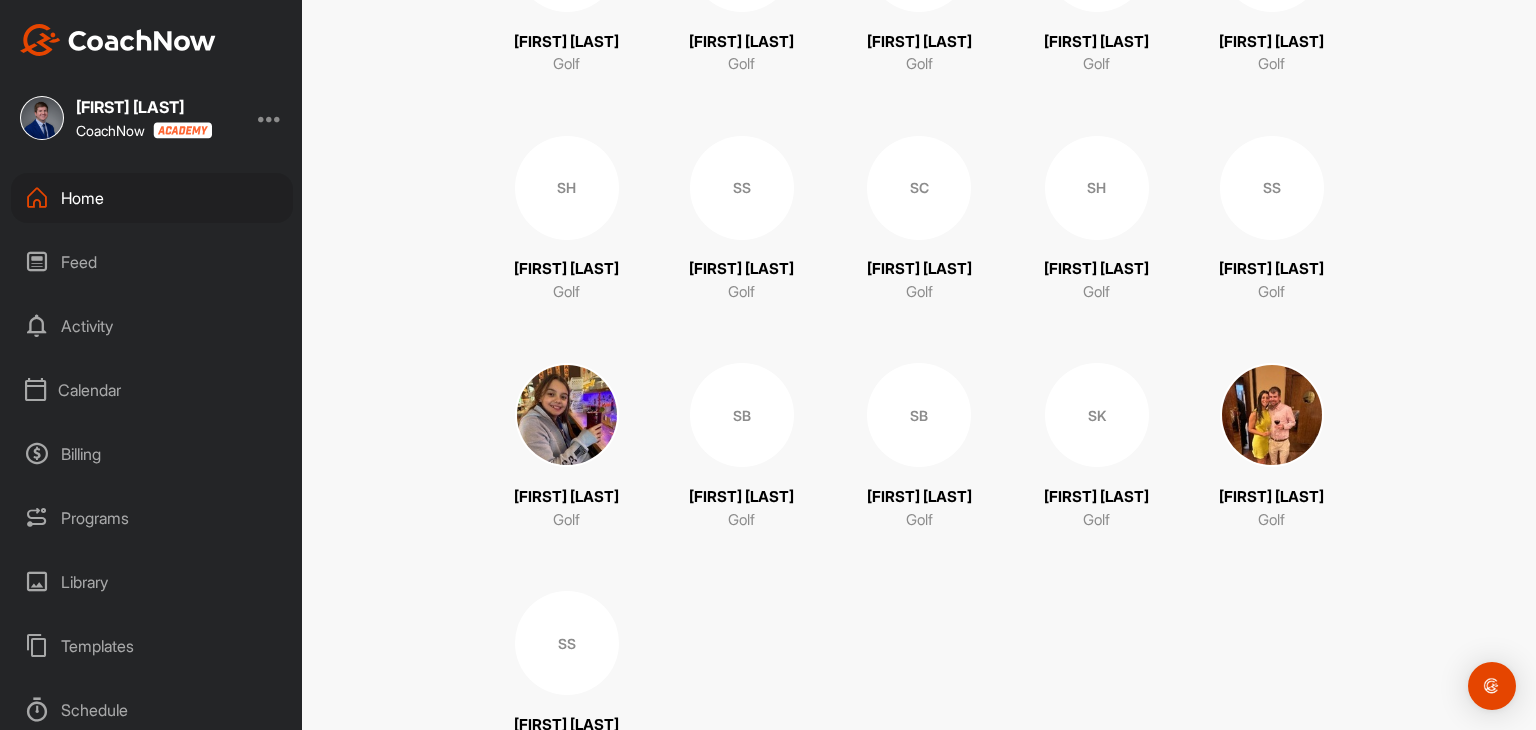 click on "SH" at bounding box center (567, 188) 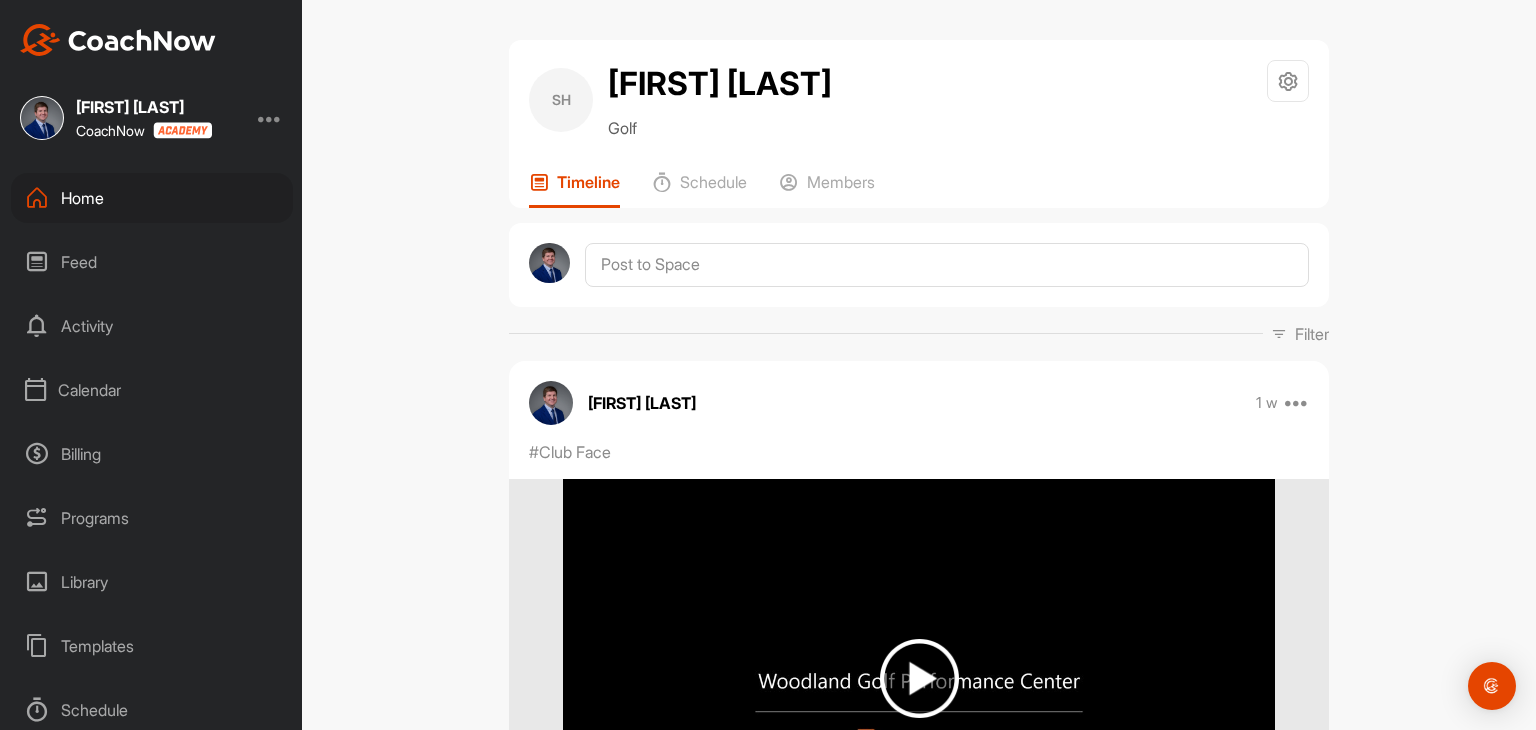 click on "Home" at bounding box center (152, 198) 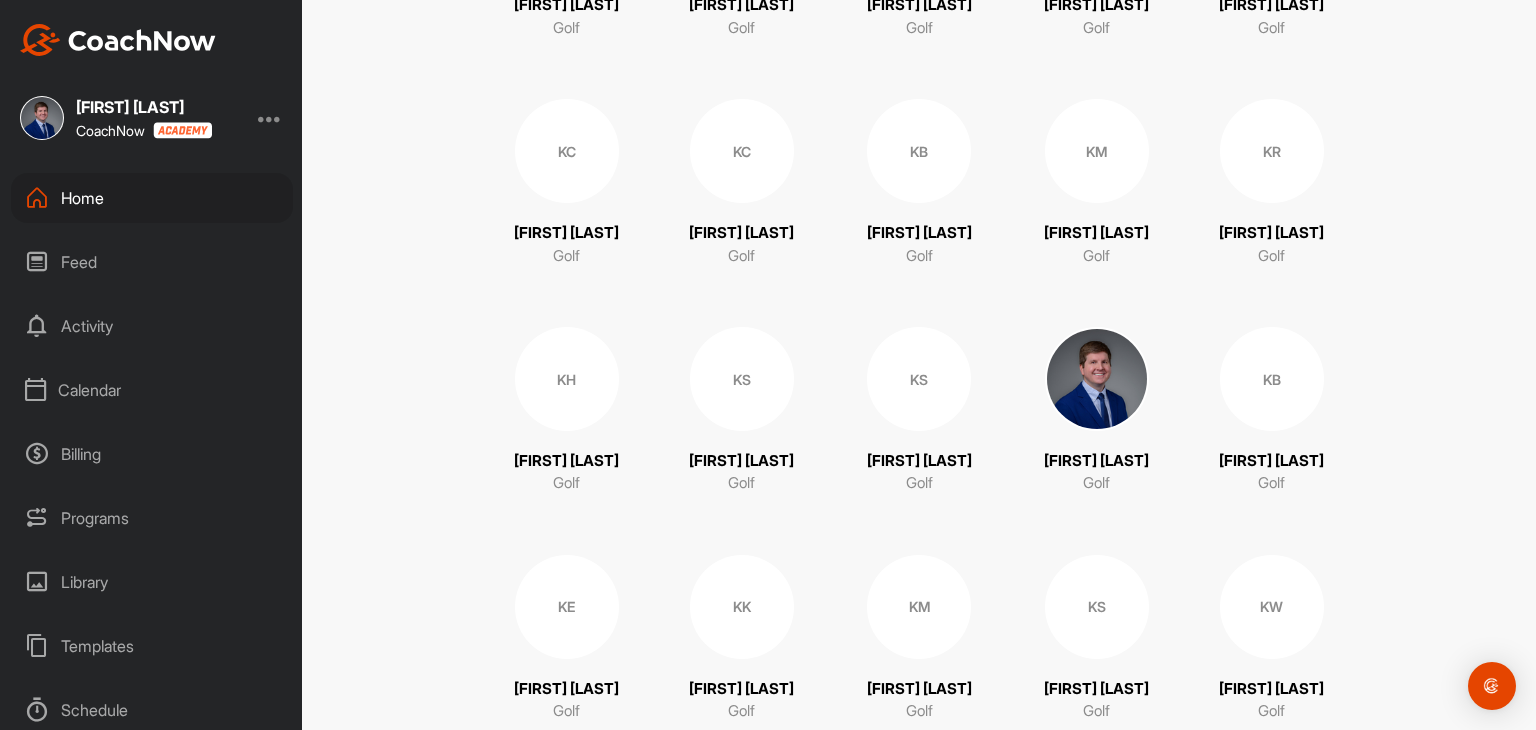scroll, scrollTop: 5472, scrollLeft: 0, axis: vertical 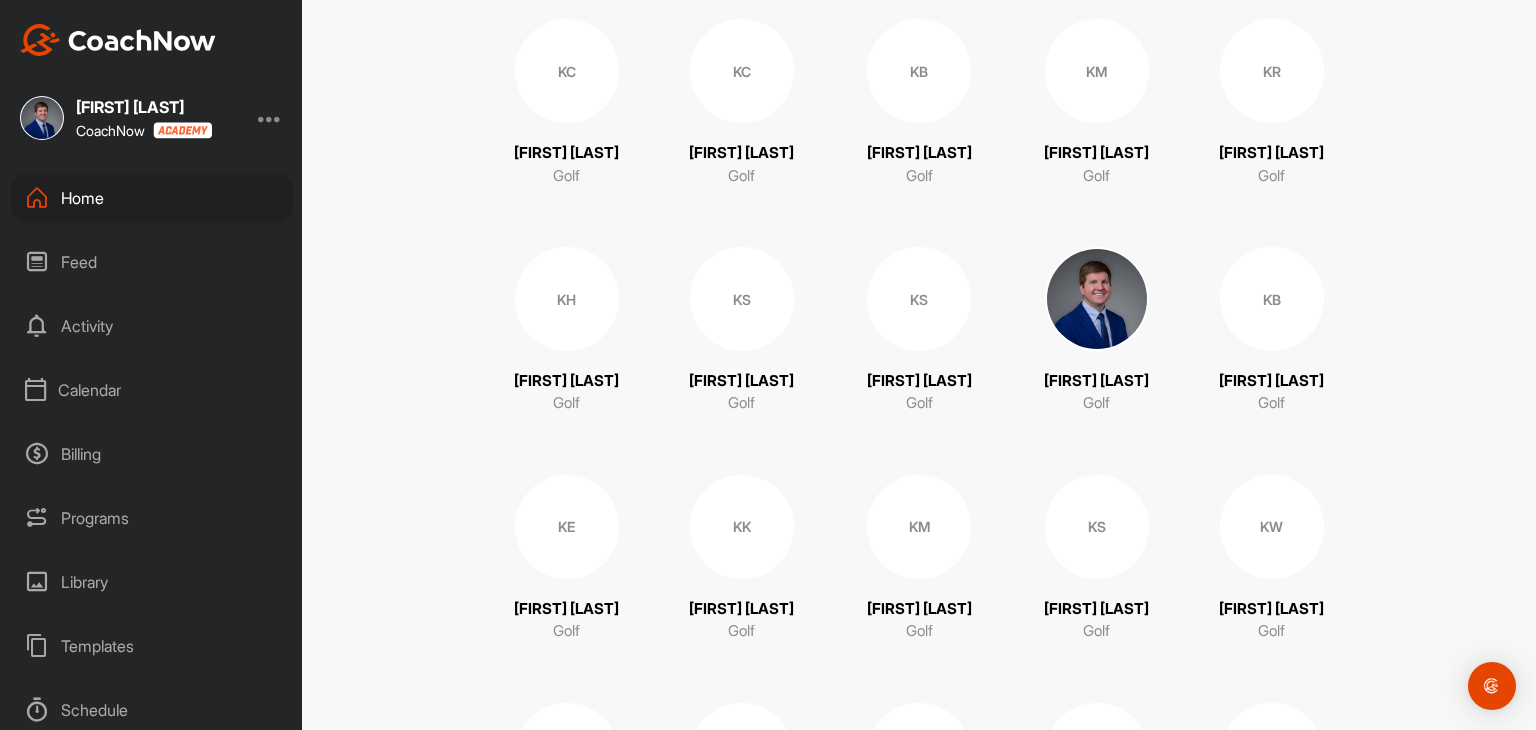 click on "KE" at bounding box center [567, 527] 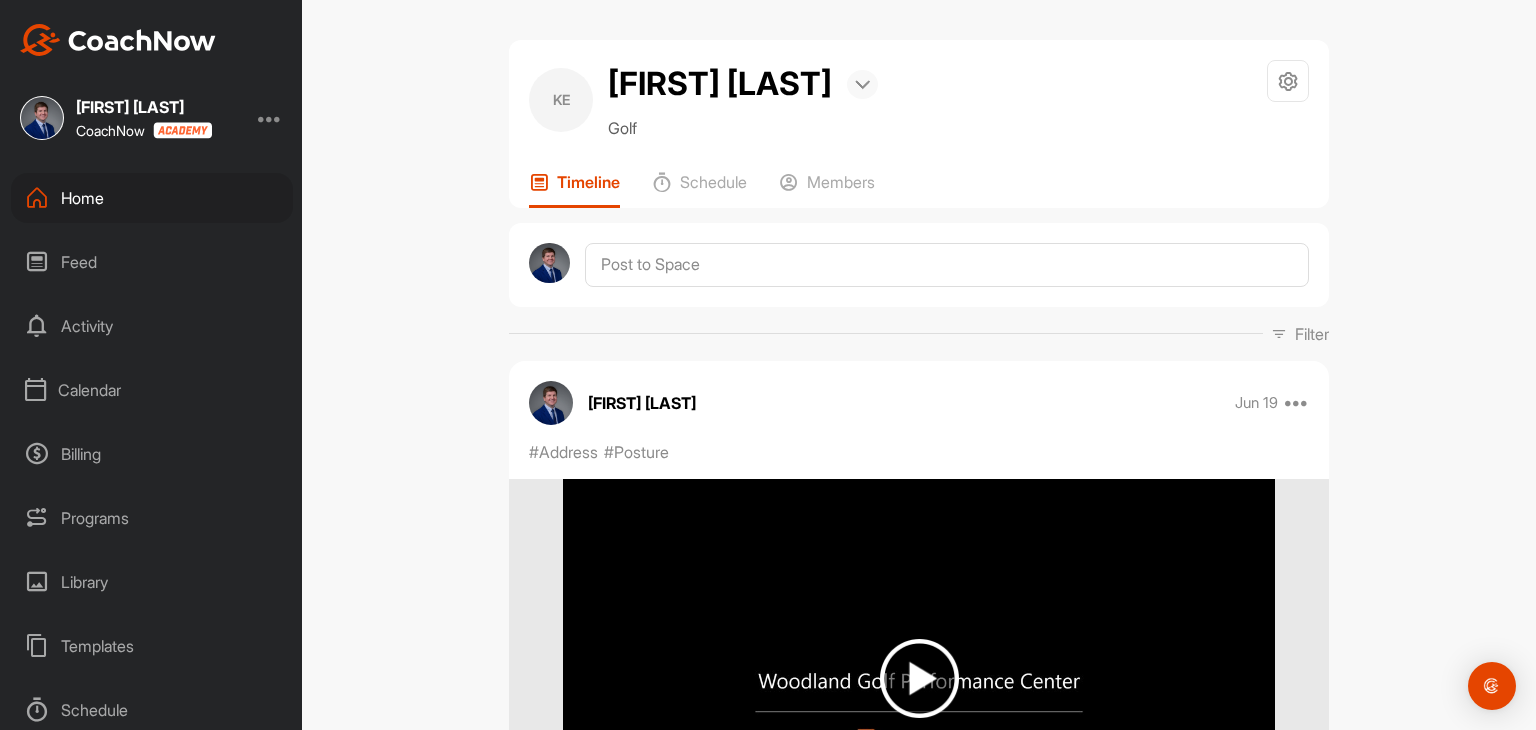 click at bounding box center (862, 85) 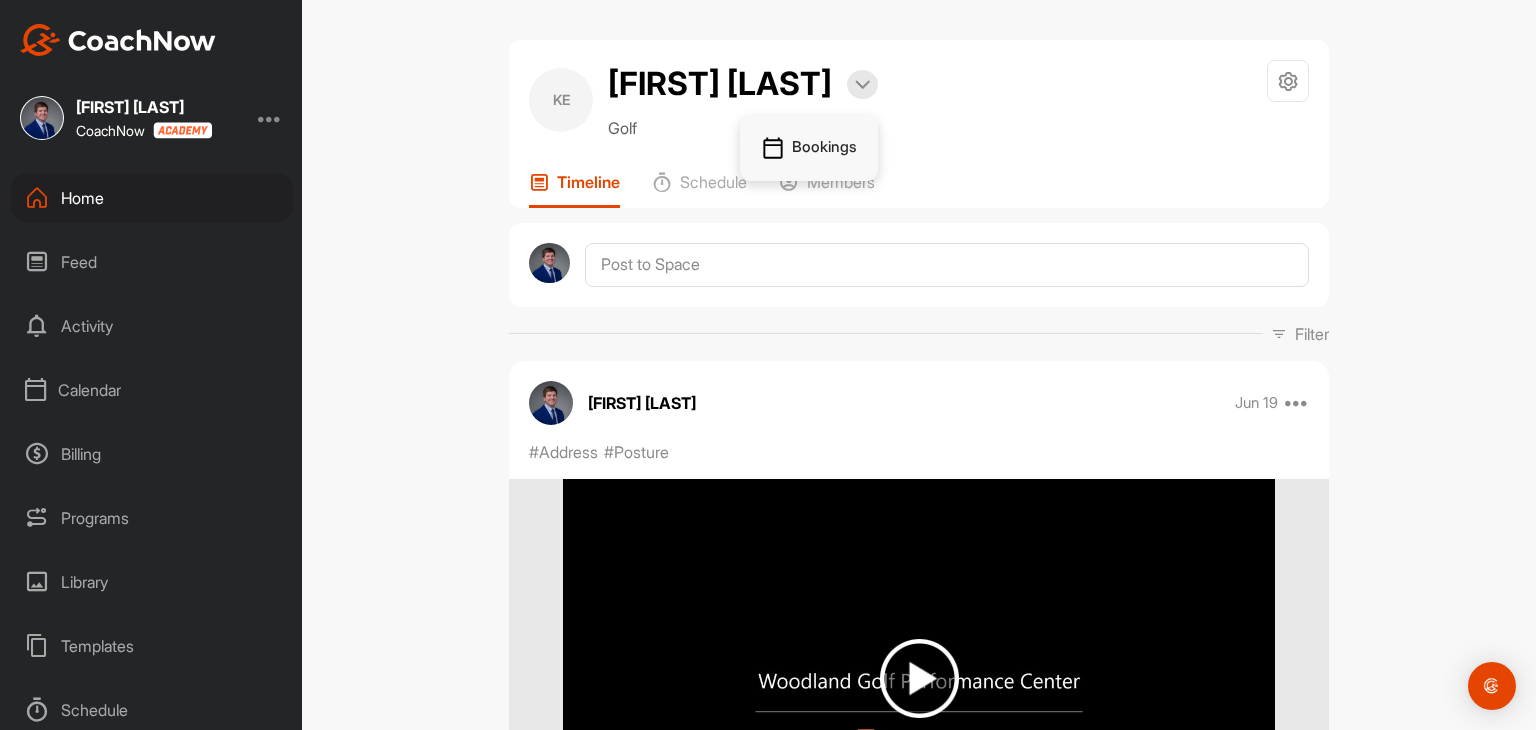 click on "Bookings" at bounding box center (809, 149) 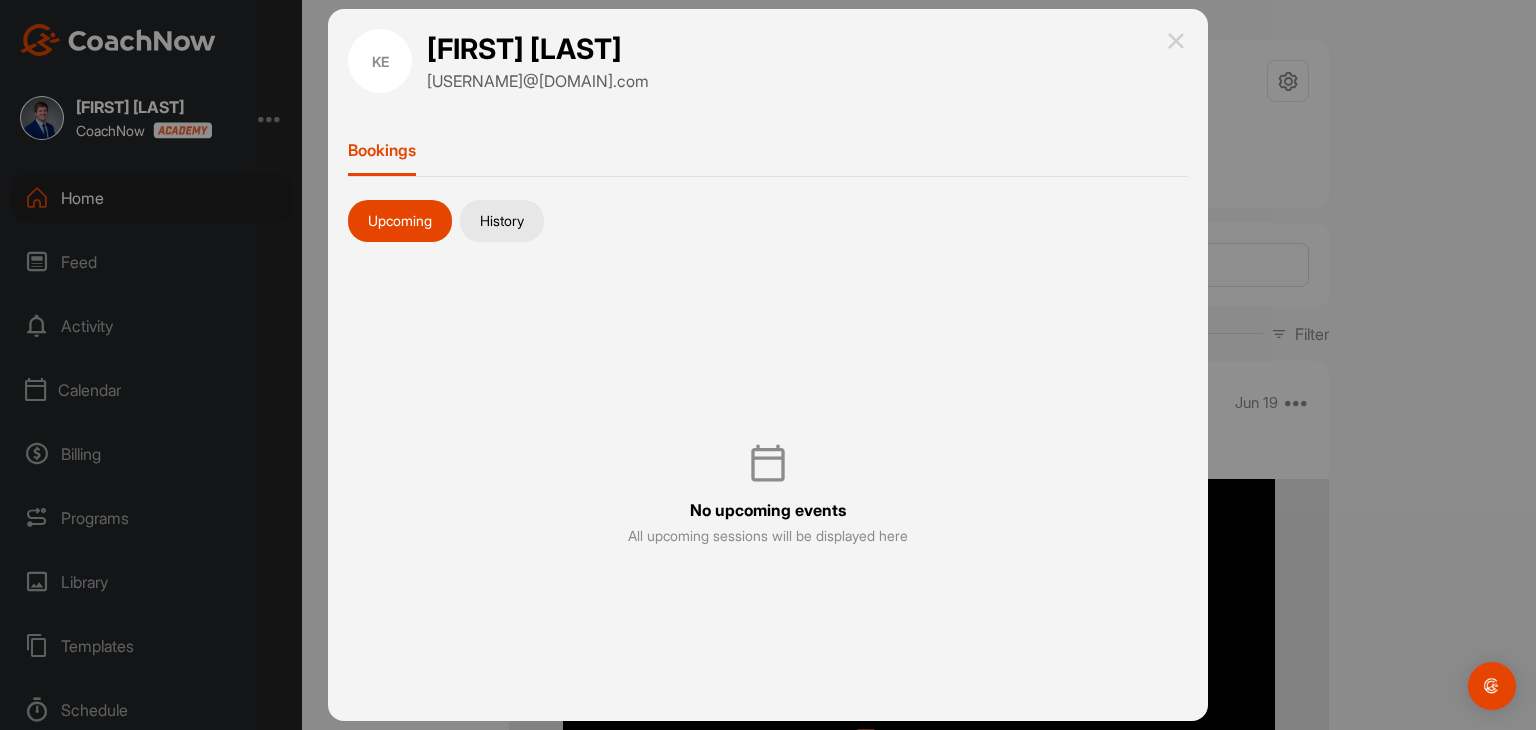 click on "History" at bounding box center (502, 221) 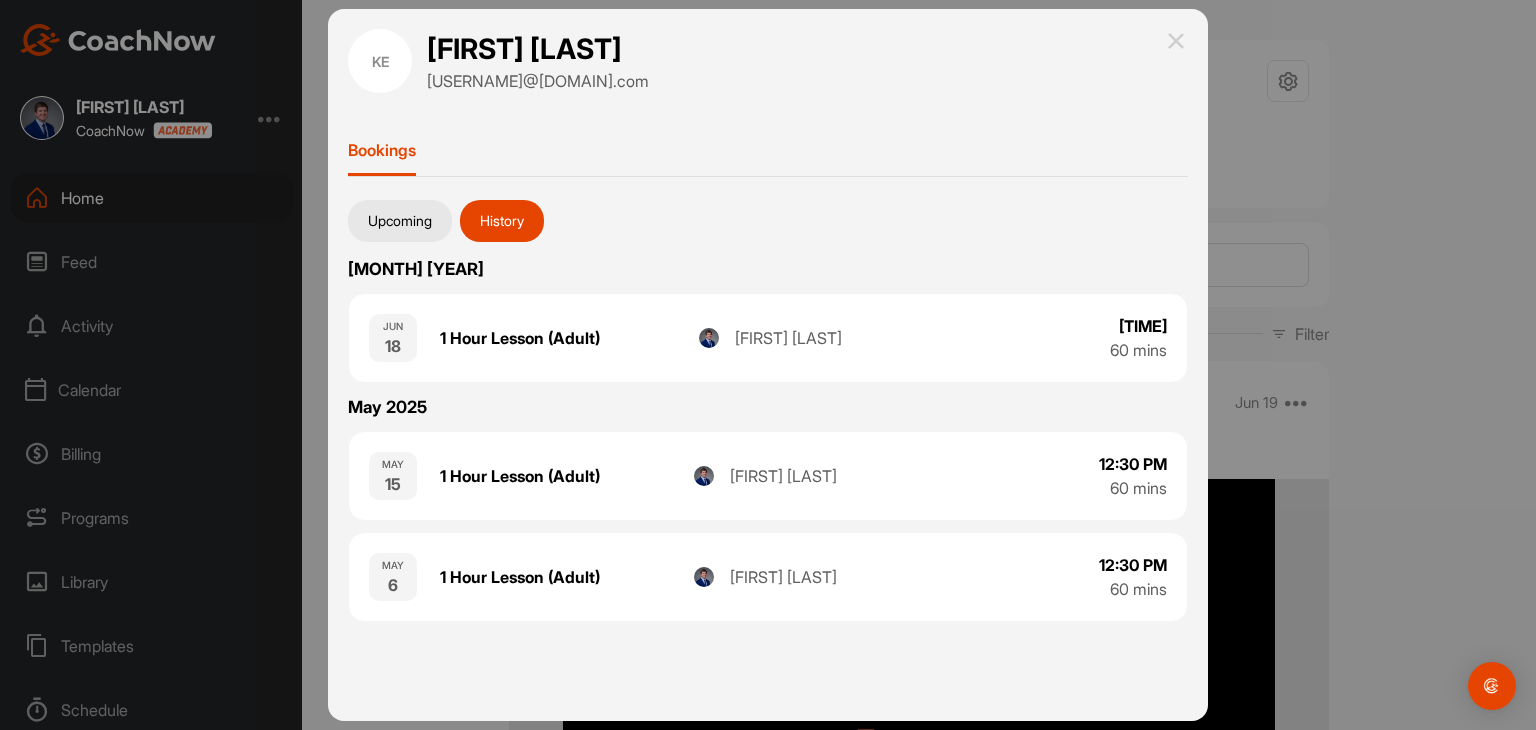 click at bounding box center [1176, 41] 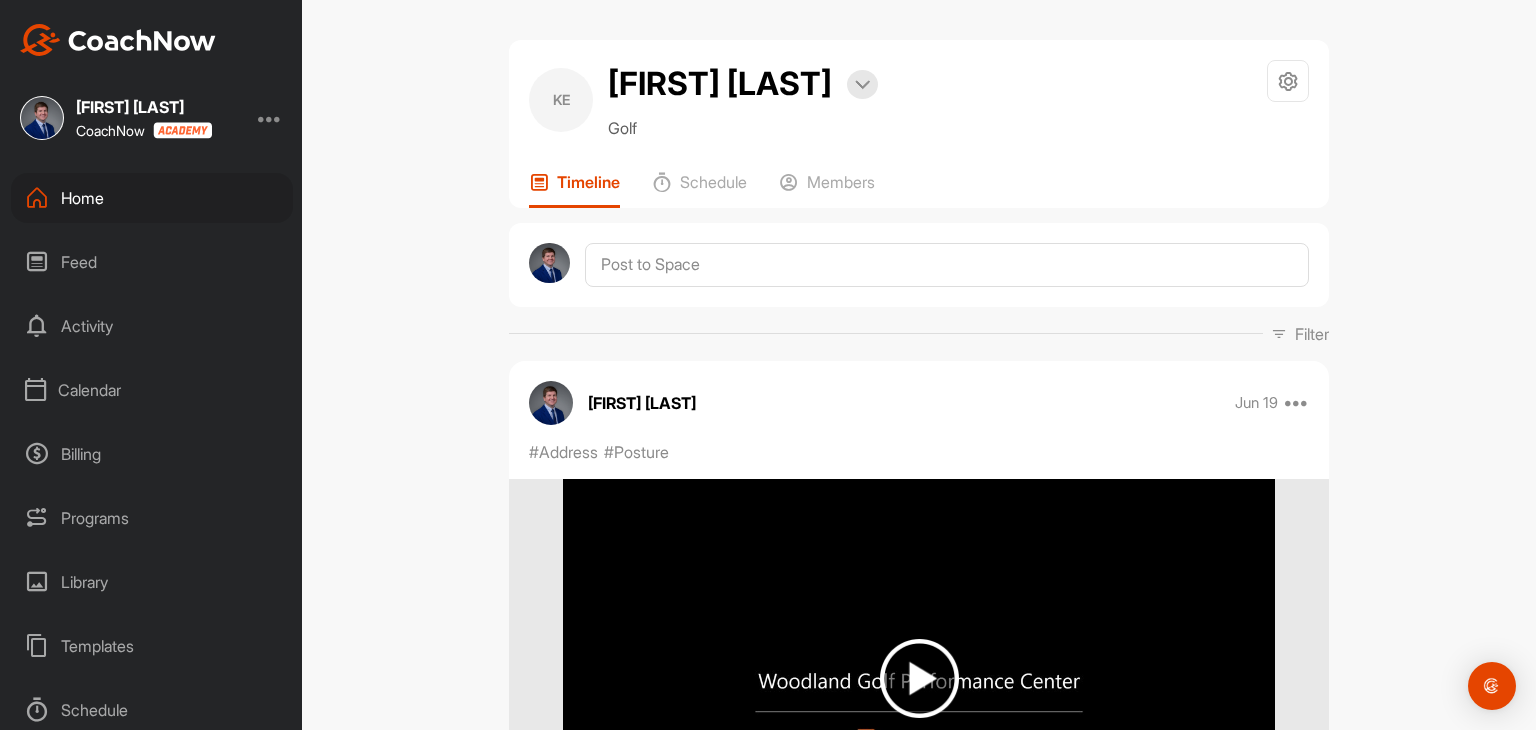 click on "Home" at bounding box center [152, 198] 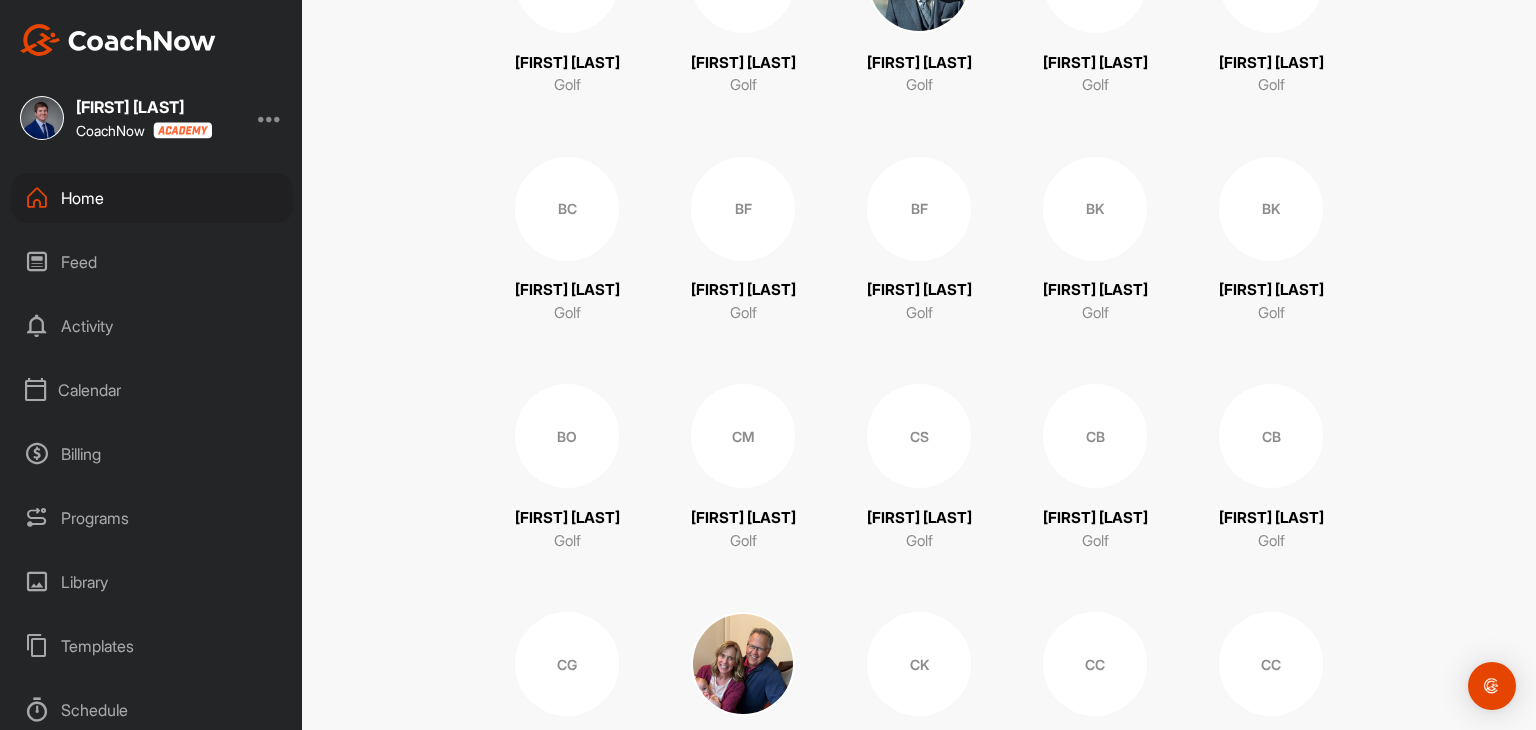 scroll, scrollTop: 1400, scrollLeft: 0, axis: vertical 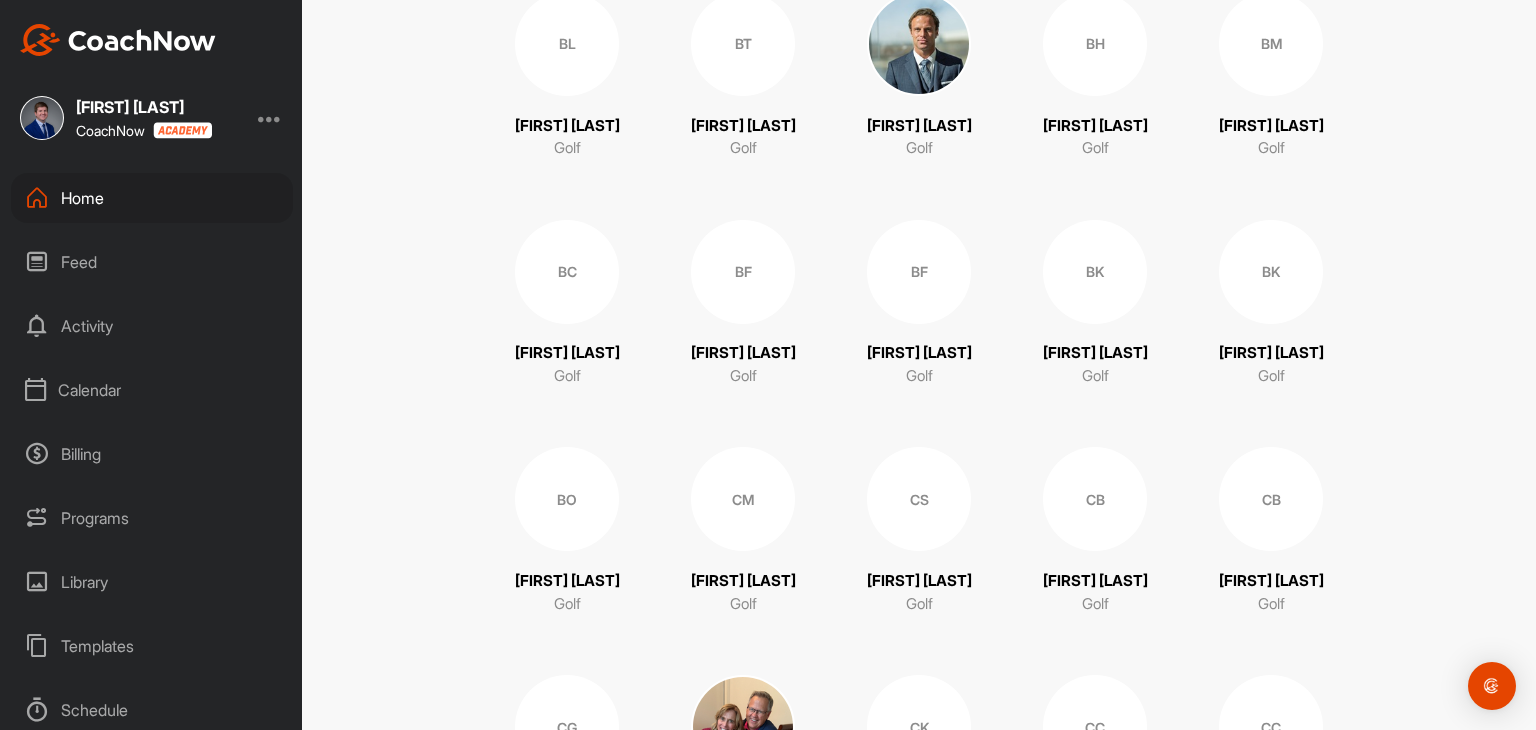 click on "BM" at bounding box center [1271, 44] 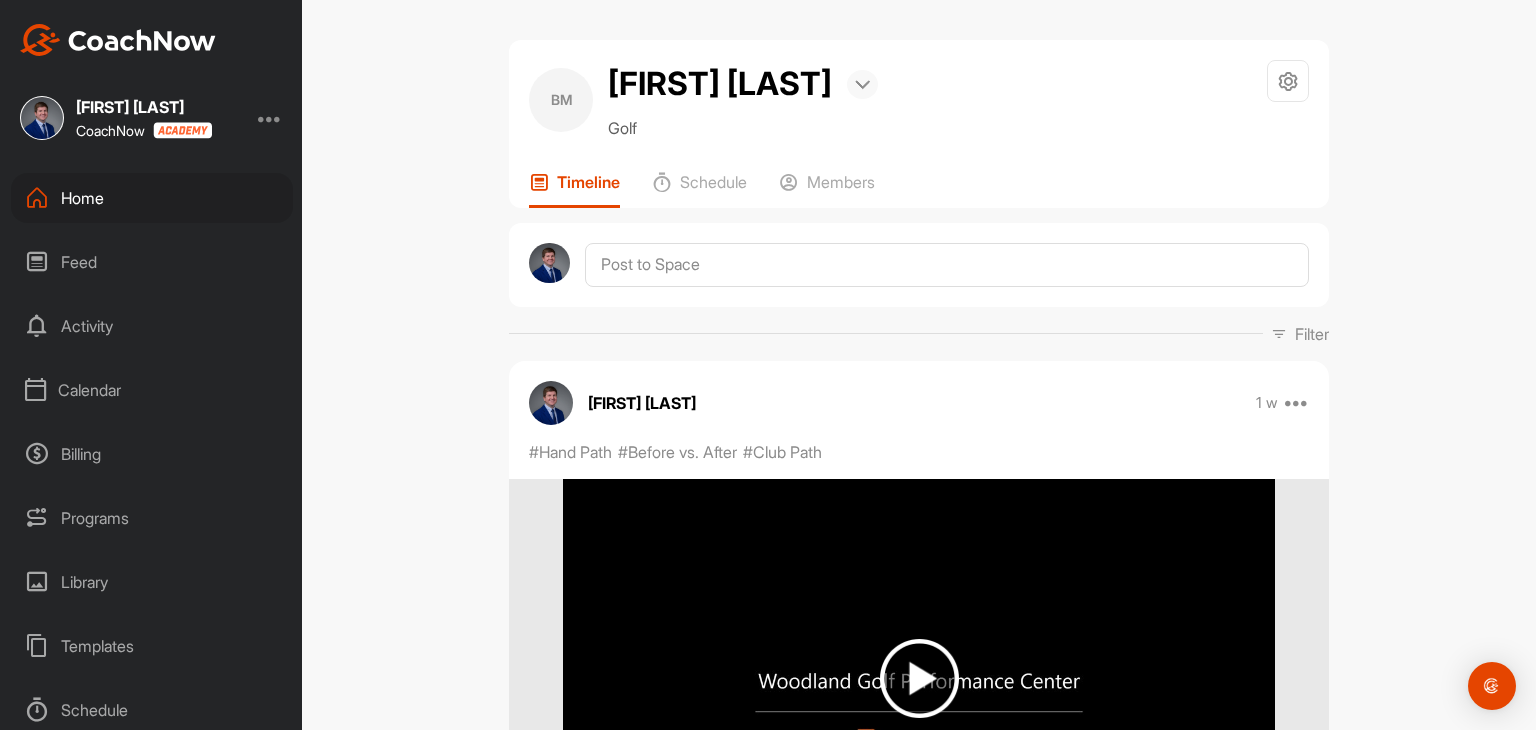 click at bounding box center [862, 84] 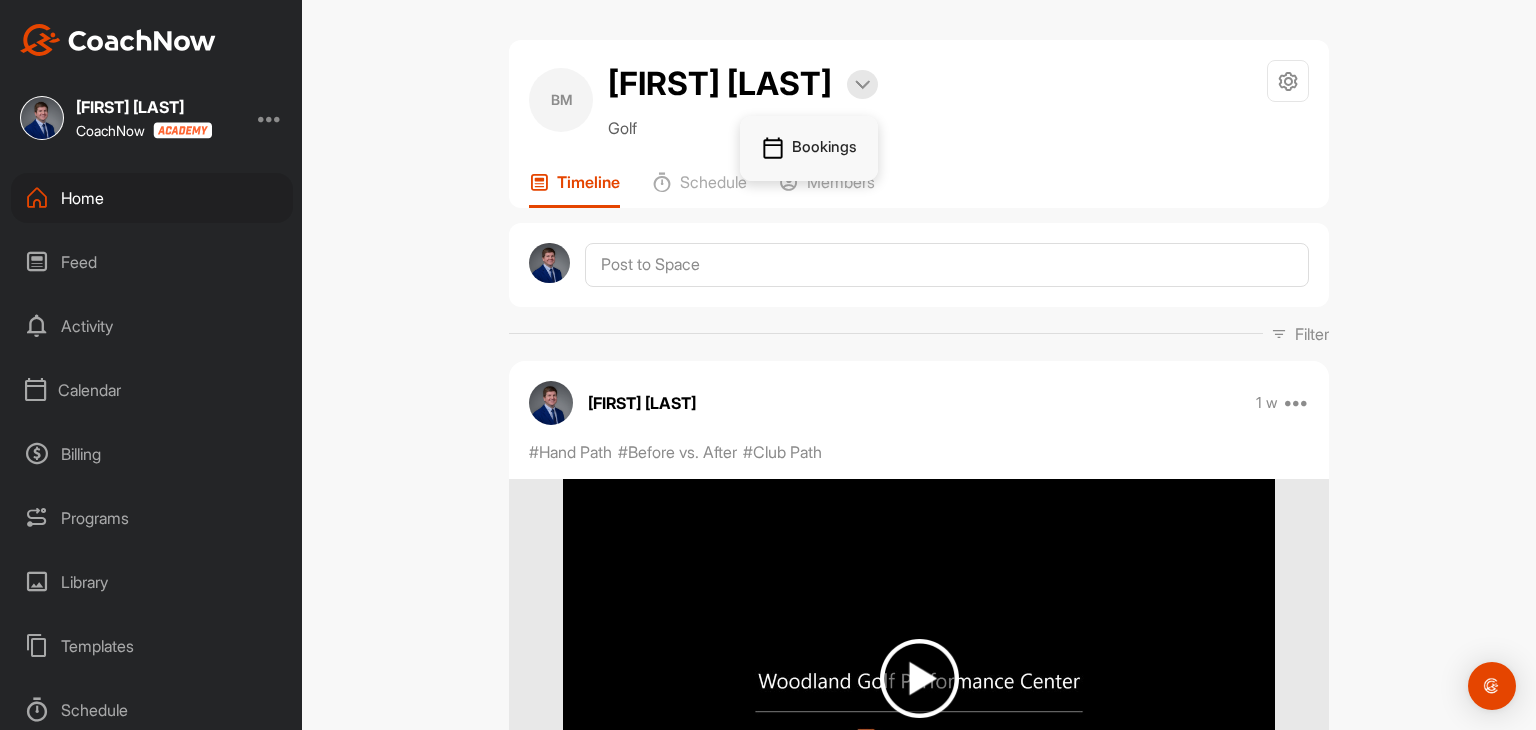 click on "Bookings" at bounding box center [809, 149] 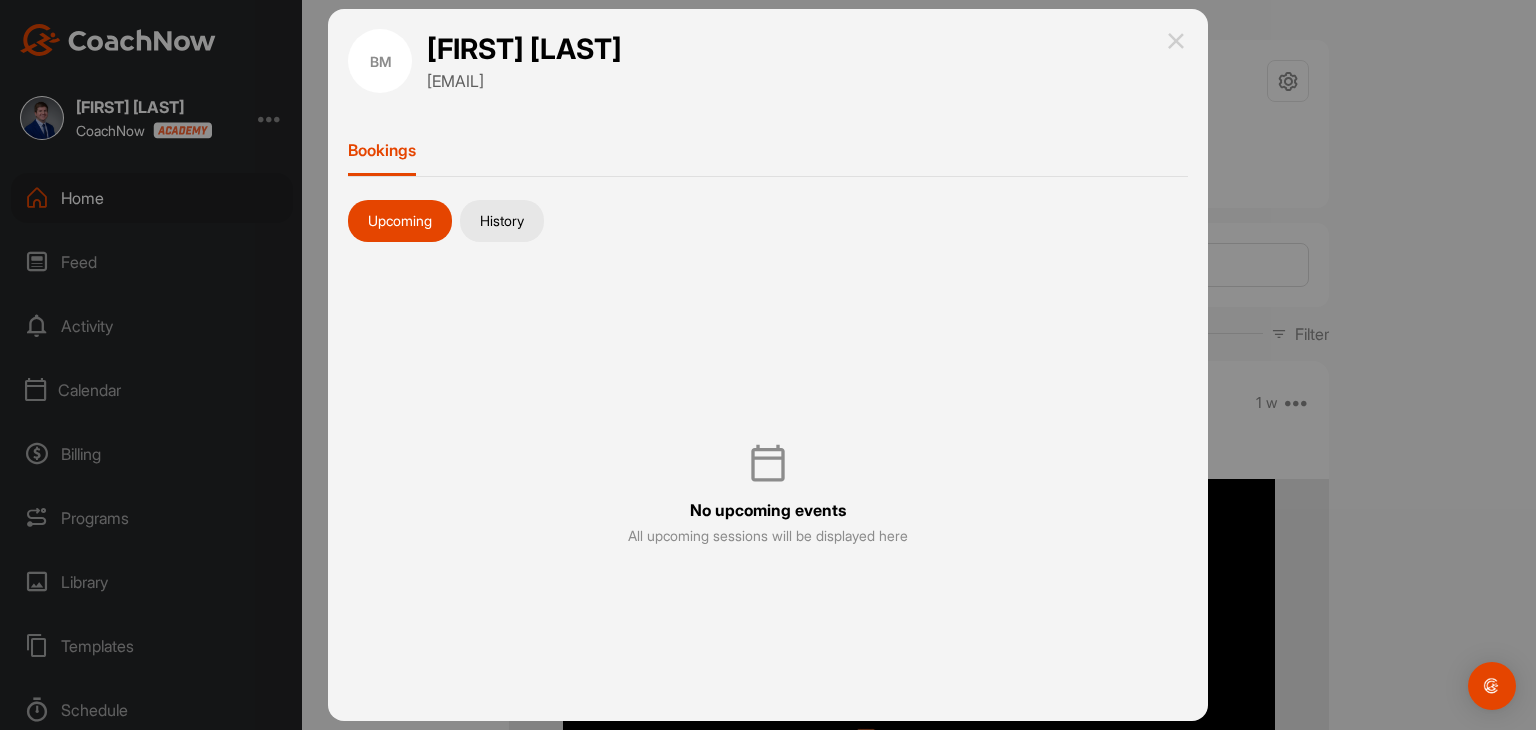 click on "History" at bounding box center [502, 221] 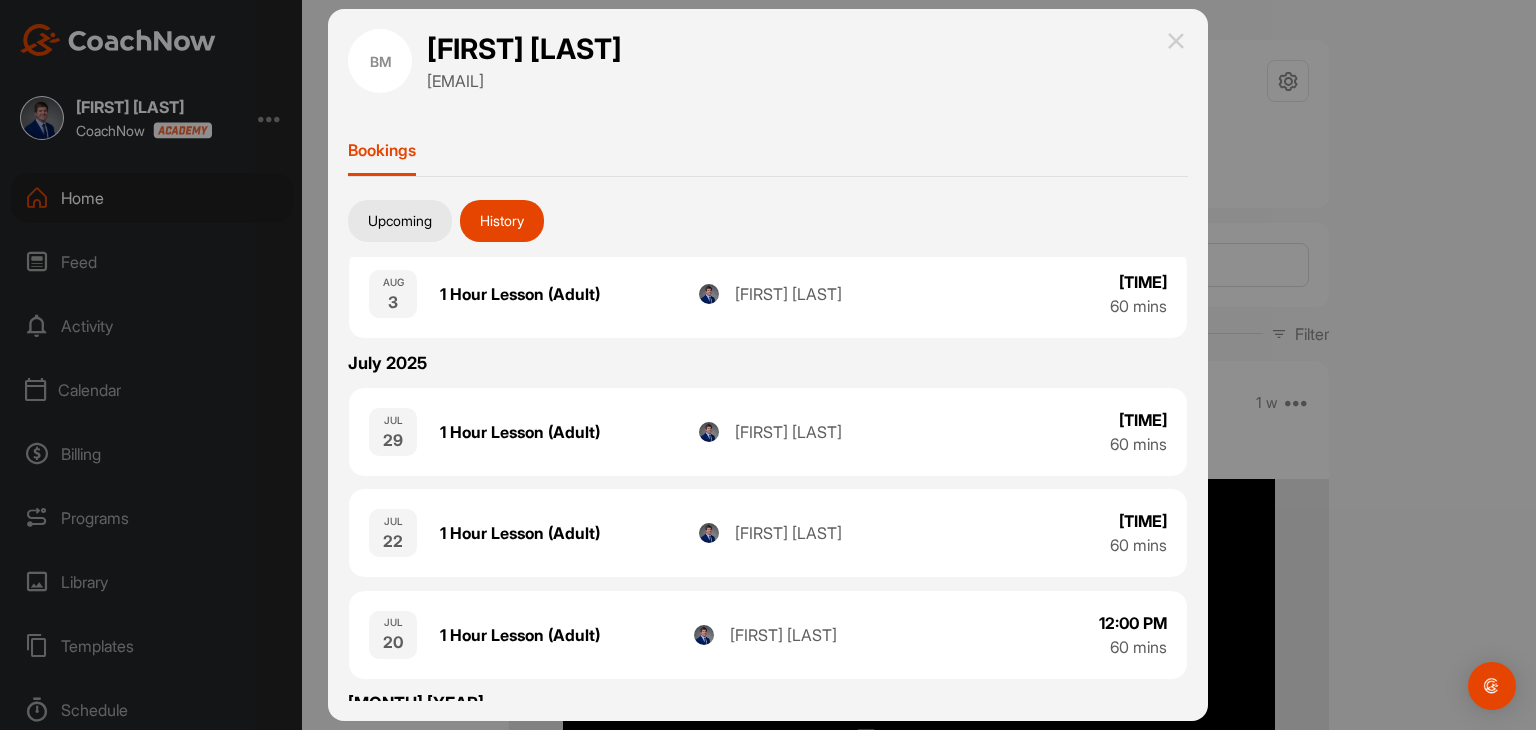 scroll, scrollTop: 0, scrollLeft: 0, axis: both 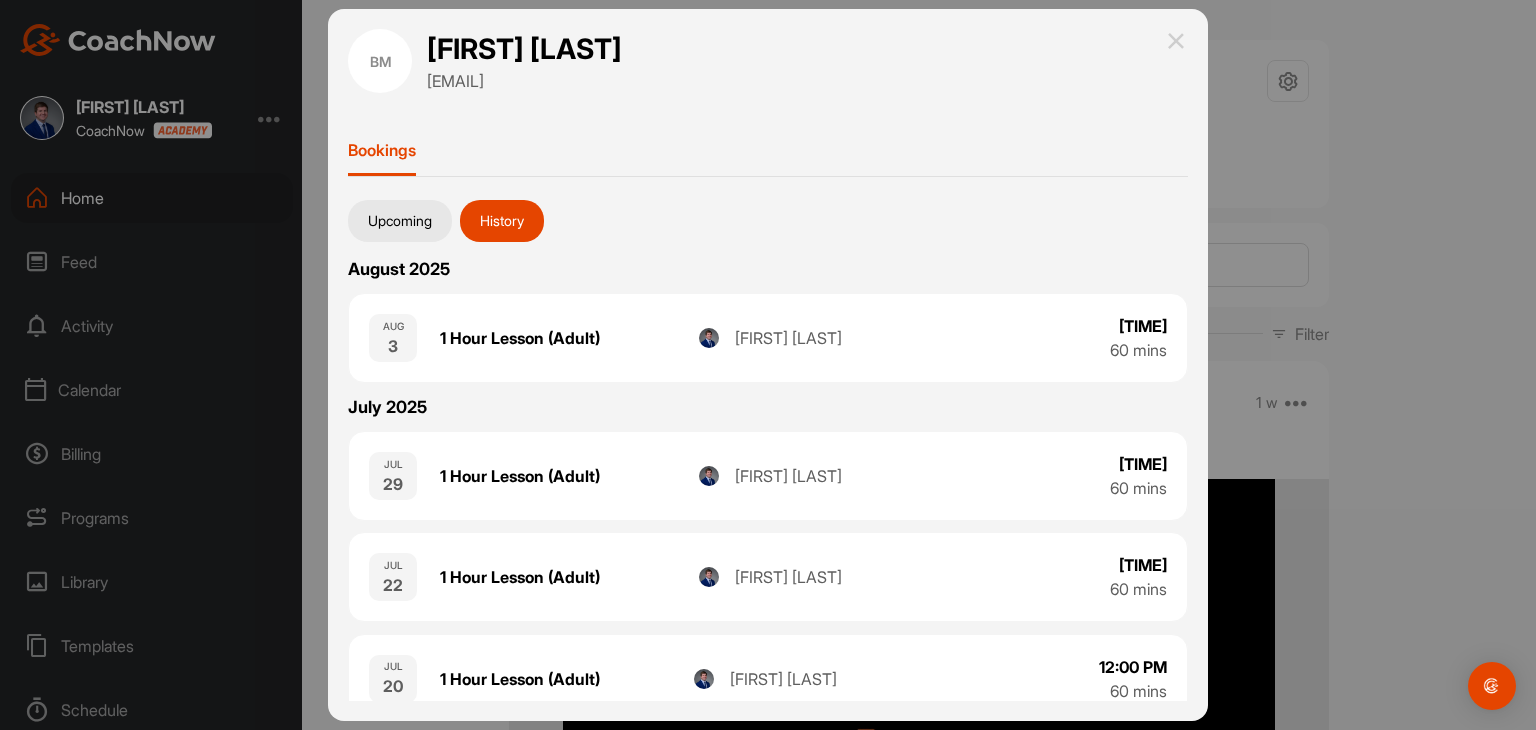 click at bounding box center (1176, 41) 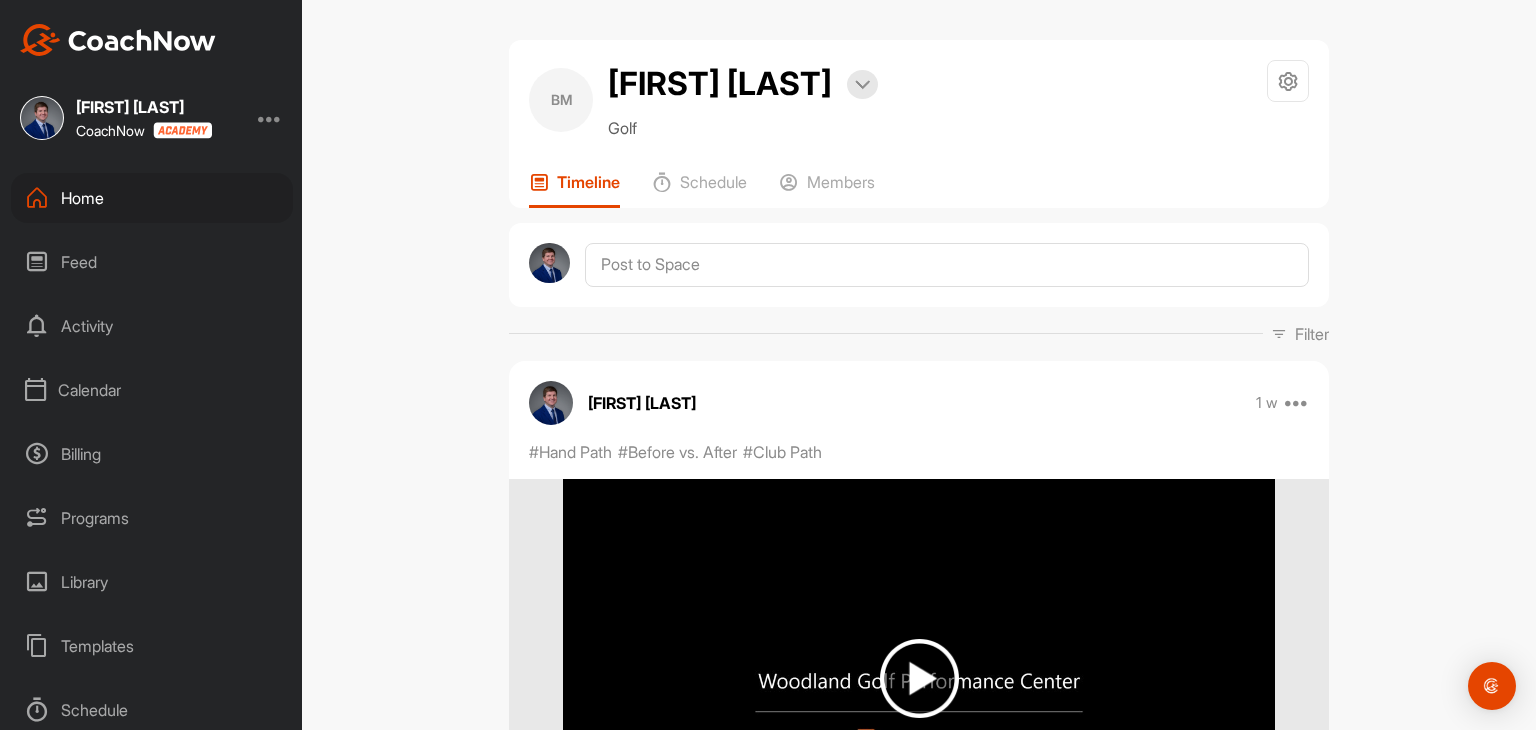 click on "Home" at bounding box center [152, 198] 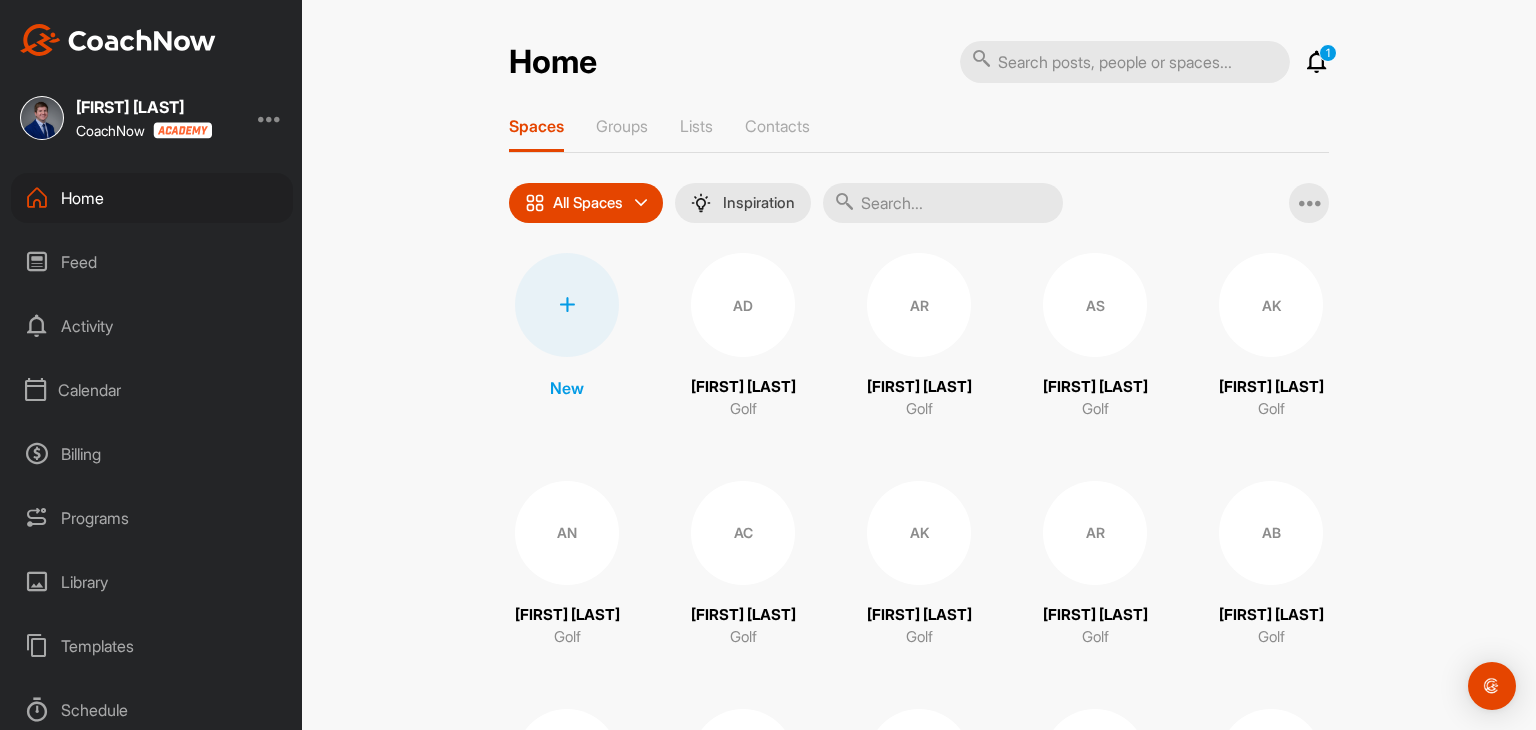 click on "1 Notifications Invitations Today MB [FIRST] [LAST]   accepted your invitation . Just now  • [FIRST] [LAST] / [SPORT] ZG [FIRST] [LAST]   accepted your invitation . 21 h  • [FIRST] [LAST] / [SPORT] TH [FIRST] [LAST]   accepted your invitation . 2 d  • [FIRST] [LAST] / [SPORT] DK [FIRST] [LAST]   created a post : "Hey Kenton, I am planning o..." 3 d  • [FIRST] [LAST] / [SPORT] JB [FIRST] [LAST]   accepted your invitation . 4 d  • [FIRST] [LAST] / [SPORT] CB [FIRST] [LAST]   accepted your invitation . 6 d  • [FIRST] [LAST] / [SPORT] BG [FIRST] [LAST]   accepted your invitation . 6 d  • [FIRST] [LAST] / [SPORT] DB [FIRST] [LAST]   accepted your invitation . 1 w  • [FIRST] [LAST] / [SPORT] [FIRST] [LAST]   accepted your invitation . 1 w  • [FIRST] [LAST] / [SPORT] SG [FIRST] [LAST]   replied to a post : "Looking for time to do club..." 1 w  • [FIRST] [LAST] / [SPORT] LL [FIRST] [LAST]   accepted your invitation . 1 w  • [FIRST] [LAST] / [SPORT] CC [FIRST] [LAST]   accepted your invitation . 1 w  • [FIRST] [LAST] / [SPORT] BL [FIRST] [LAST]   accepted your invitation . 1 w  • [FIRST] [LAST] / [SPORT] Knox [FIRST]   accepted your invitation . 2 w  • [FIRST] [LAST] / [SPORT]" at bounding box center (1144, 62) 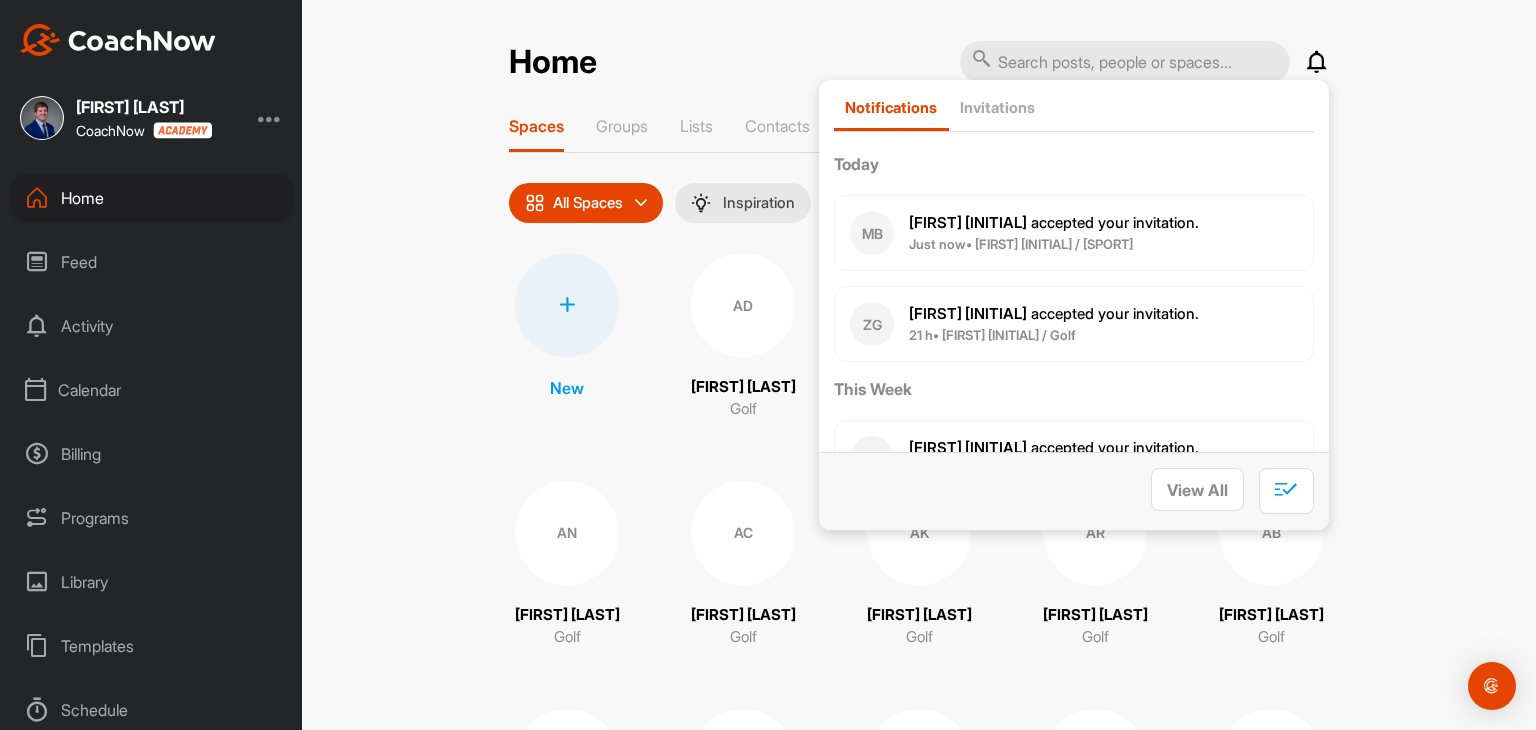 click on "Home Notifications Invitations Today MB [FIRST] [INITIAL]   accepted your invitation . Just now  • [FIRST] [INITIAL] / Golf ZG [FIRST] [INITIAL]   accepted your invitation . 21 h  • [FIRST] [INITIAL] / Golf This Week TH [FIRST] [INITIAL]   accepted your invitation . 2 d  • [FIRST] [INITIAL] / Golf DK [FIRST] [INITIAL]   created a post : "Hey [FIRST], I am planning o..." 3 d  • [FIRST] [INITIAL] / Golf JB [FIRST] [INITIAL]   accepted your invitation . 4 d  • [FIRST] [INITIAL] / Golf CB [FIRST] [INITIAL]   accepted your invitation . 6 d  • [FIRST] [INITIAL] / Golf BG [FIRST] [INITIAL]   accepted your invitation . 6 d  • [FIRST] [INITIAL] / Golf This Month DB [FIRST] [INITIAL]   accepted your invitation . 1 w  • [FIRST] [INITIAL] / Golf [FIRST] [INITIAL]   accepted your invitation . 1 w  • [FIRST] [INITIAL] / Golf SG [FIRST] [INITIAL]   replied to a post : "Looking for time to do club..." 1 w  • [FIRST] [INITIAL] / Golf LL [FIRST] [INITIAL]   accepted your invitation . 1 w  • [FIRST] [INITIAL] / Golf CC [FIRST] [INITIAL]   accepted your invitation . 1 w  • [FIRST] [INITIAL] / Golf BL [FIRST] [INITIAL]   accepted your invitation . 1 w  • [FIRST] [INITIAL] / Golf [FIRST] [INITIAL]   accepted your invitation . 2 w RK [FIRST] [INITIAL]  ." at bounding box center (919, 365) 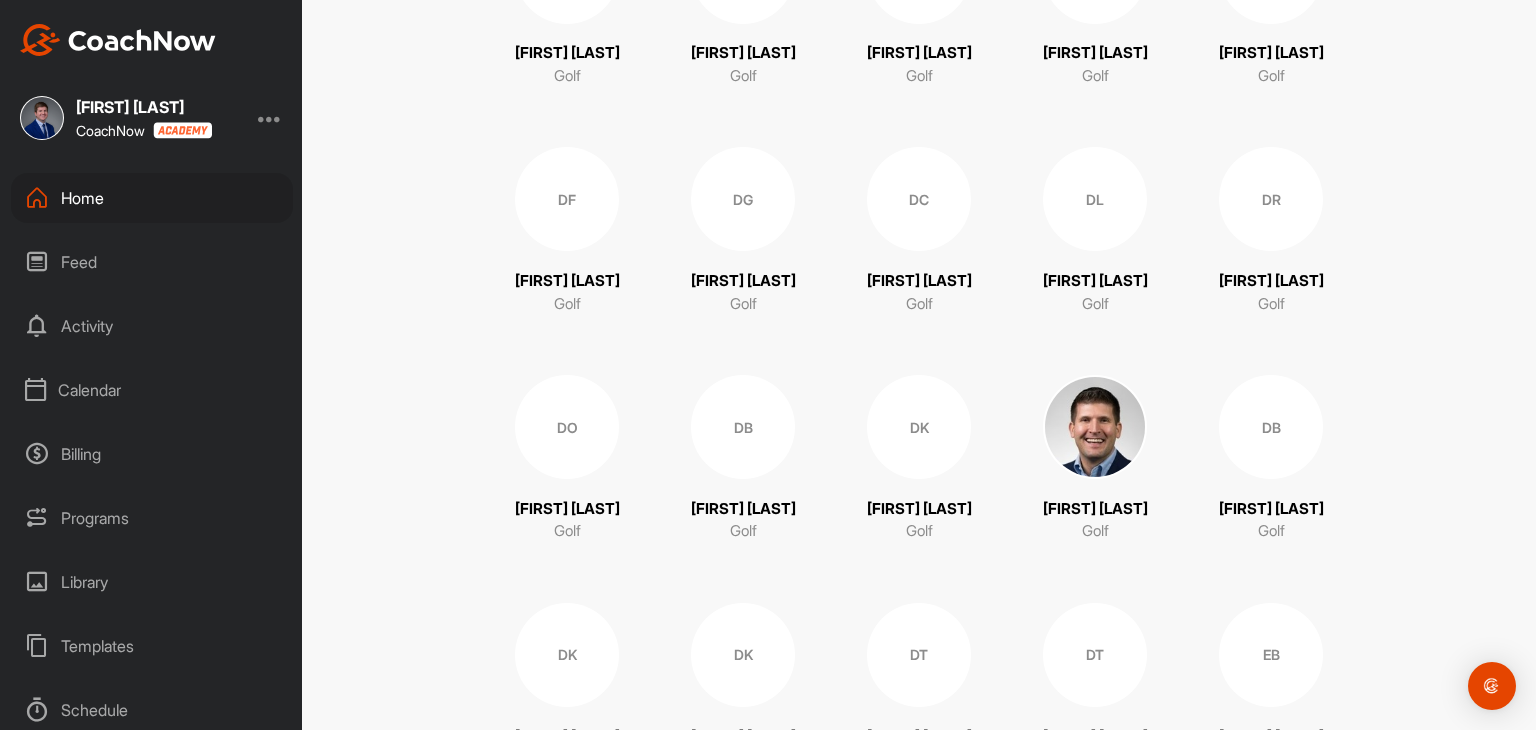 scroll, scrollTop: 2500, scrollLeft: 0, axis: vertical 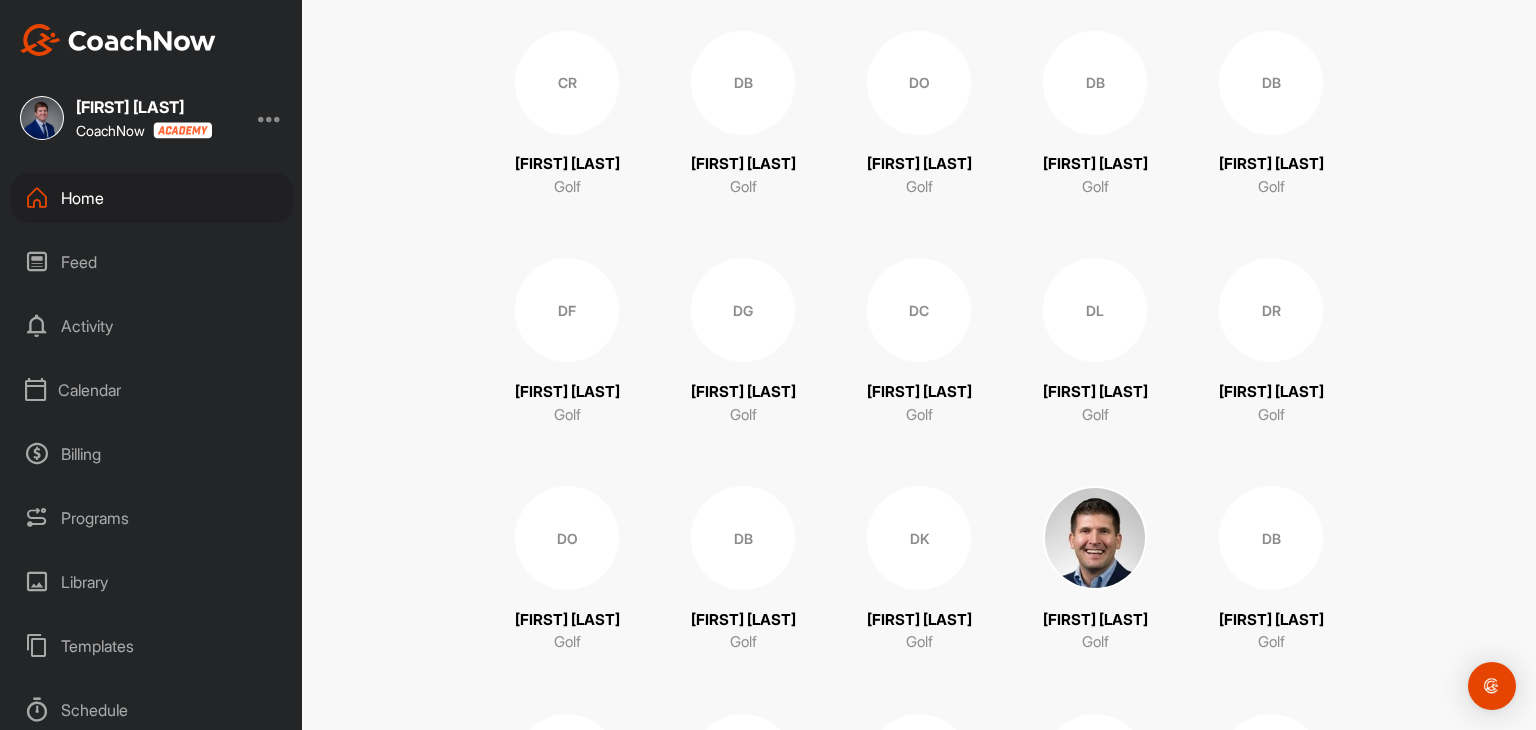 click on "DO" at bounding box center (919, 83) 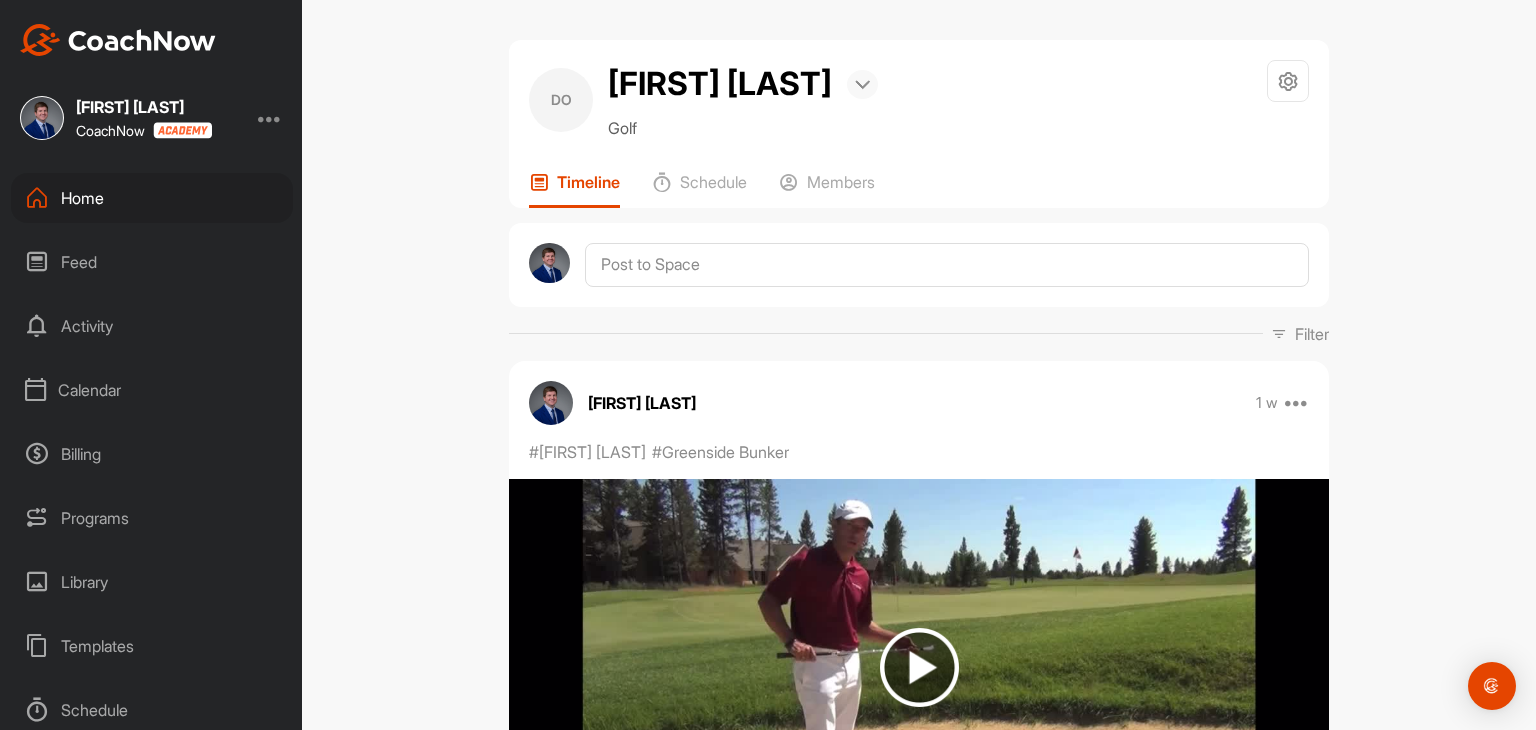 click at bounding box center (862, 85) 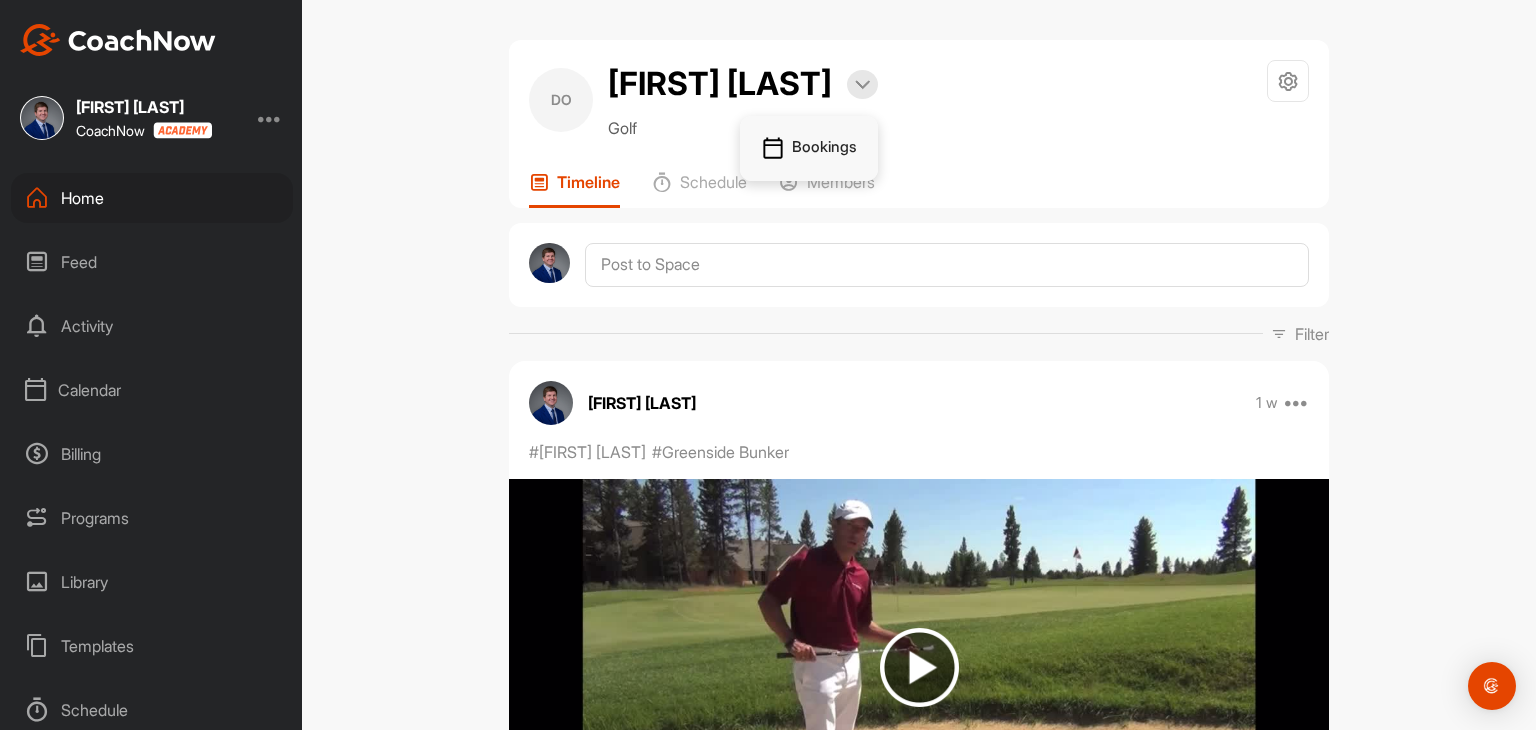 click on "Bookings" at bounding box center [809, 149] 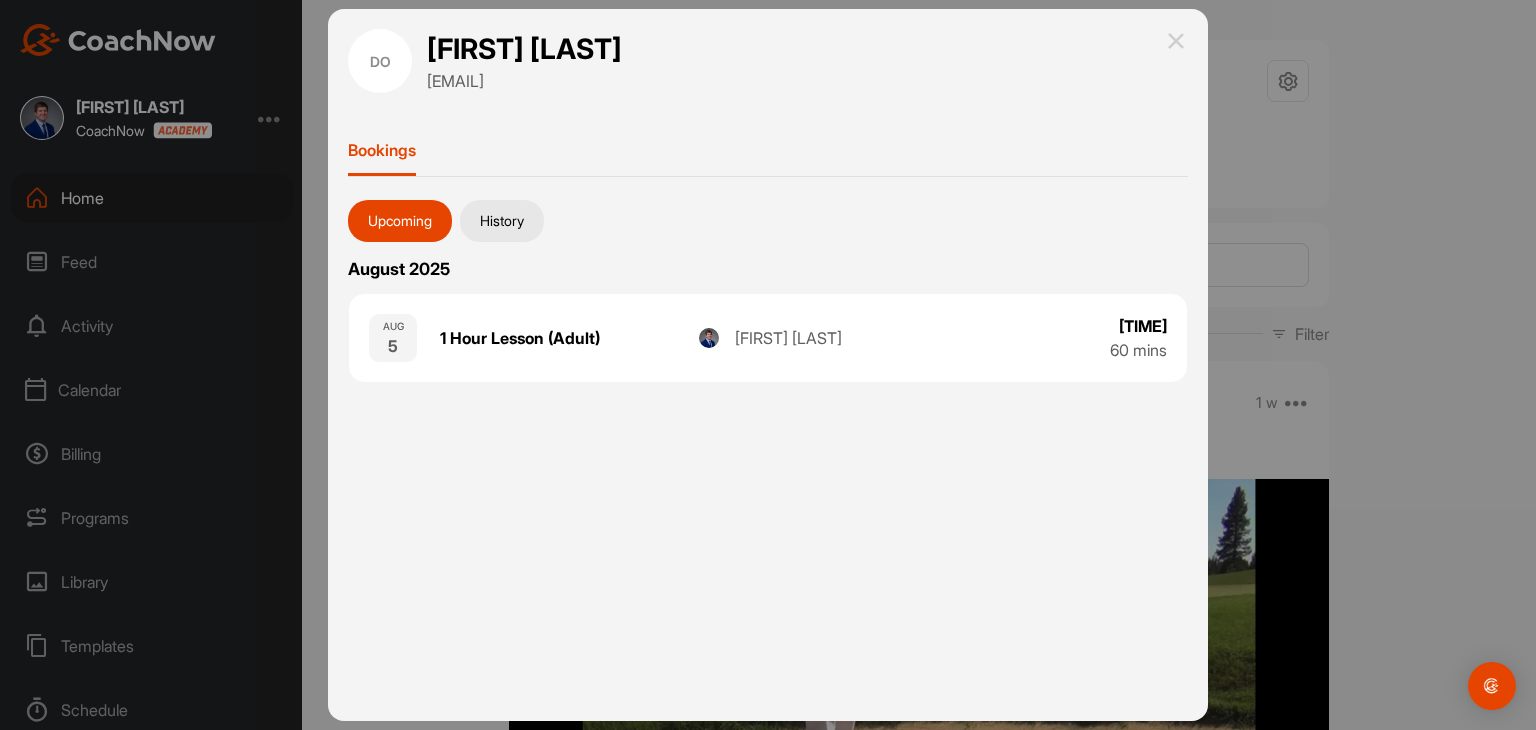 click on "History" at bounding box center (502, 221) 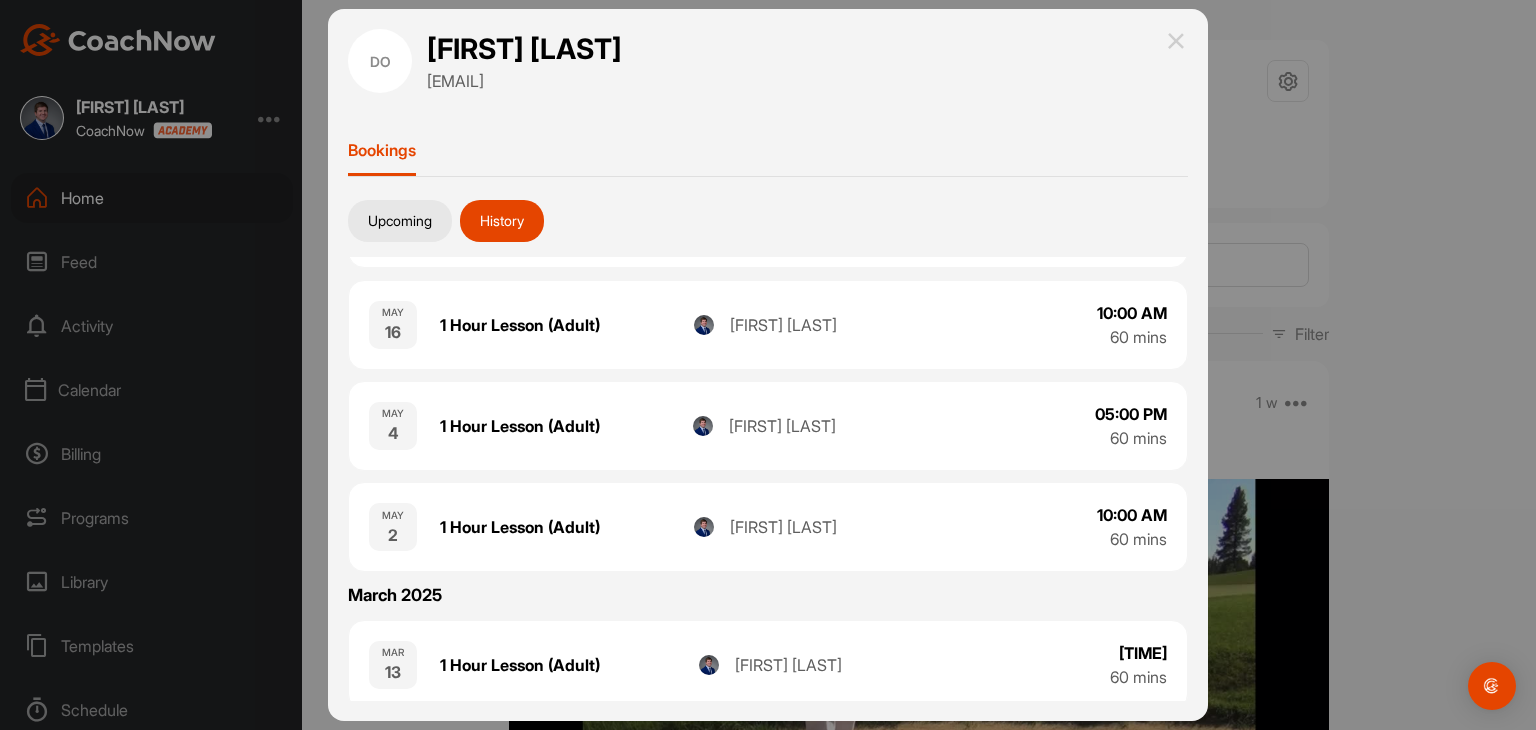 scroll, scrollTop: 370, scrollLeft: 0, axis: vertical 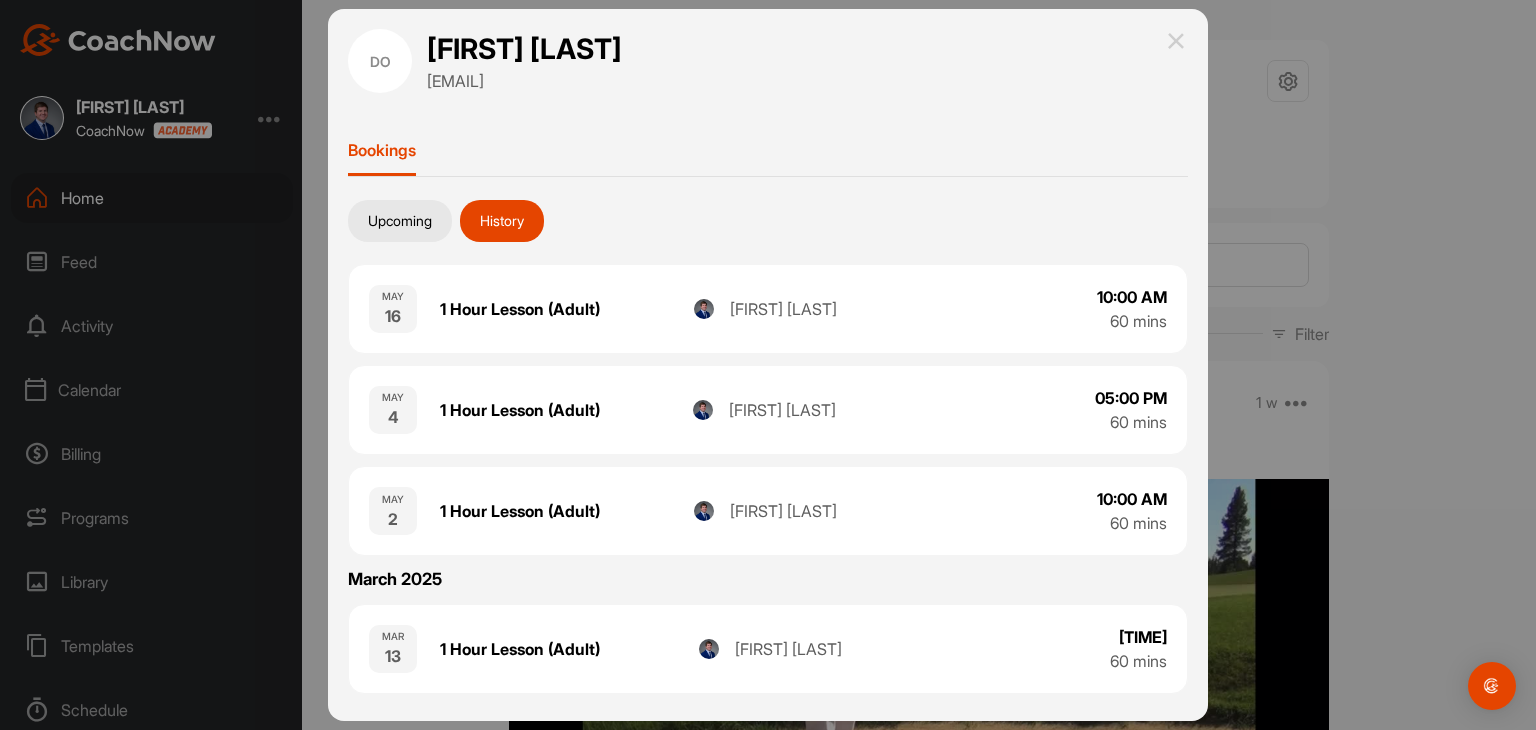 click at bounding box center [1176, 41] 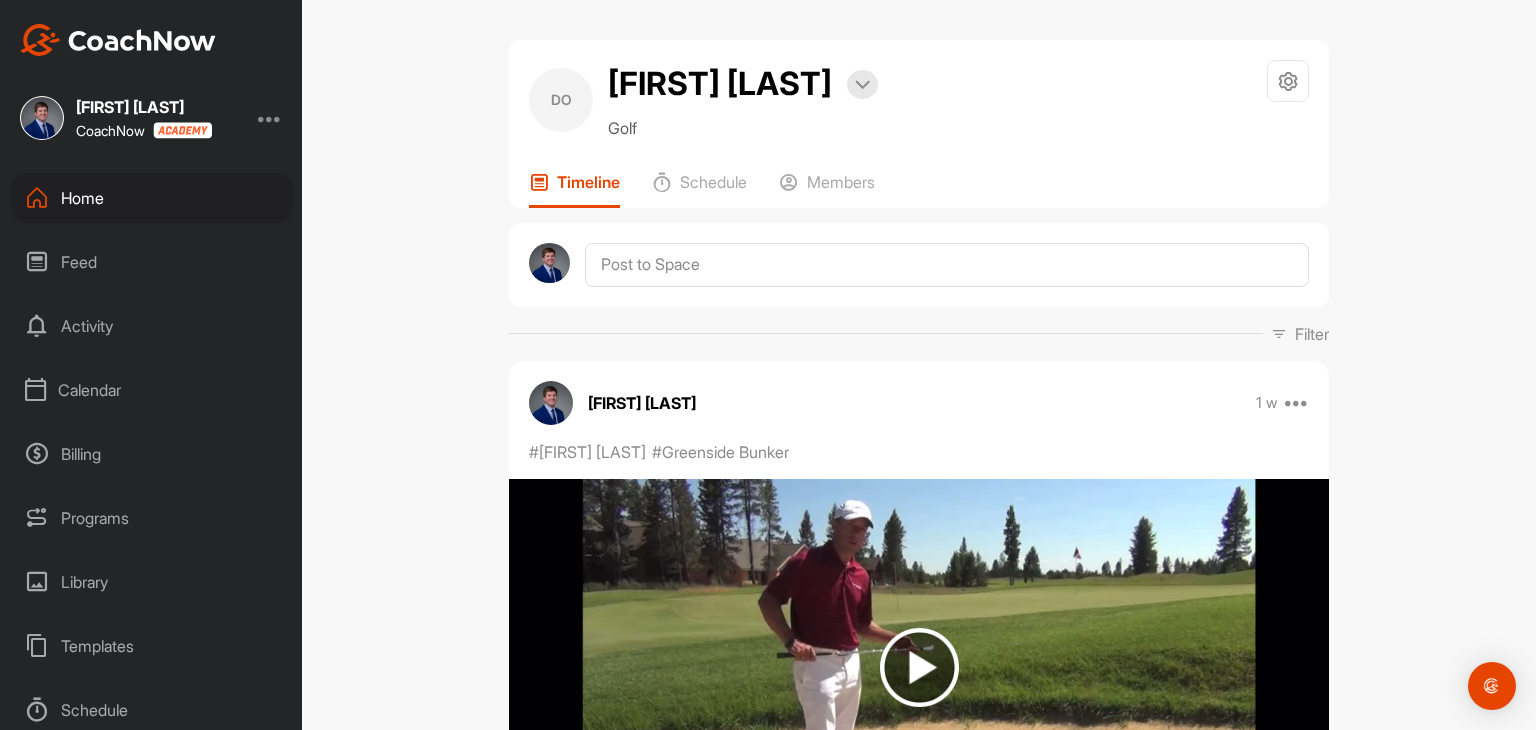click on "Home" at bounding box center (152, 198) 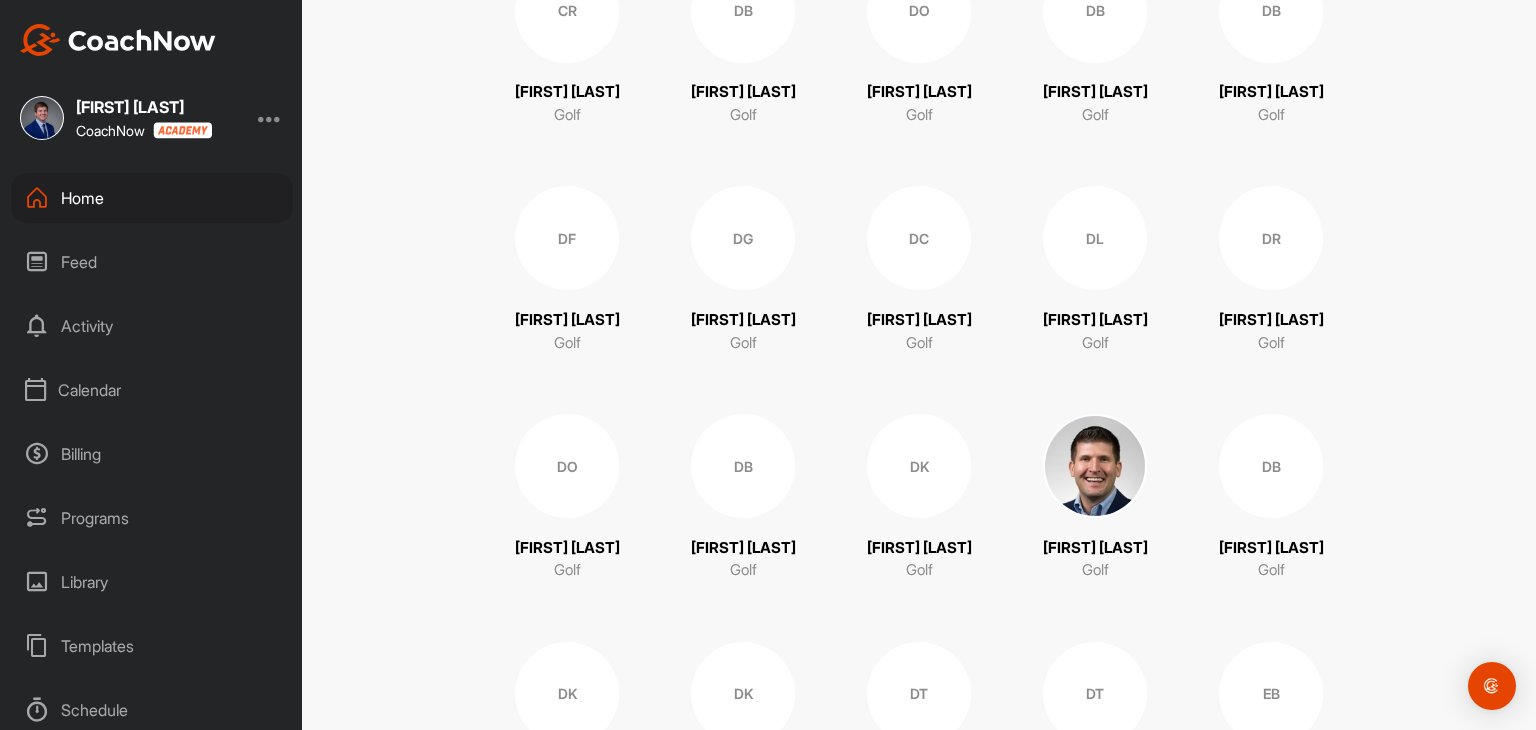 scroll, scrollTop: 2700, scrollLeft: 0, axis: vertical 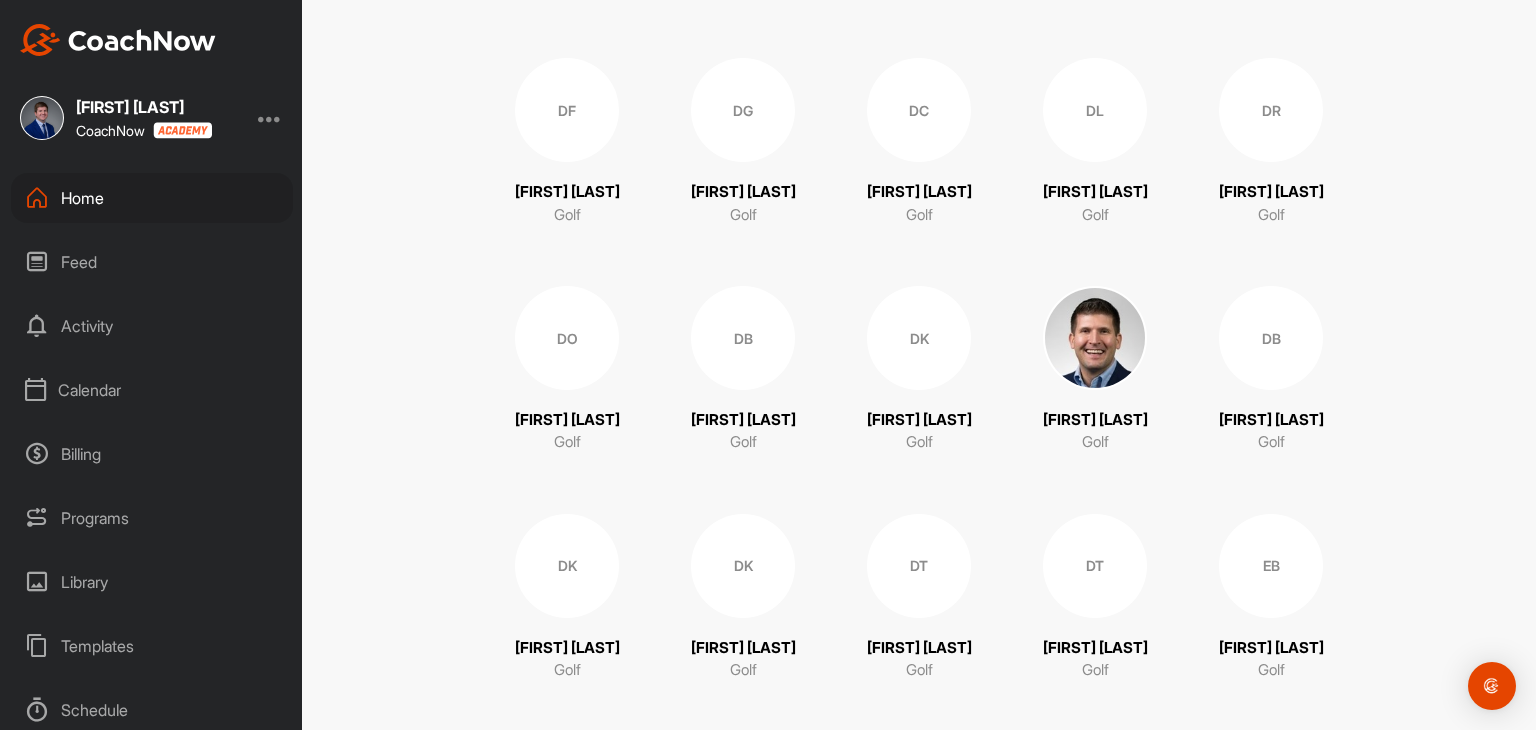 click on "DO" at bounding box center (567, 338) 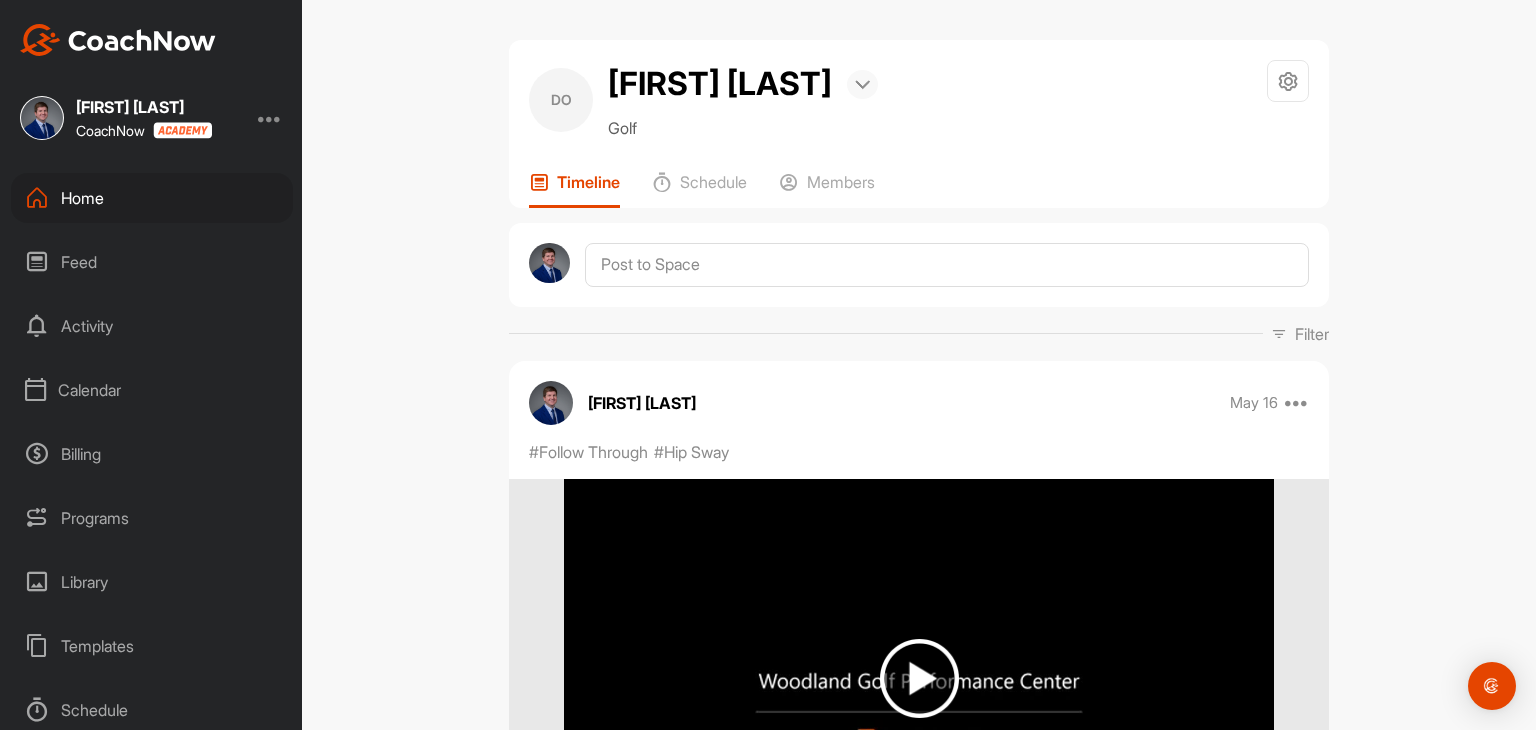 click at bounding box center [862, 85] 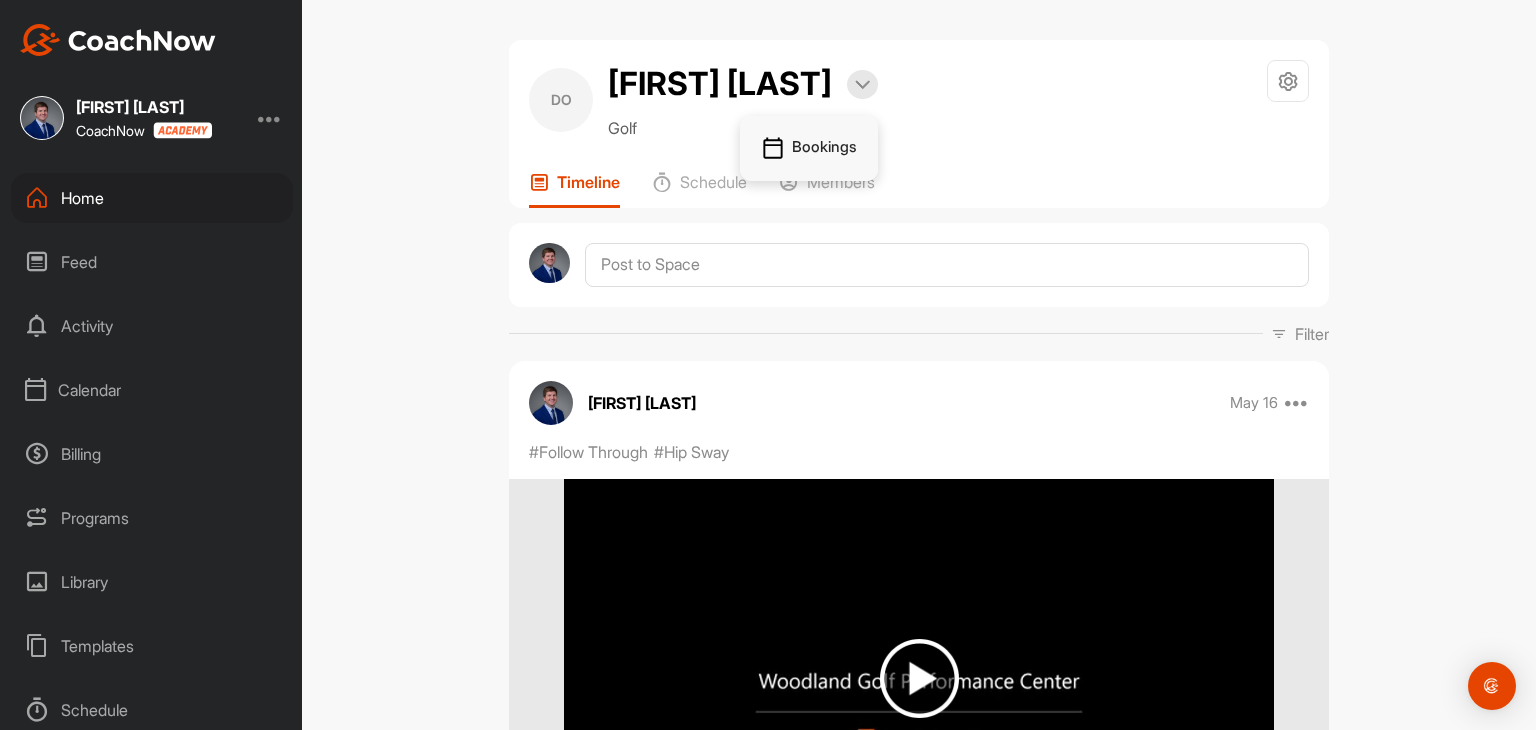 click on "Bookings" at bounding box center (809, 149) 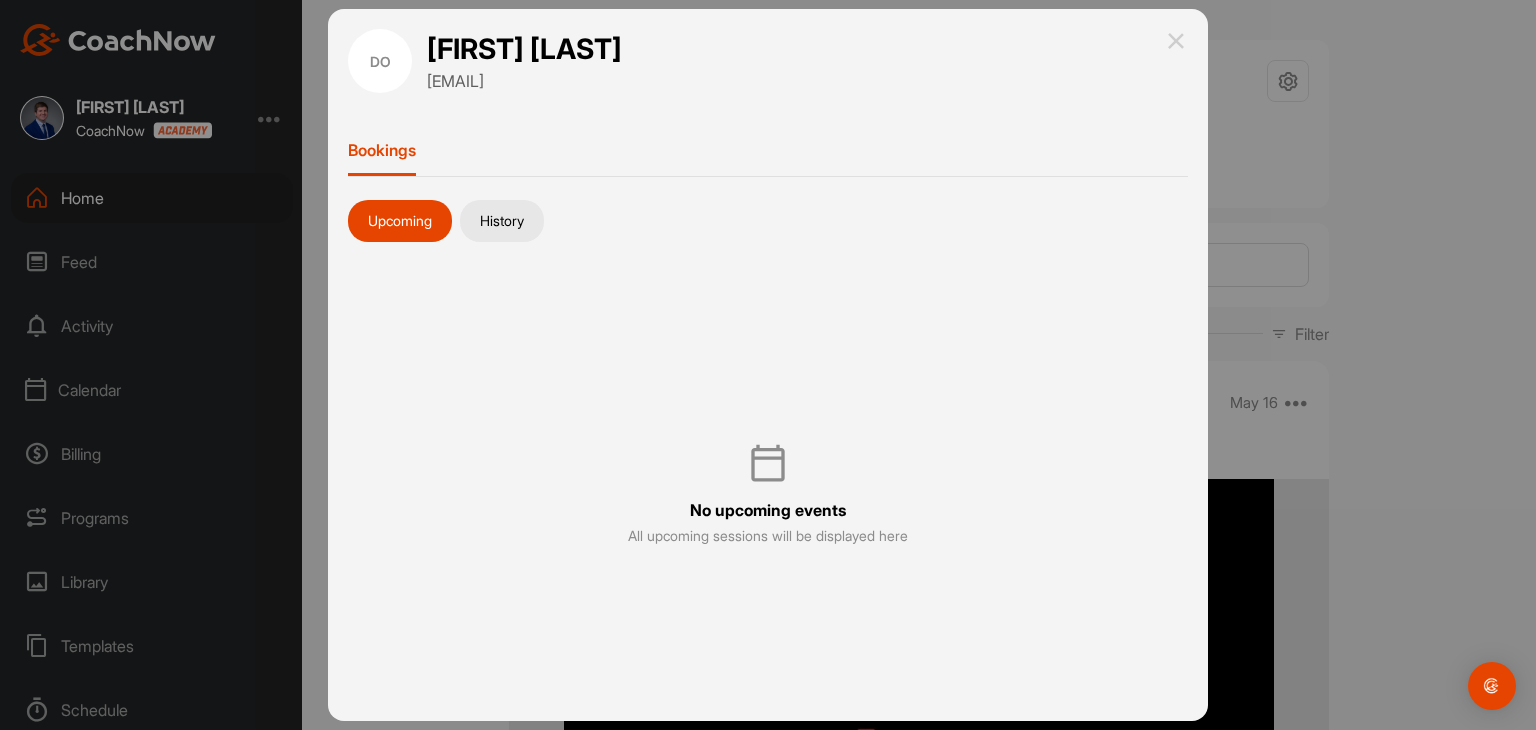 click on "History" at bounding box center (502, 221) 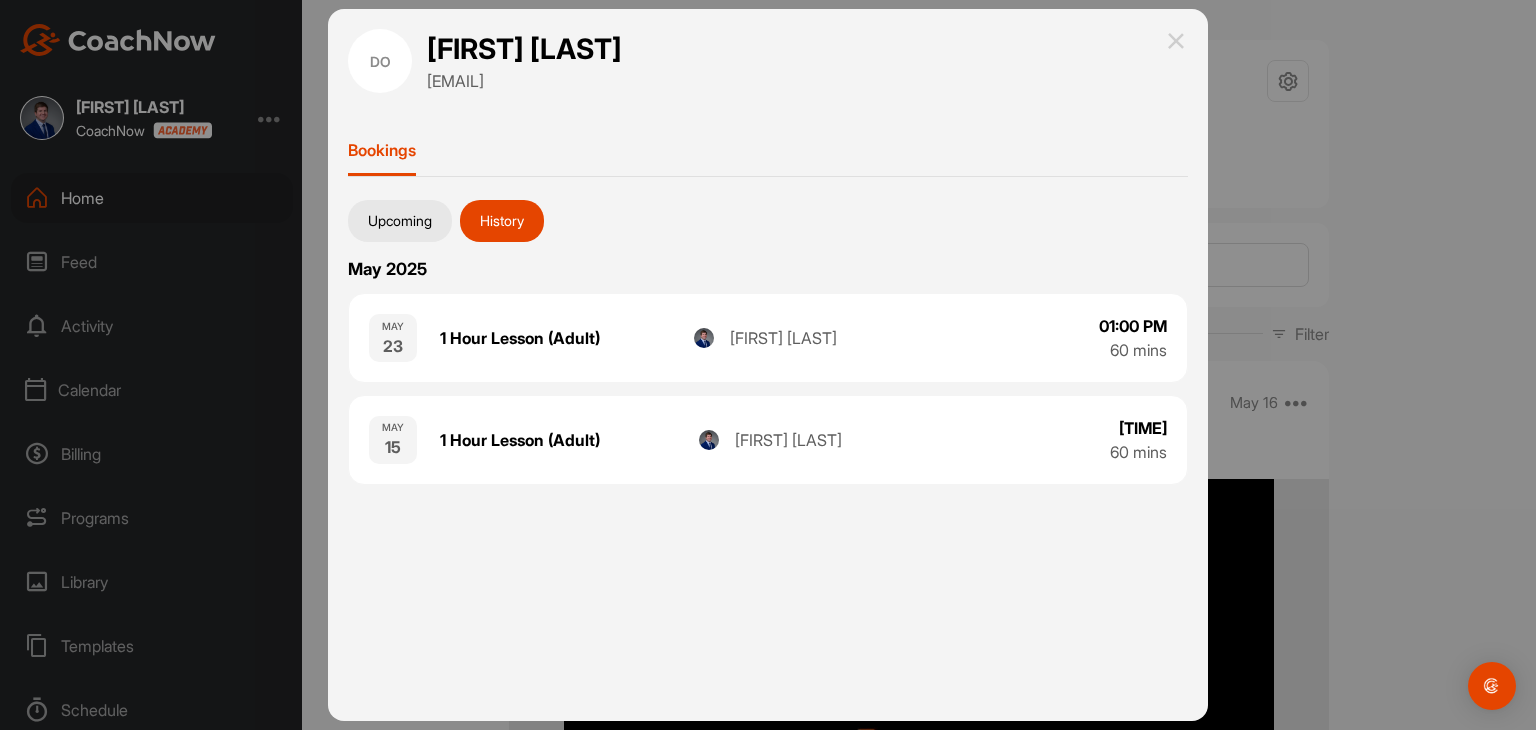 drag, startPoint x: 1175, startPoint y: 37, endPoint x: 1088, endPoint y: 62, distance: 90.52071 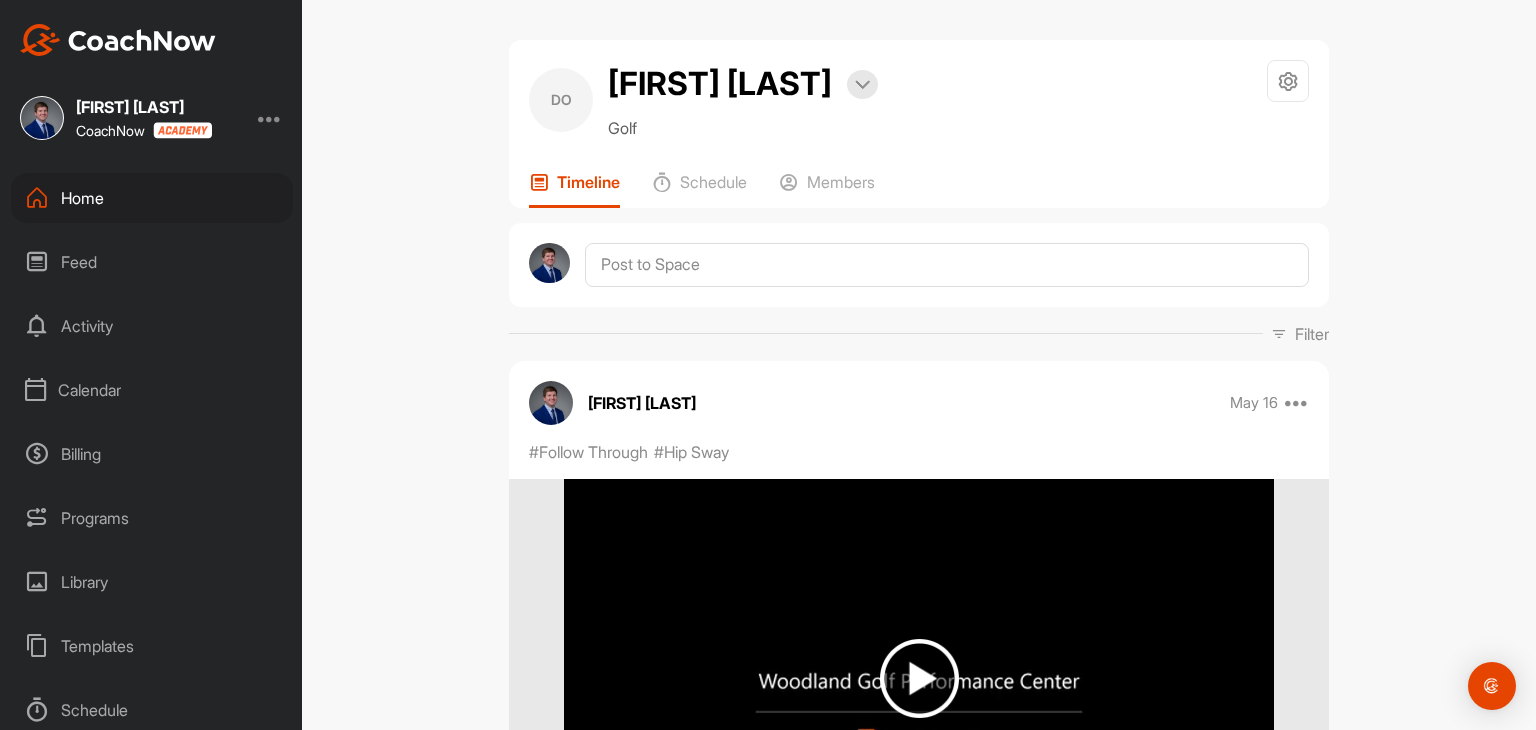 click on "Home" at bounding box center [152, 198] 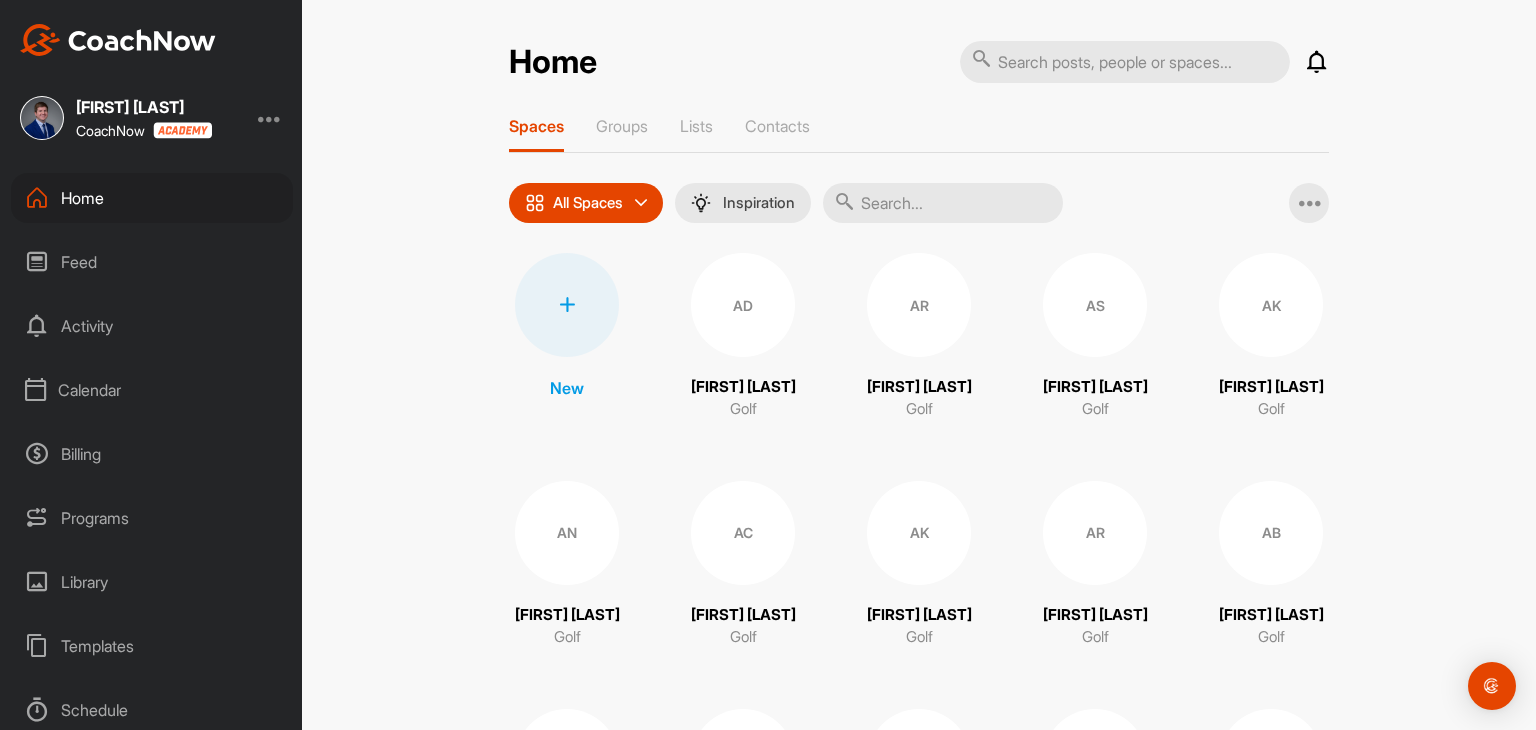 click on "Calendar" at bounding box center [152, 390] 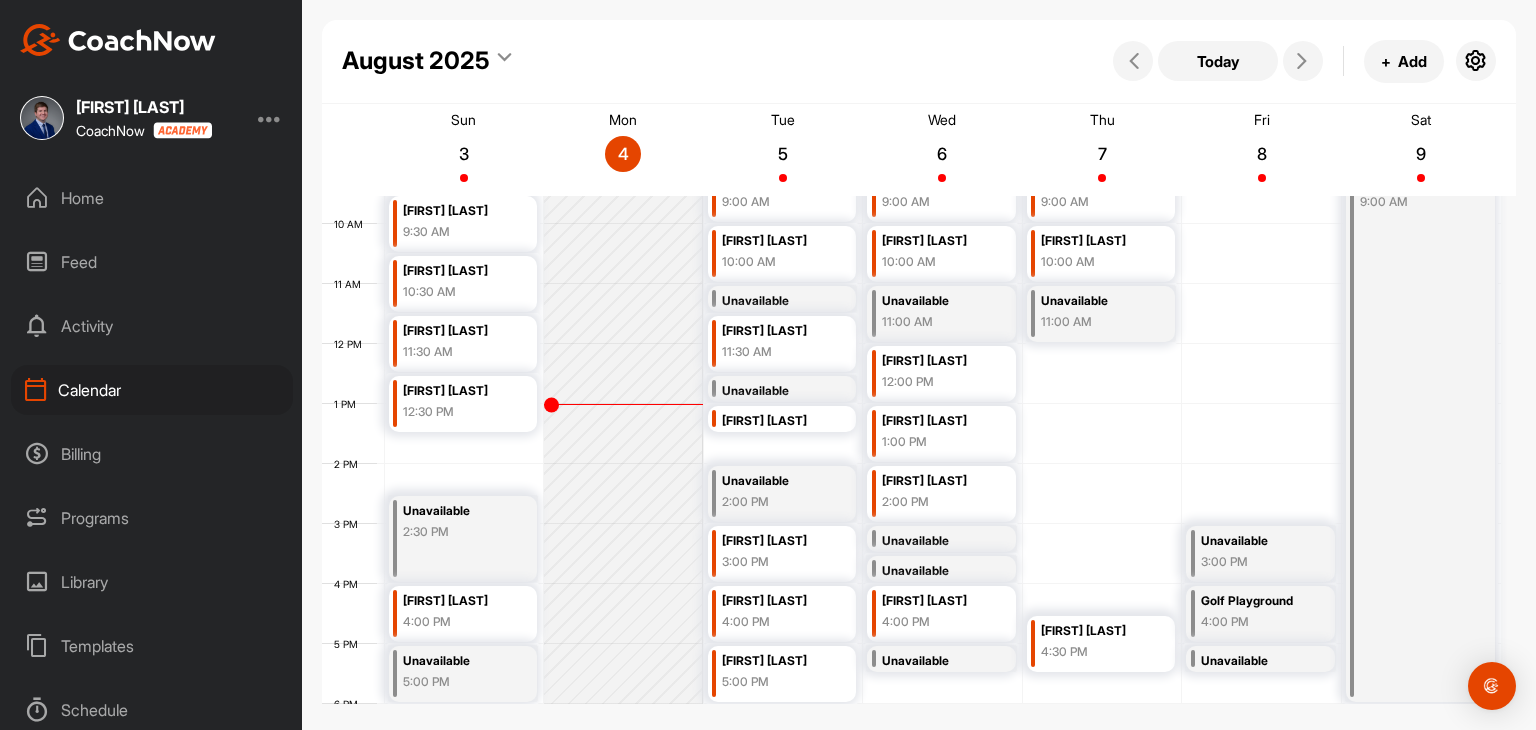 scroll, scrollTop: 547, scrollLeft: 0, axis: vertical 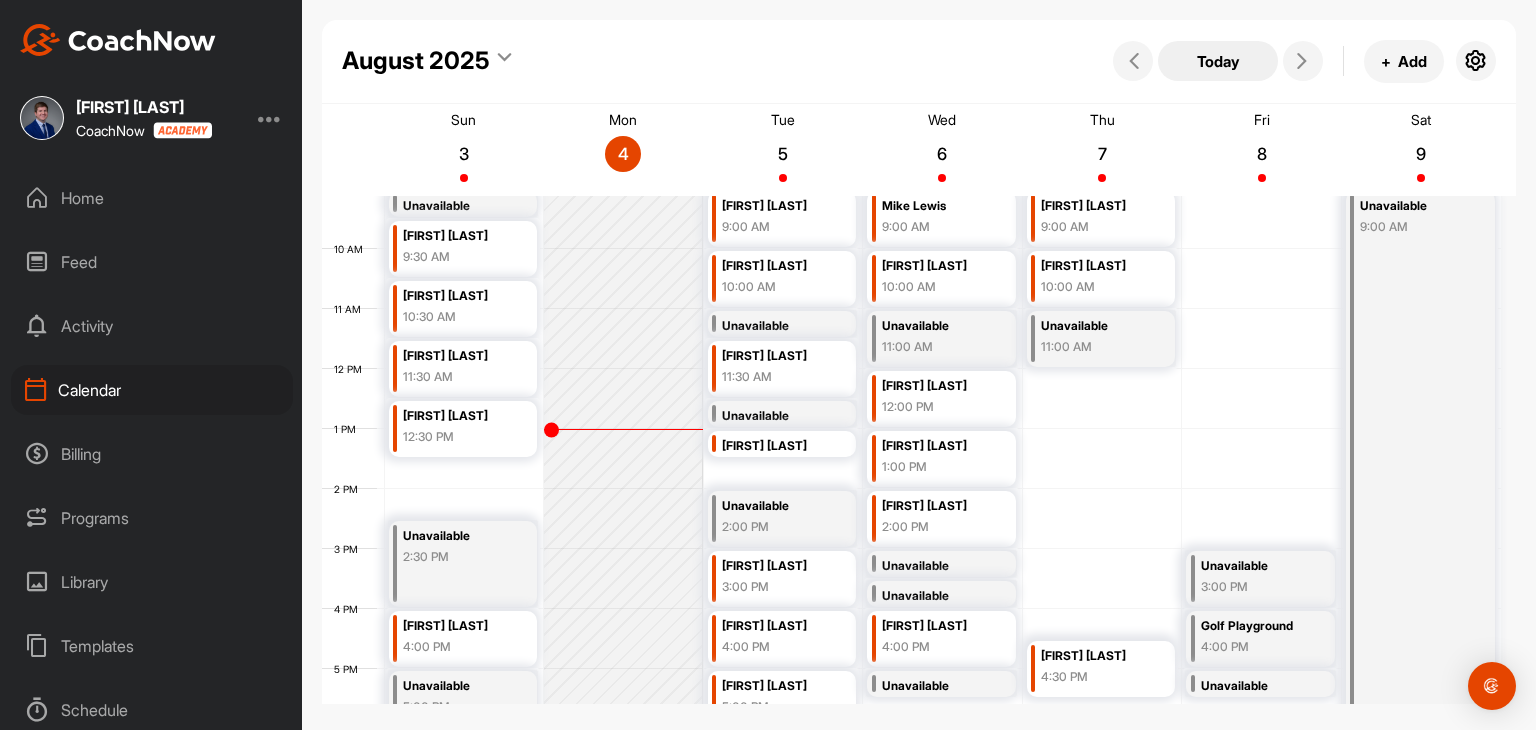 click on "Today" at bounding box center (1218, 61) 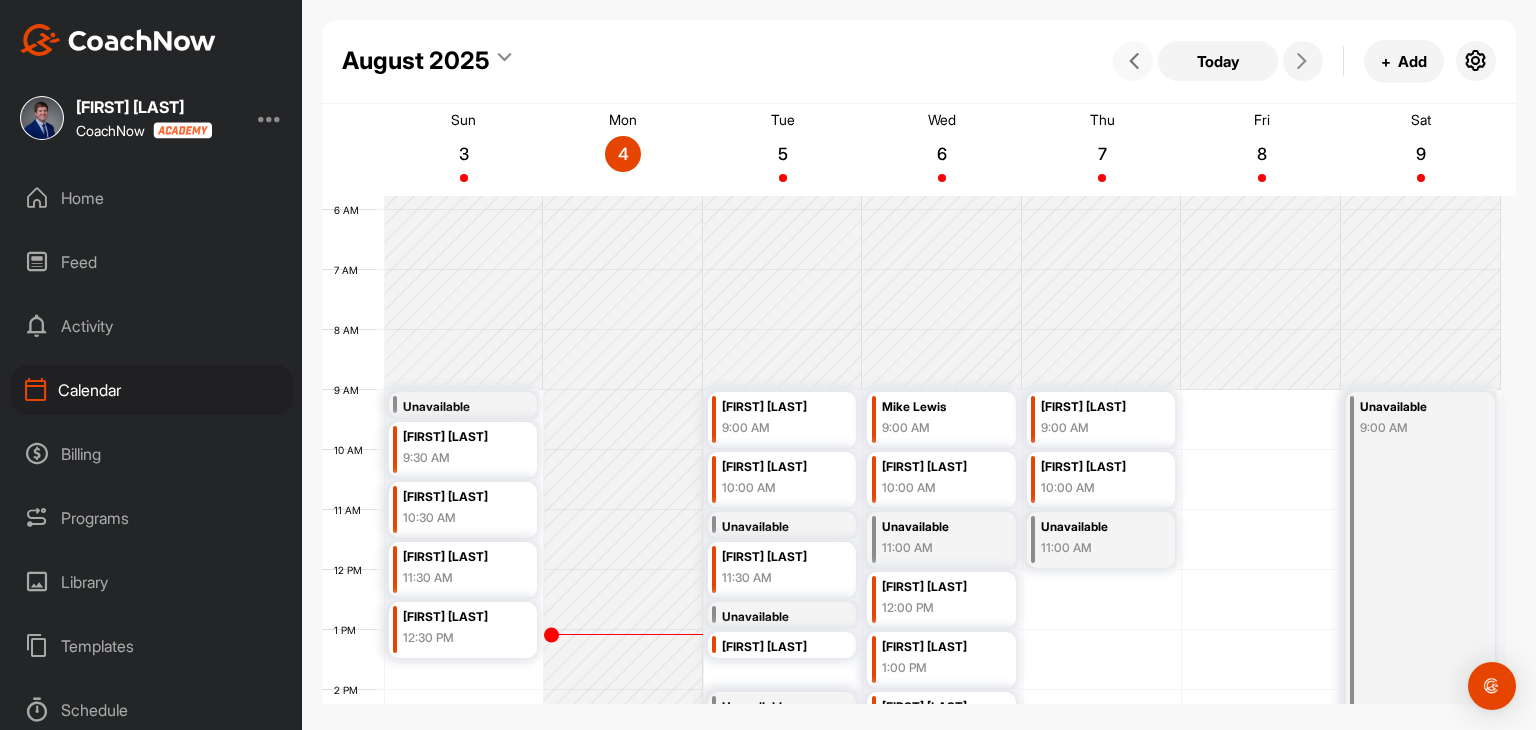 click at bounding box center [1134, 61] 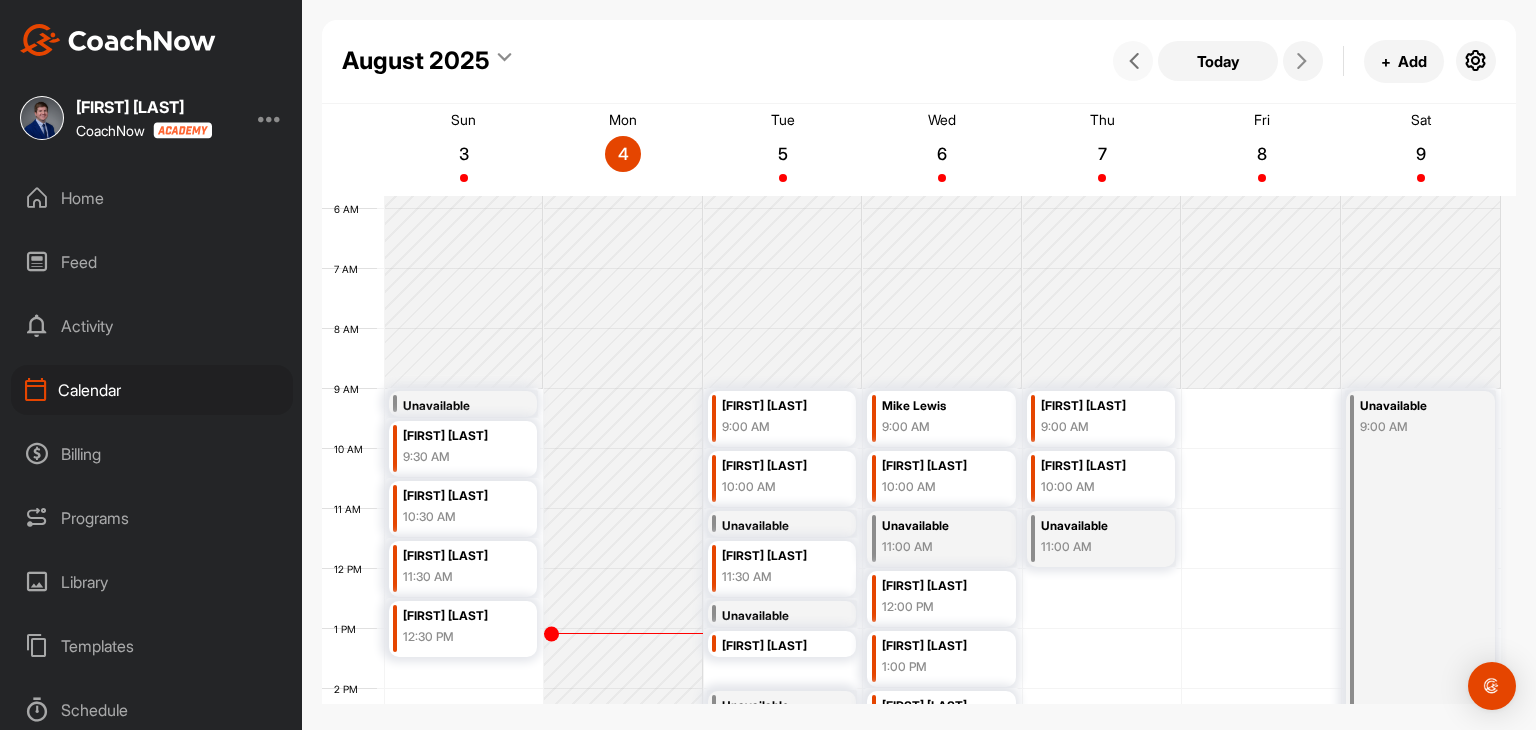 click at bounding box center (1134, 61) 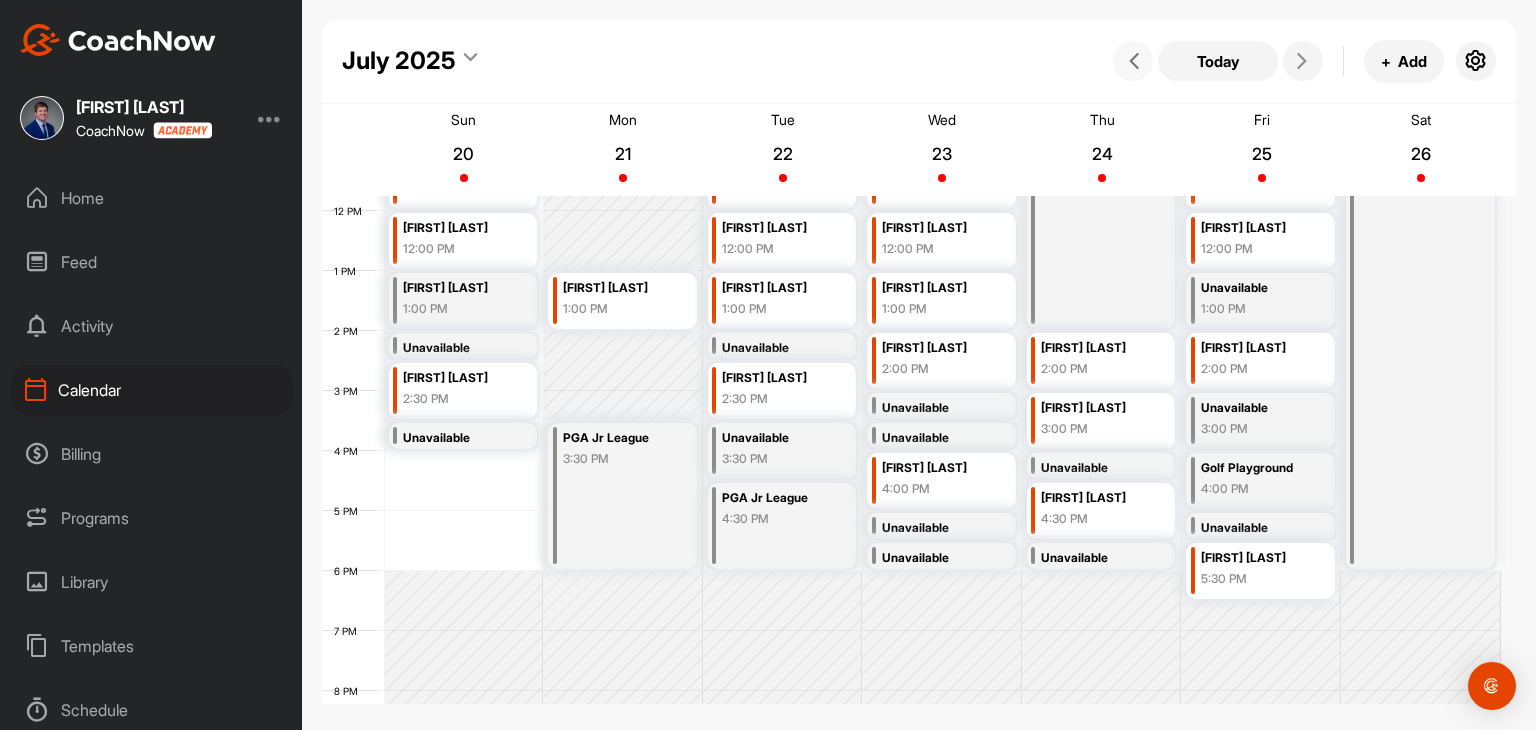 scroll, scrollTop: 647, scrollLeft: 0, axis: vertical 